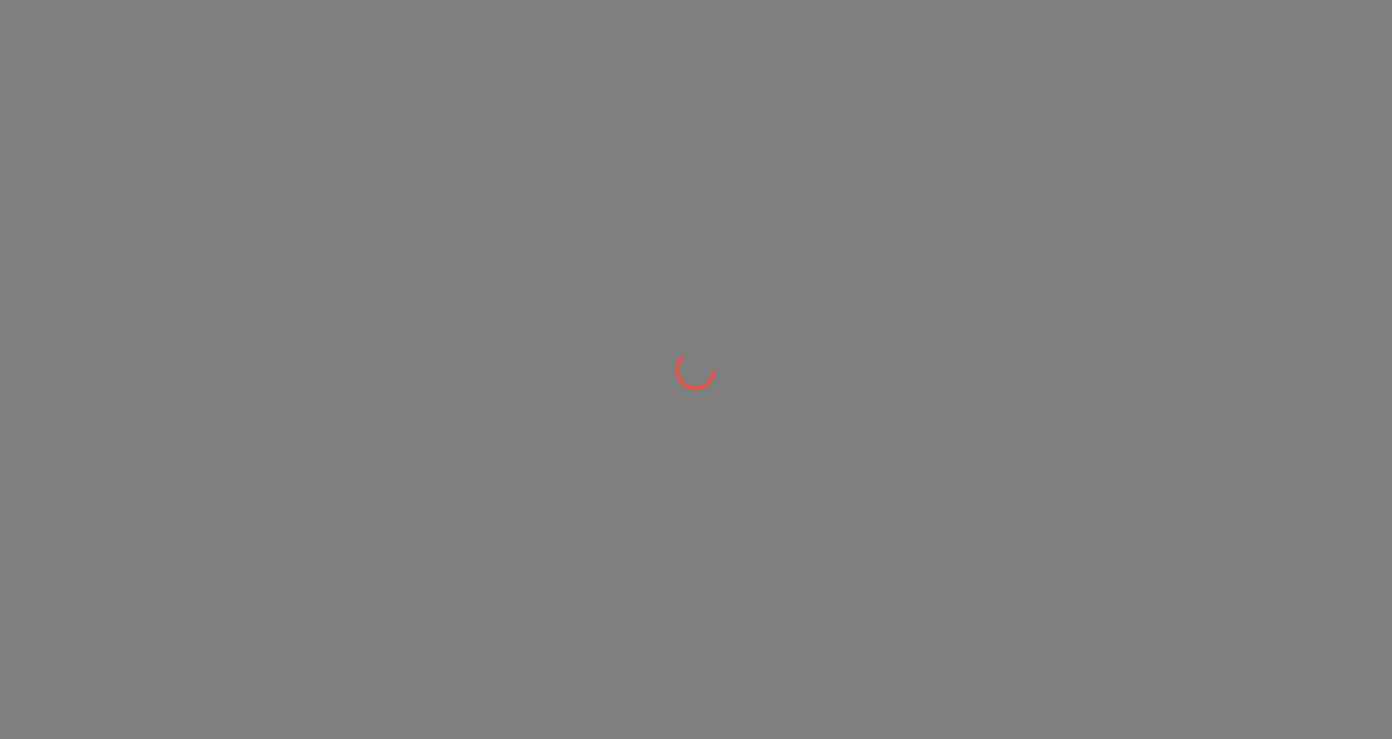 scroll, scrollTop: 0, scrollLeft: 0, axis: both 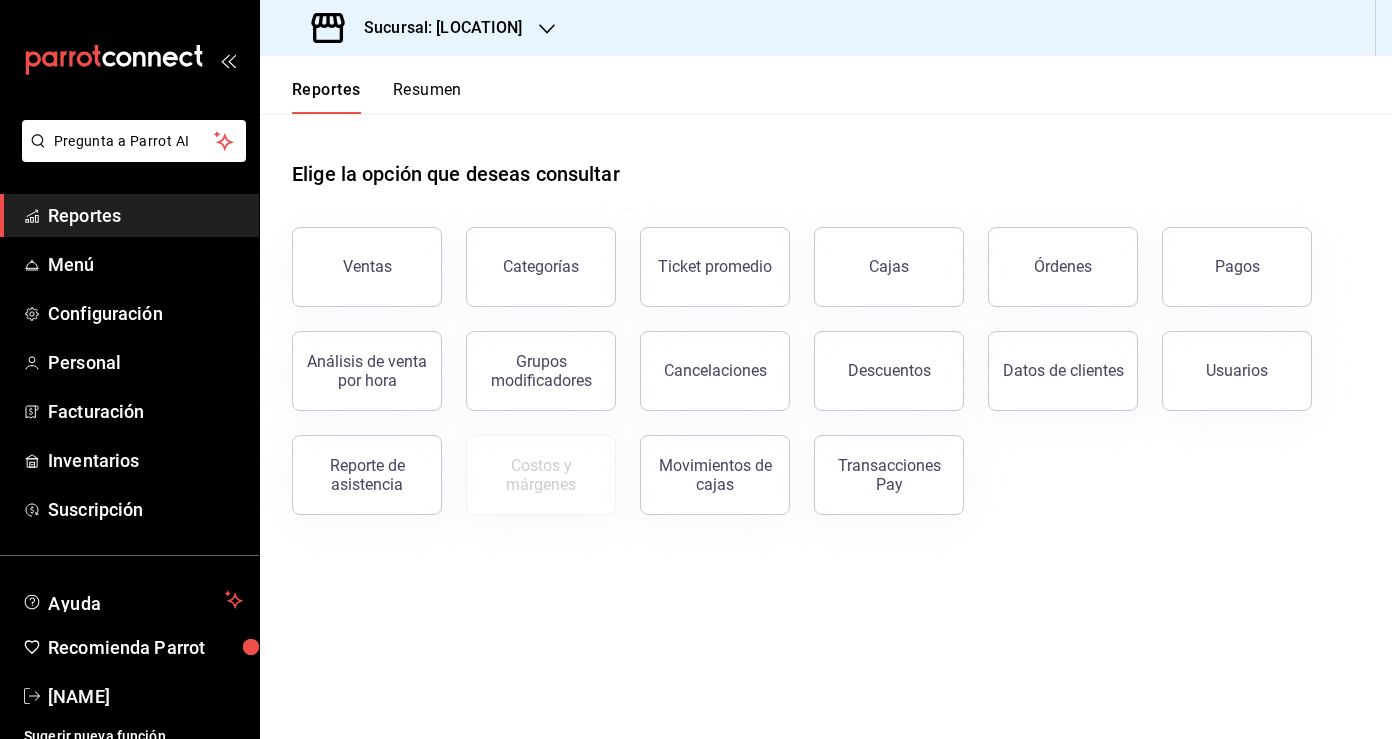 click on "Sucursal: [LOCATION]" at bounding box center [435, 28] 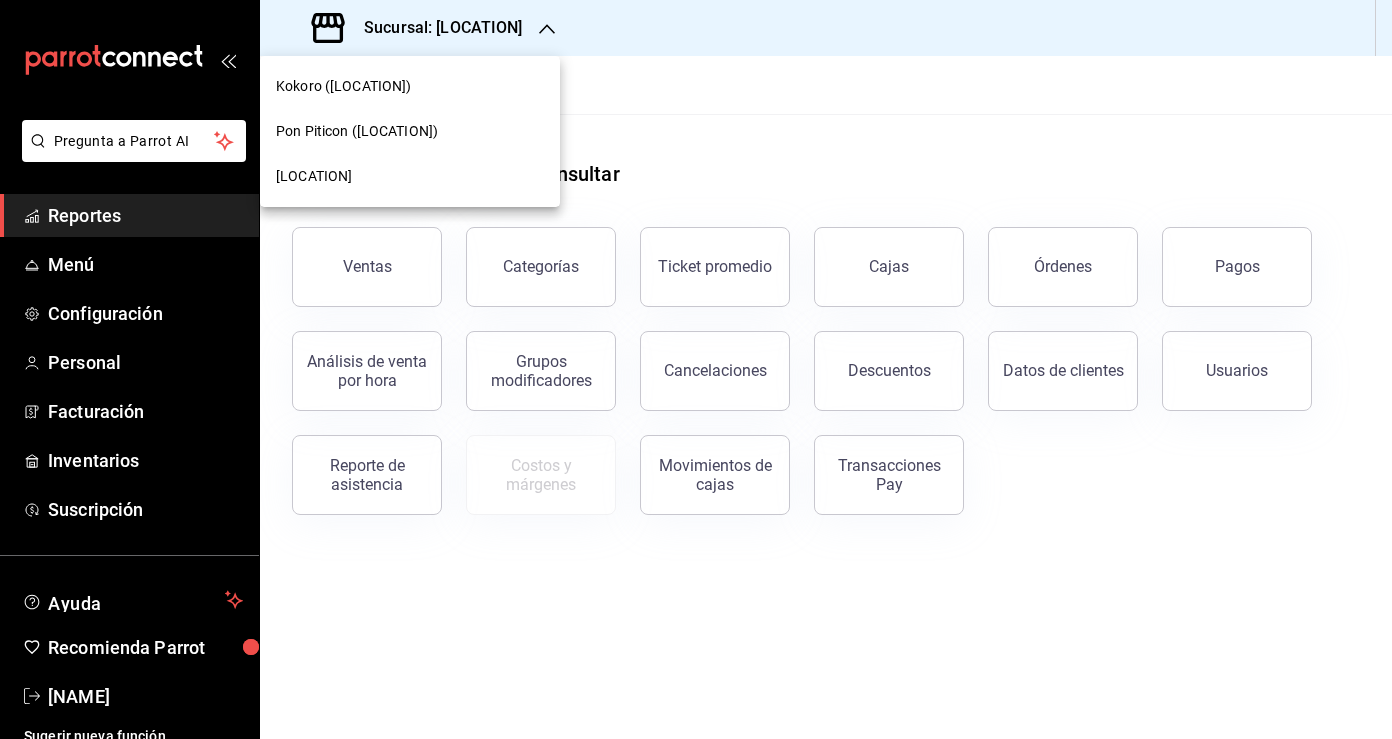click on "[LOCATION]" at bounding box center (410, 176) 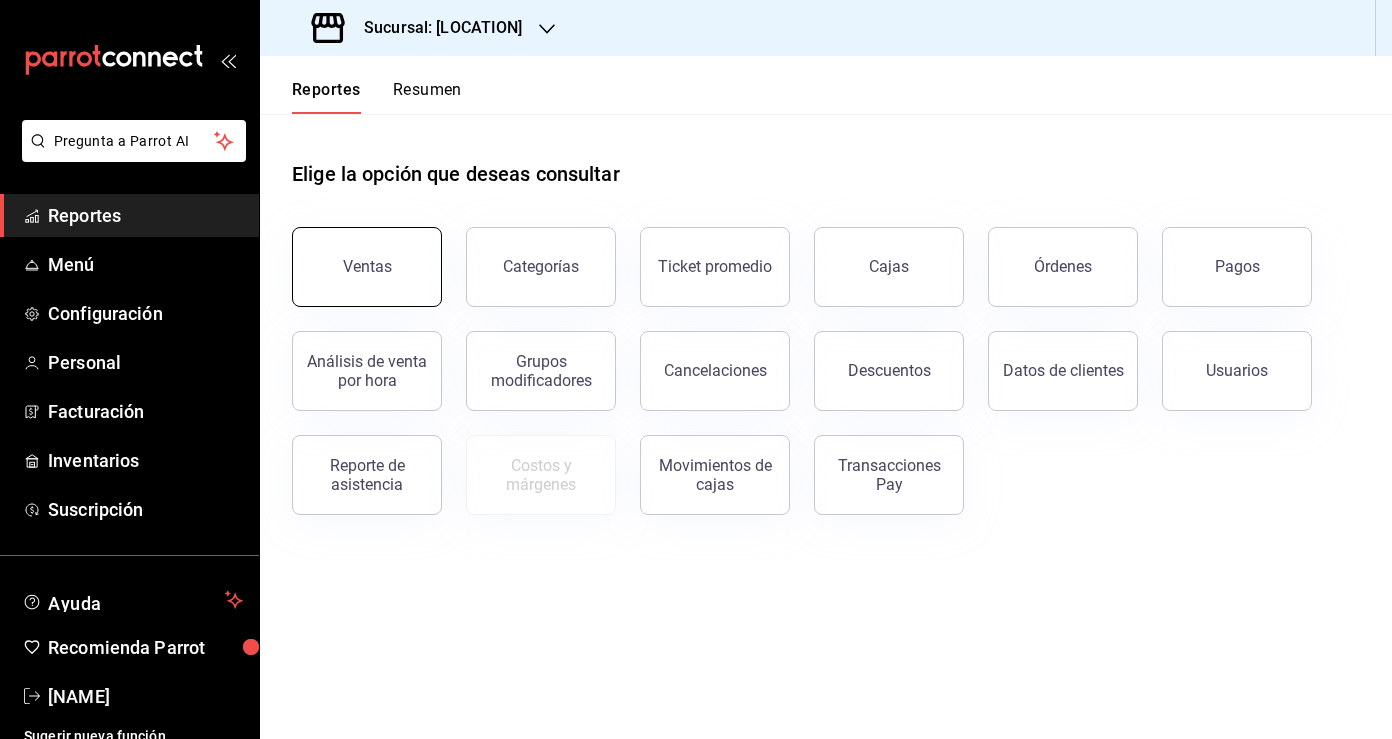 click on "Ventas" at bounding box center [367, 267] 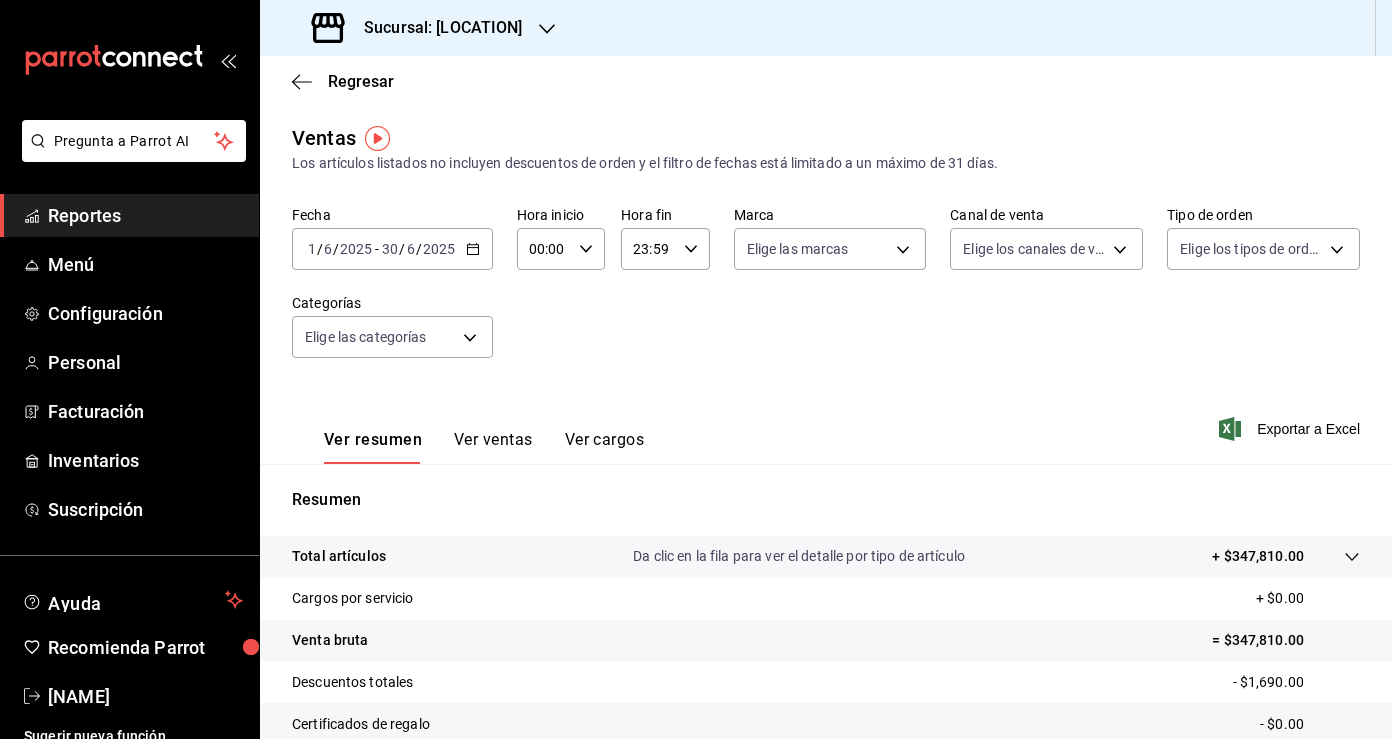 click 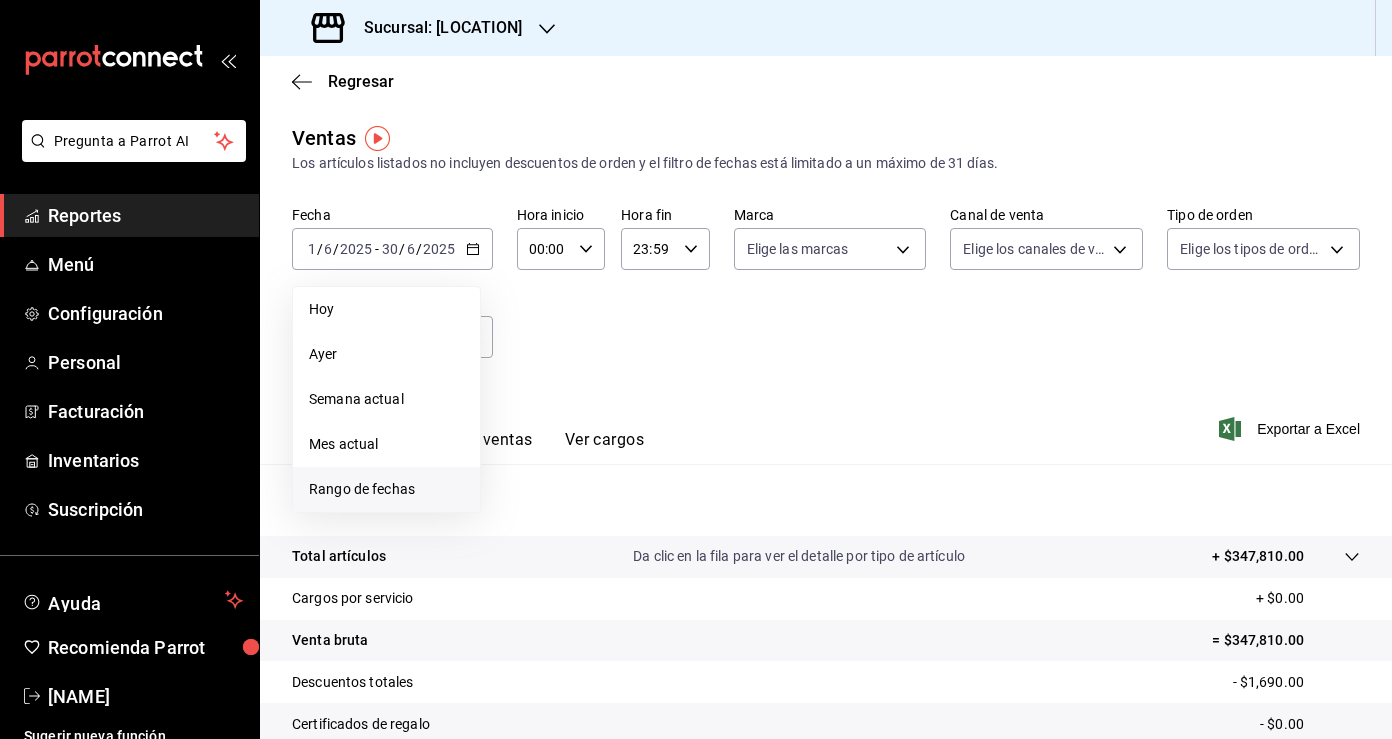 click on "Rango de fechas" at bounding box center [386, 489] 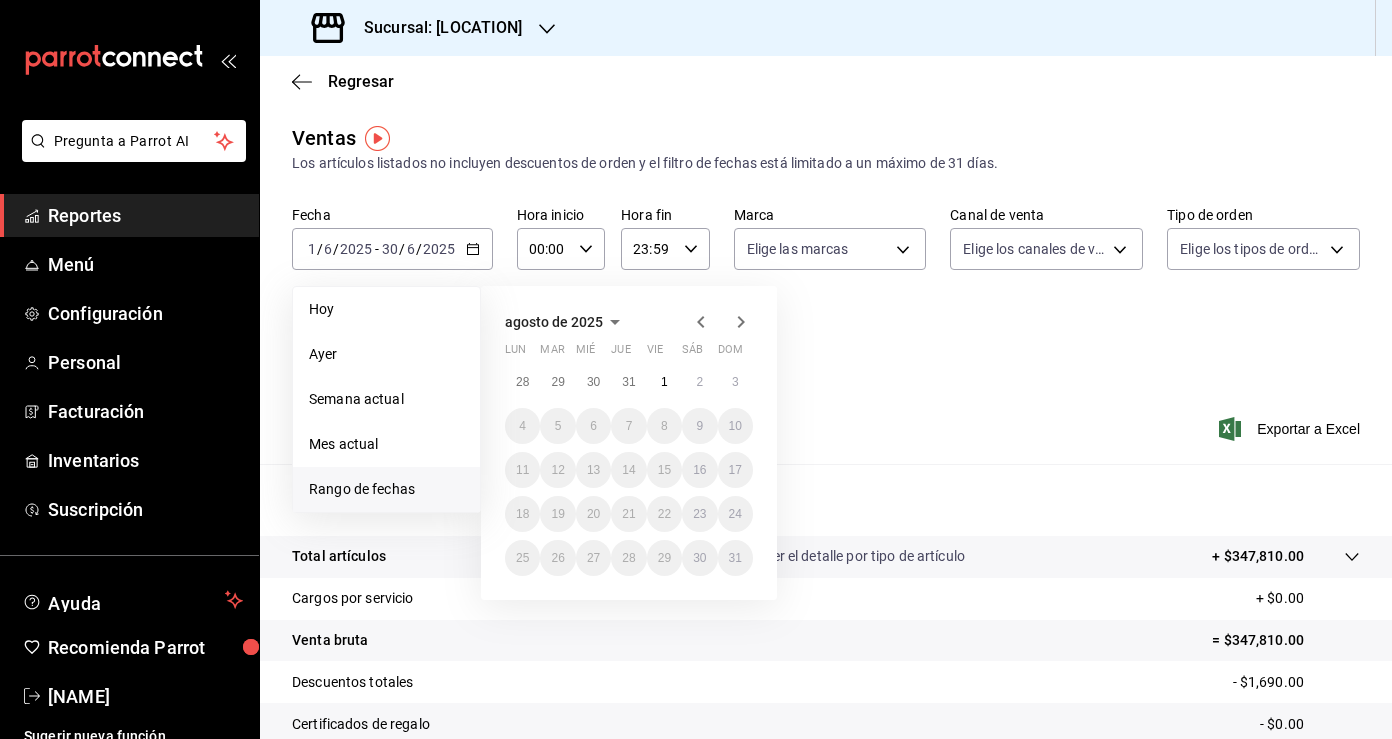 click 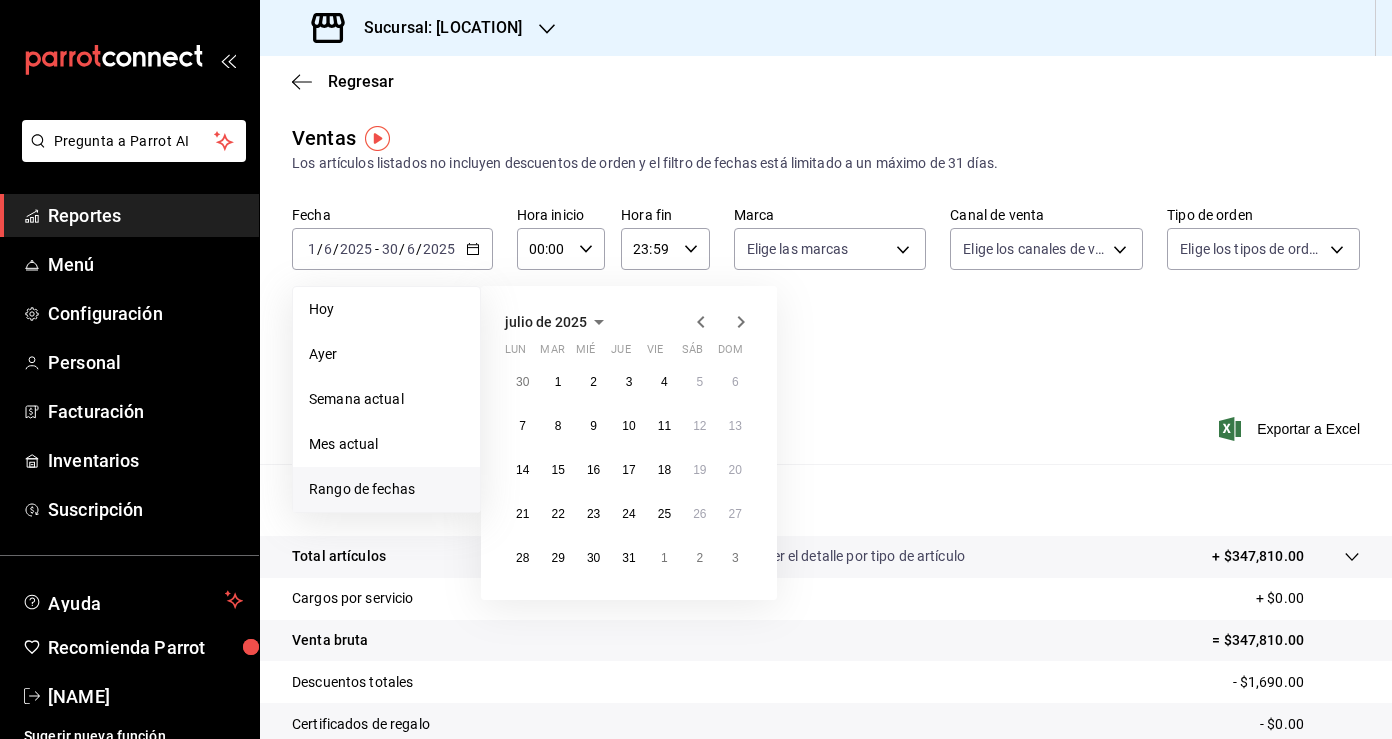click 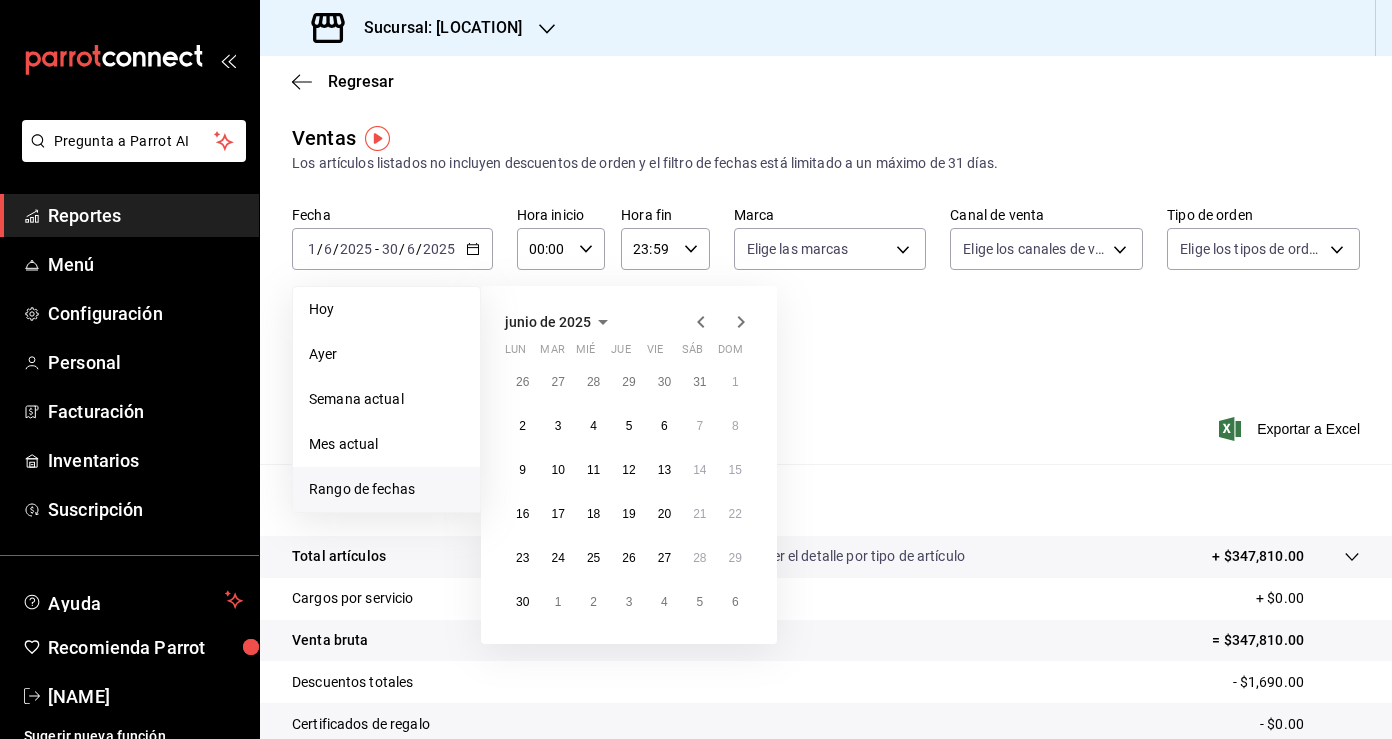 click 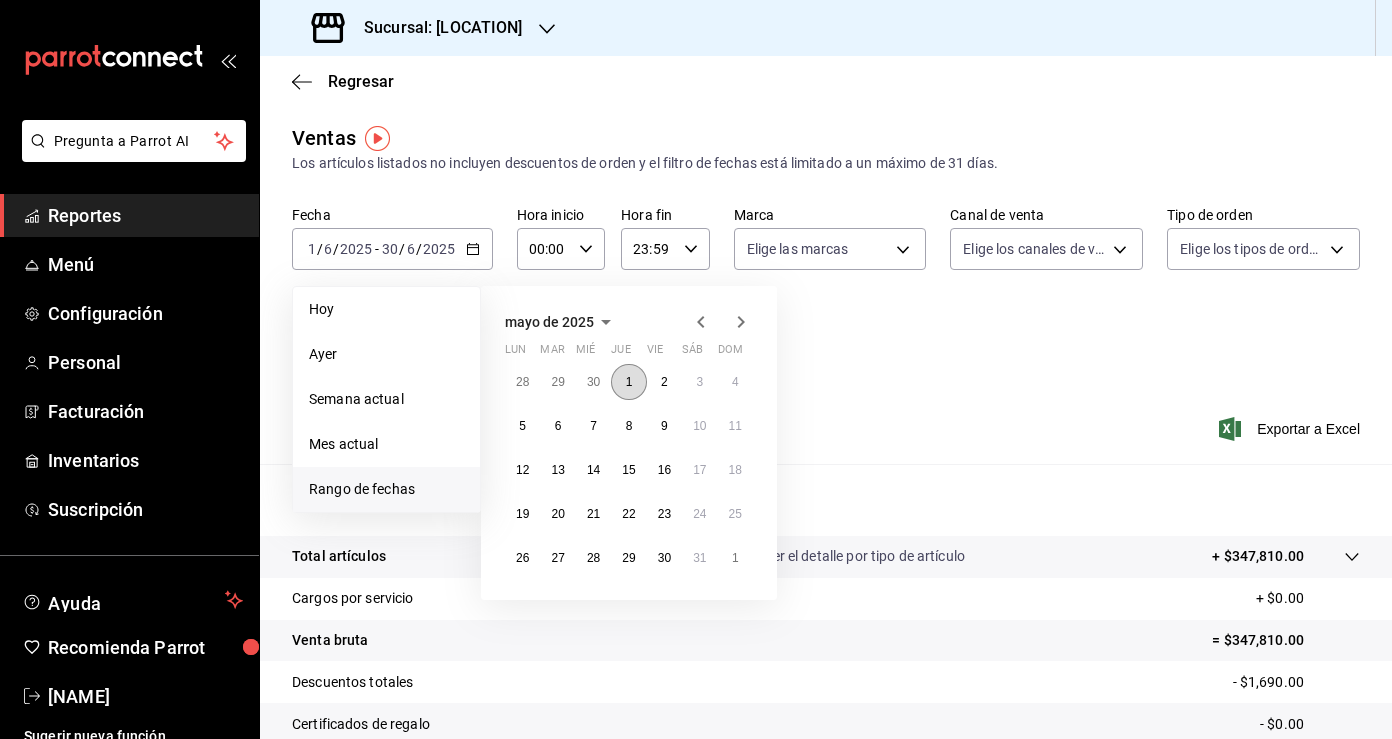click on "1" at bounding box center [629, 382] 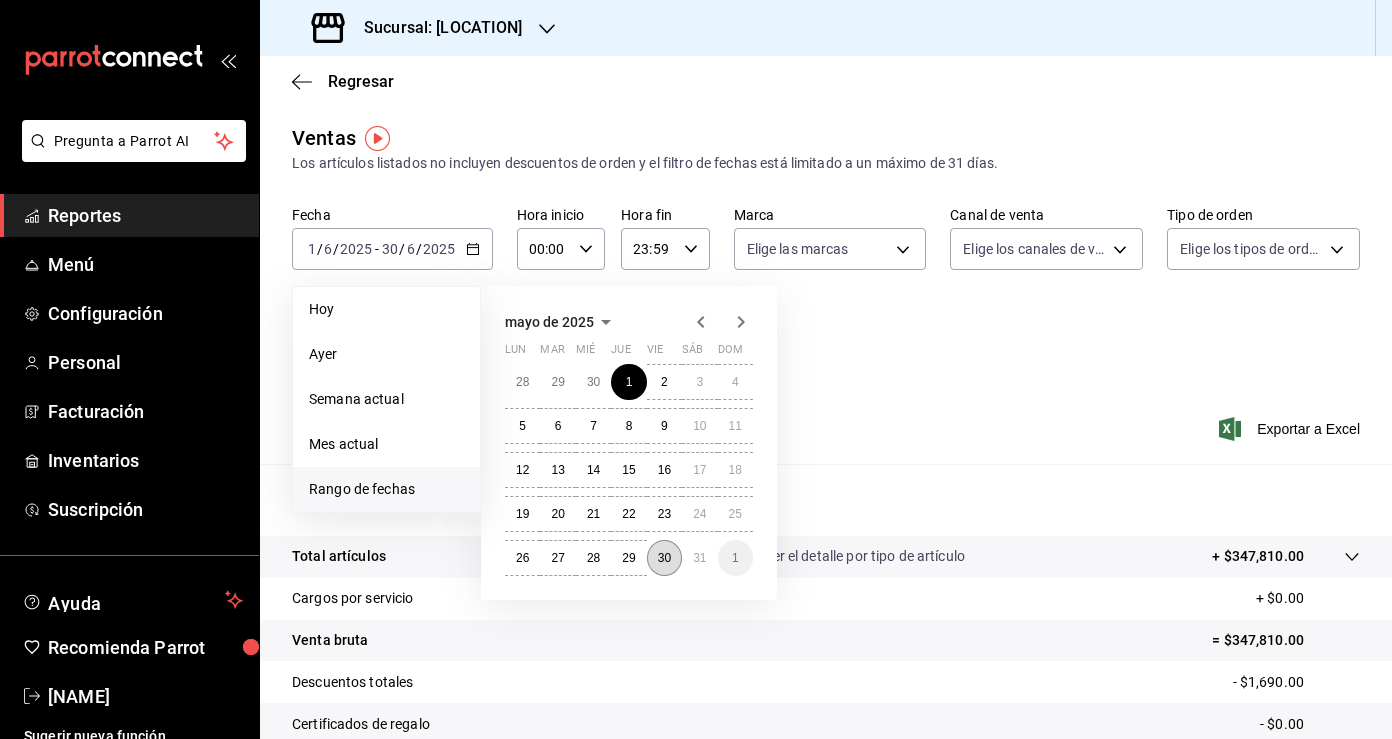 click on "30" at bounding box center [664, 558] 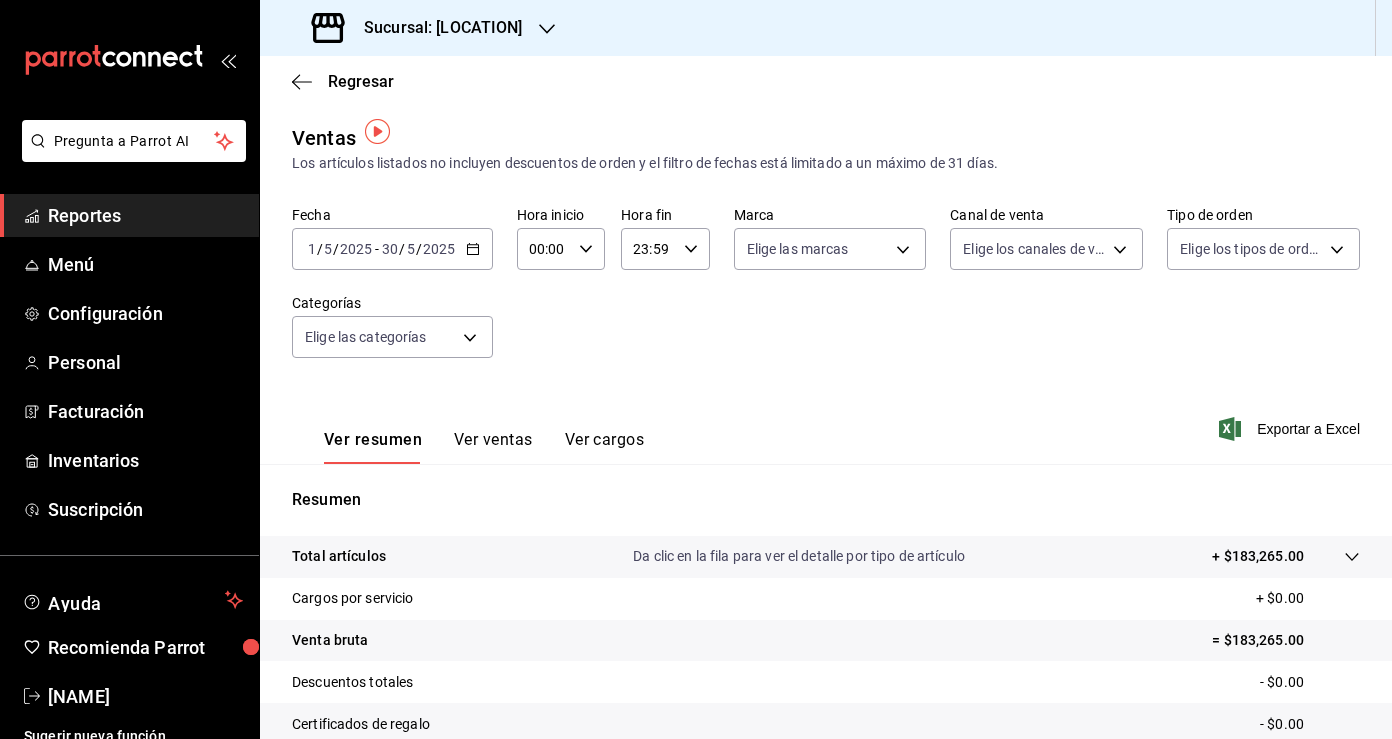 scroll, scrollTop: 219, scrollLeft: 0, axis: vertical 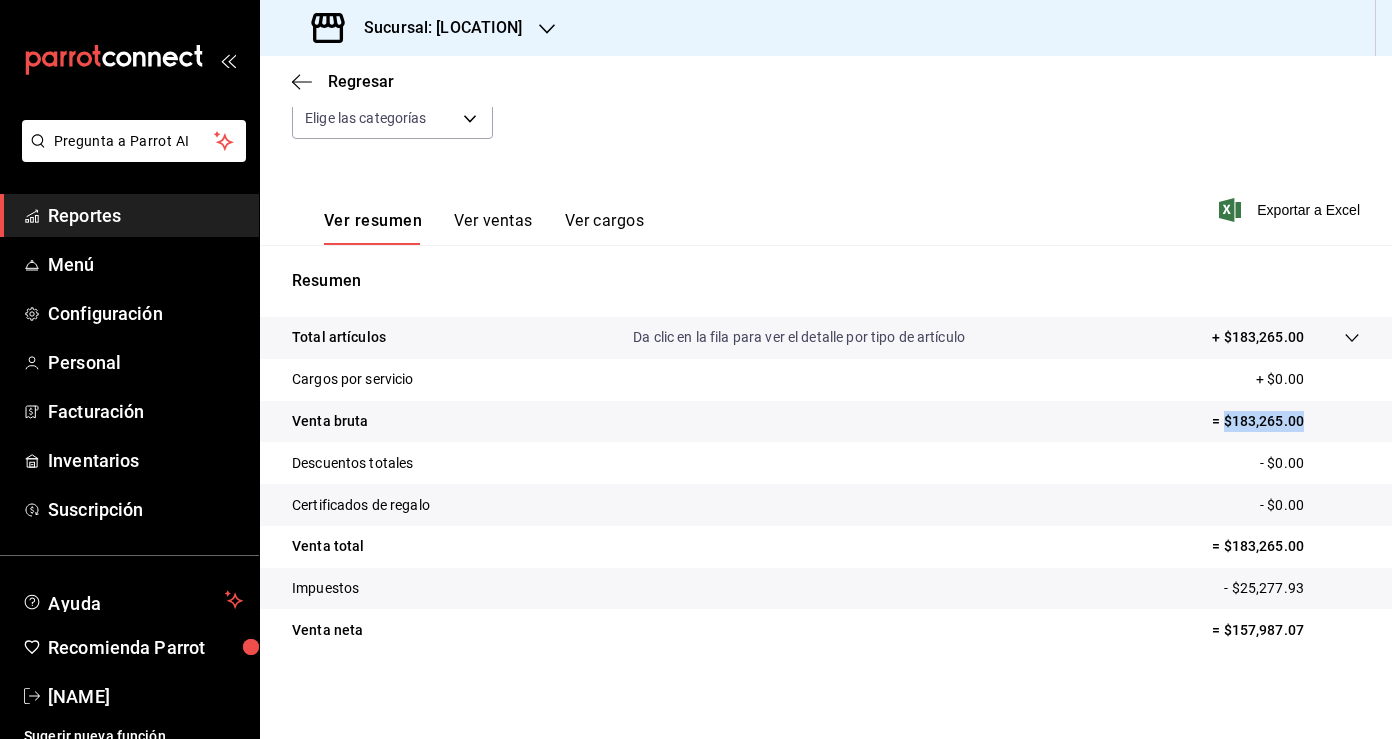 drag, startPoint x: 1305, startPoint y: 420, endPoint x: 1222, endPoint y: 417, distance: 83.0542 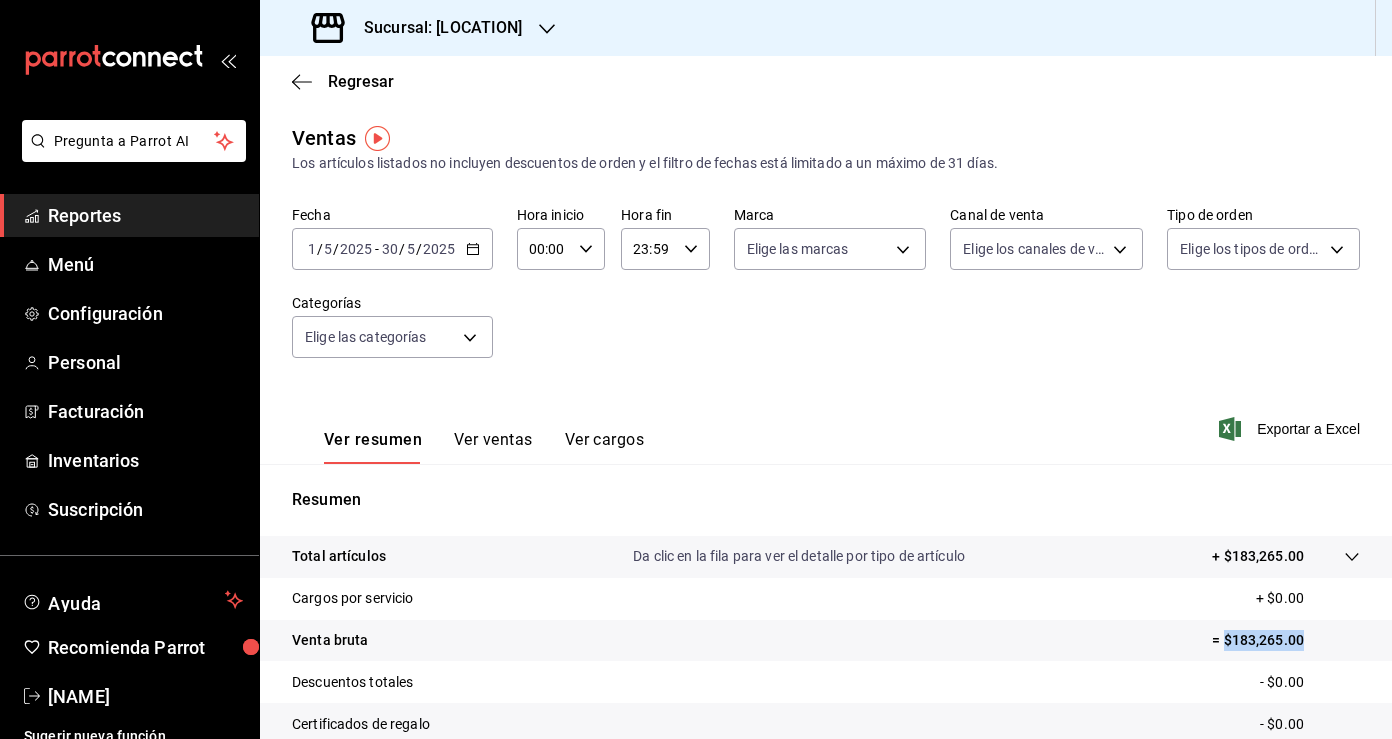 click 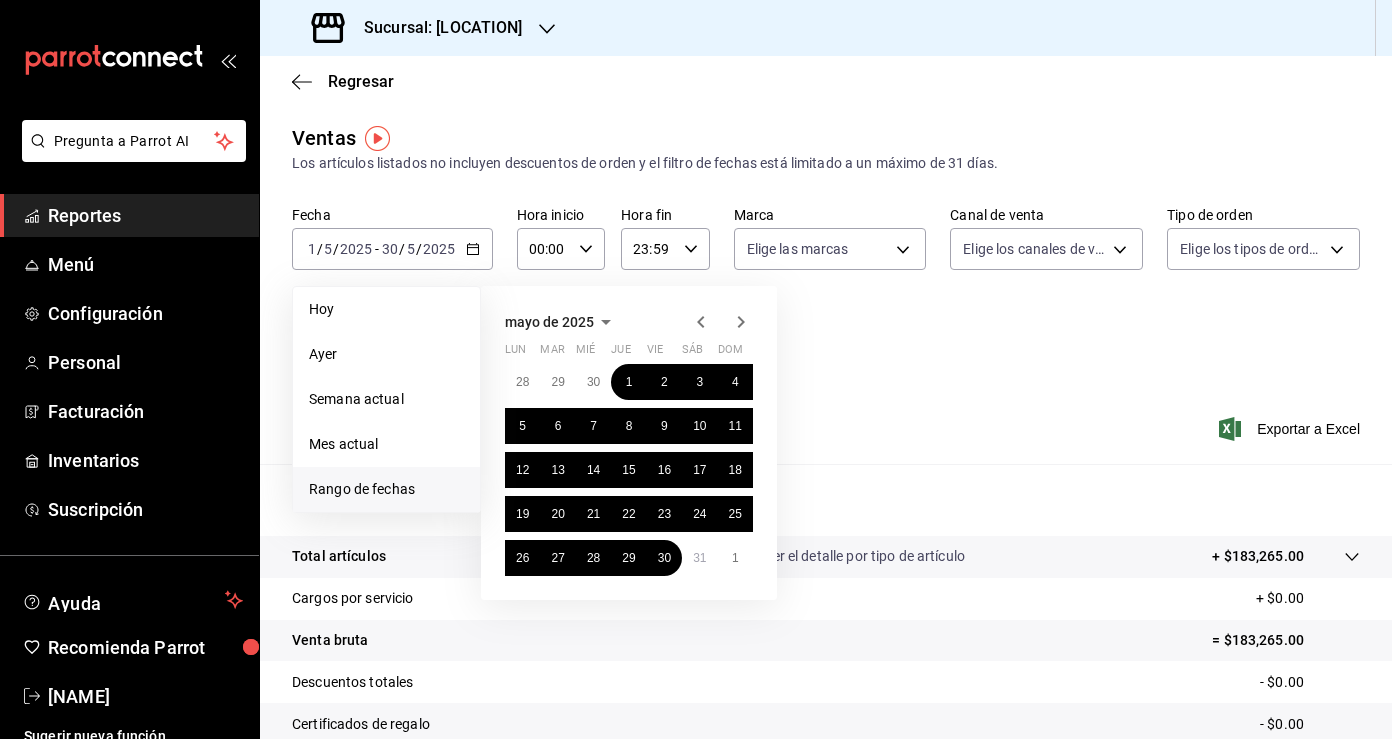 click on "[DD] [DD] [DD] [DD] [DD] [DD] [DD] [DD] [DD] [DD] [DD] [DD] [DD] [DD] [DD] [DD] [DD] [DD] [DD] [DD] [DD] [DD] [DD] [DD] [DD] [DD] [DD] [DD] [DD] [DD] [DD] [DD]" at bounding box center [629, 470] 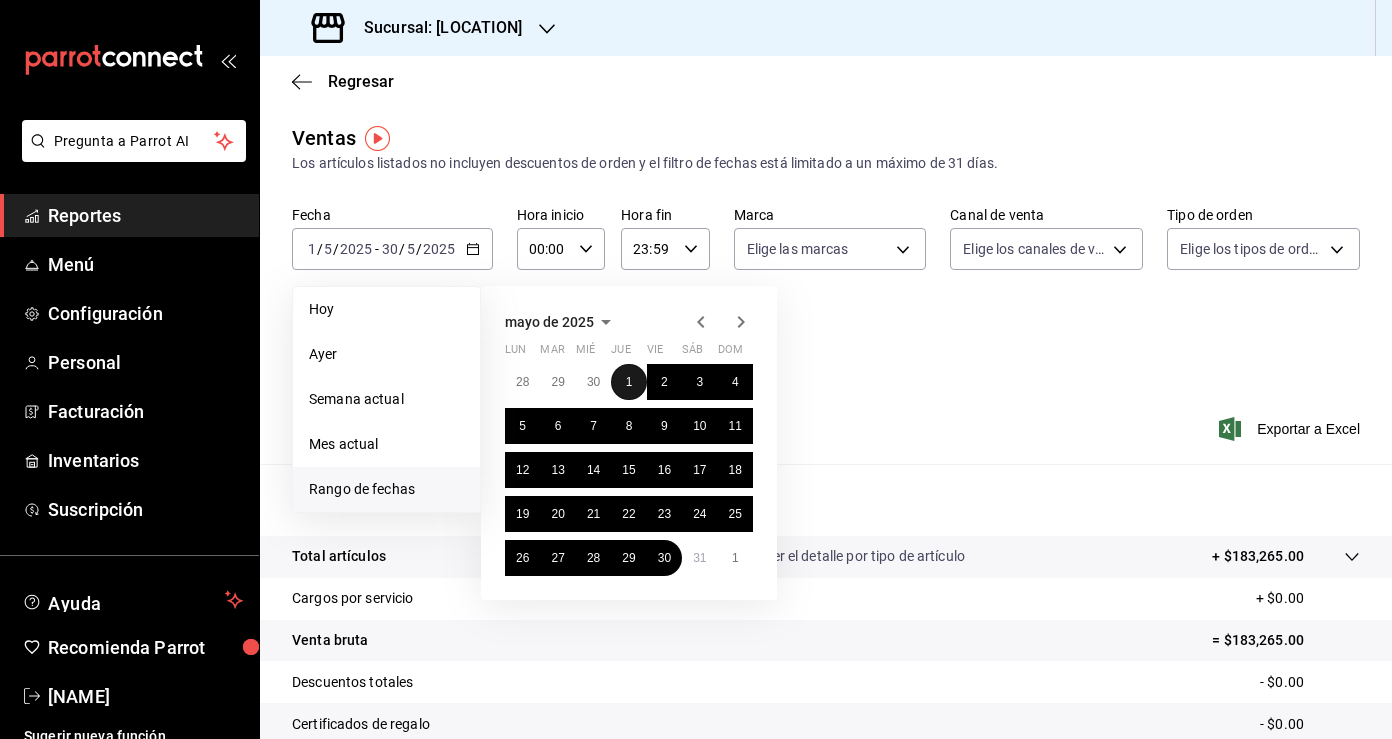 click on "1" at bounding box center [629, 382] 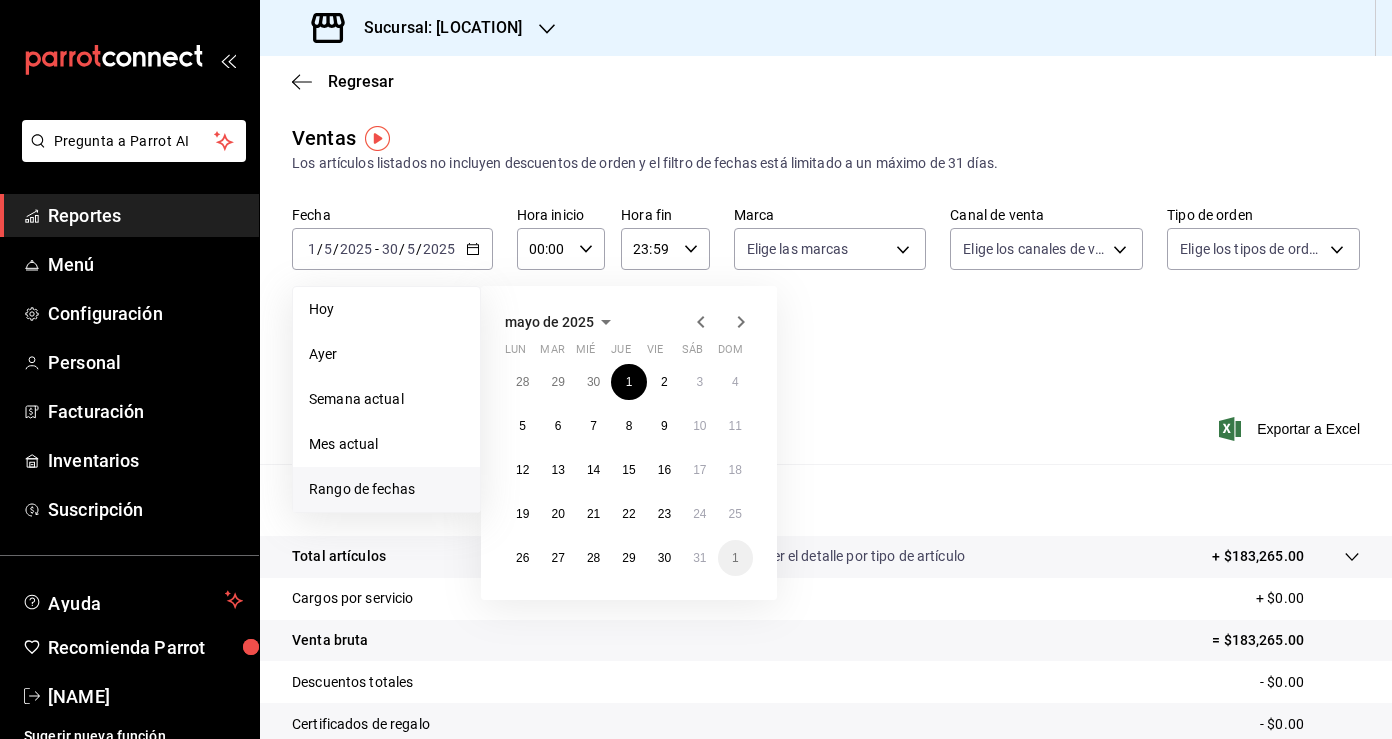 click 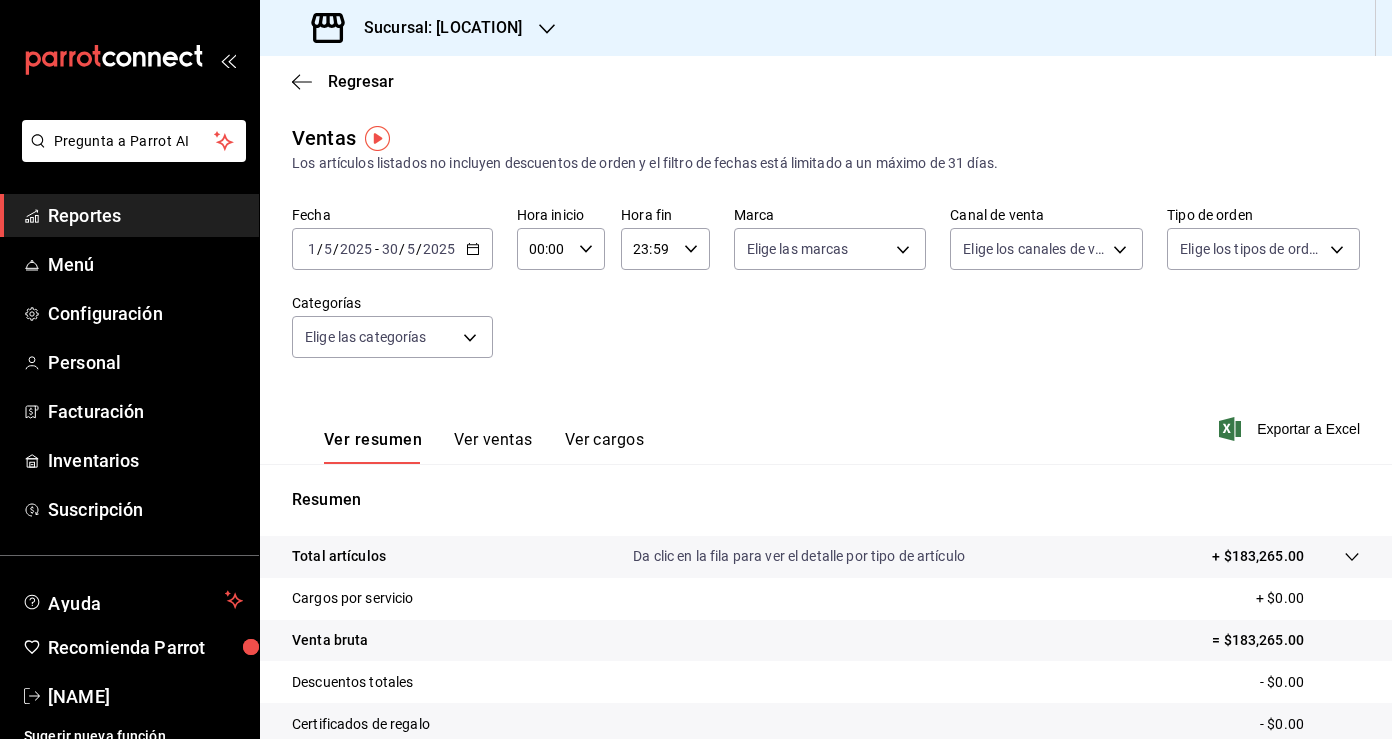 click 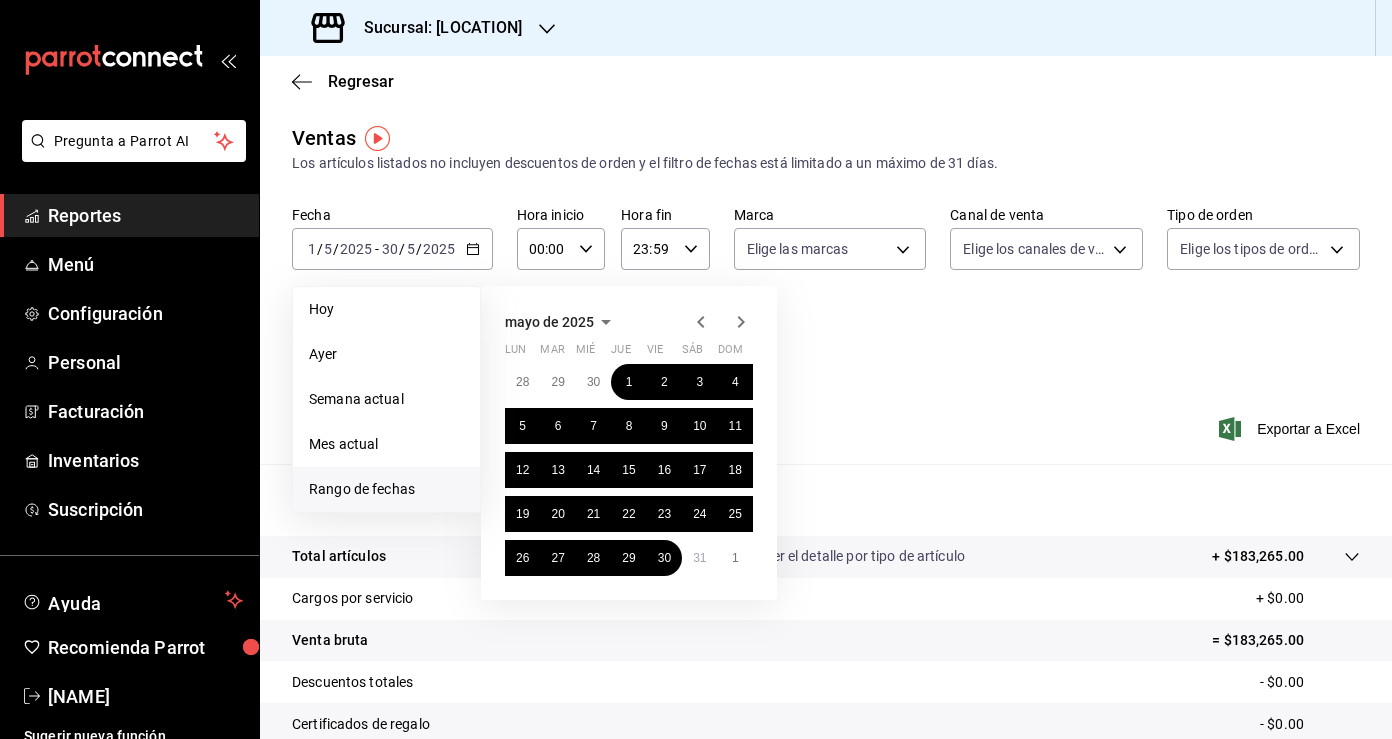 click 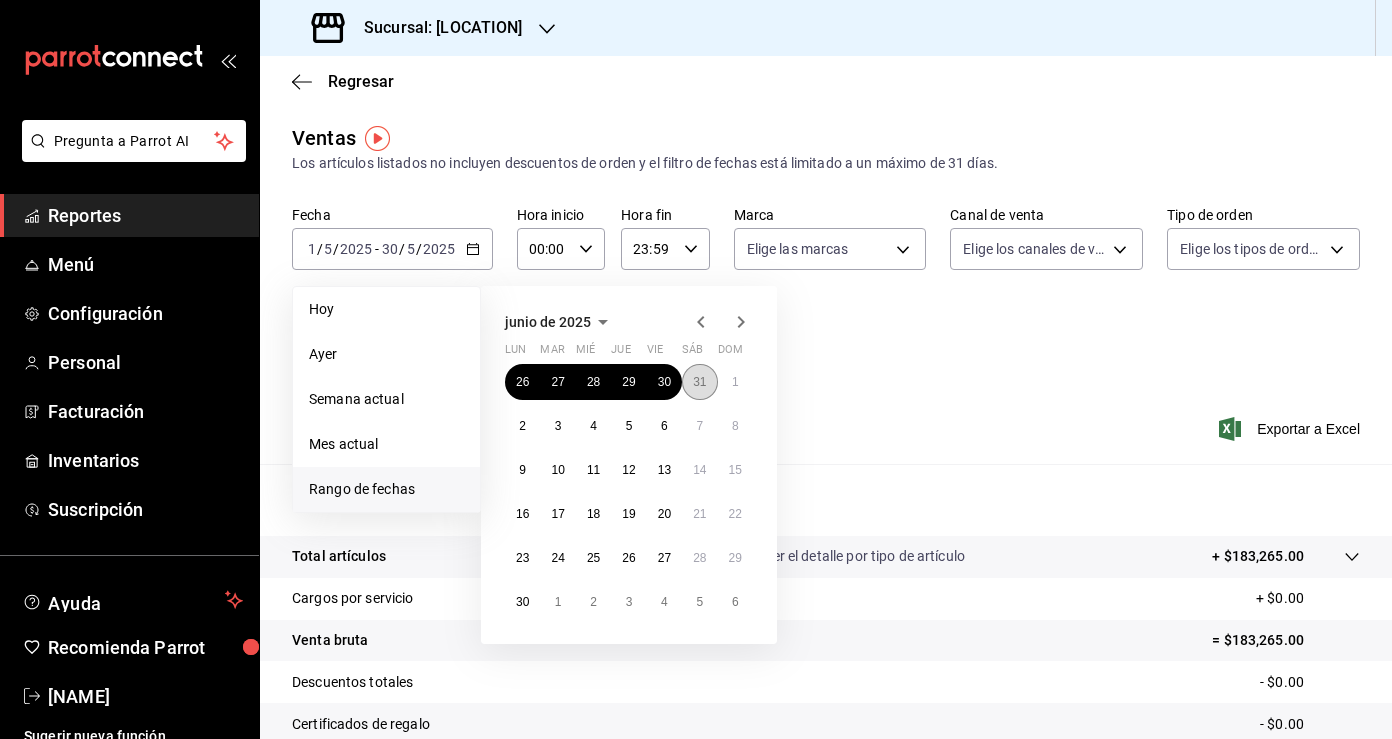 click on "31" at bounding box center (699, 382) 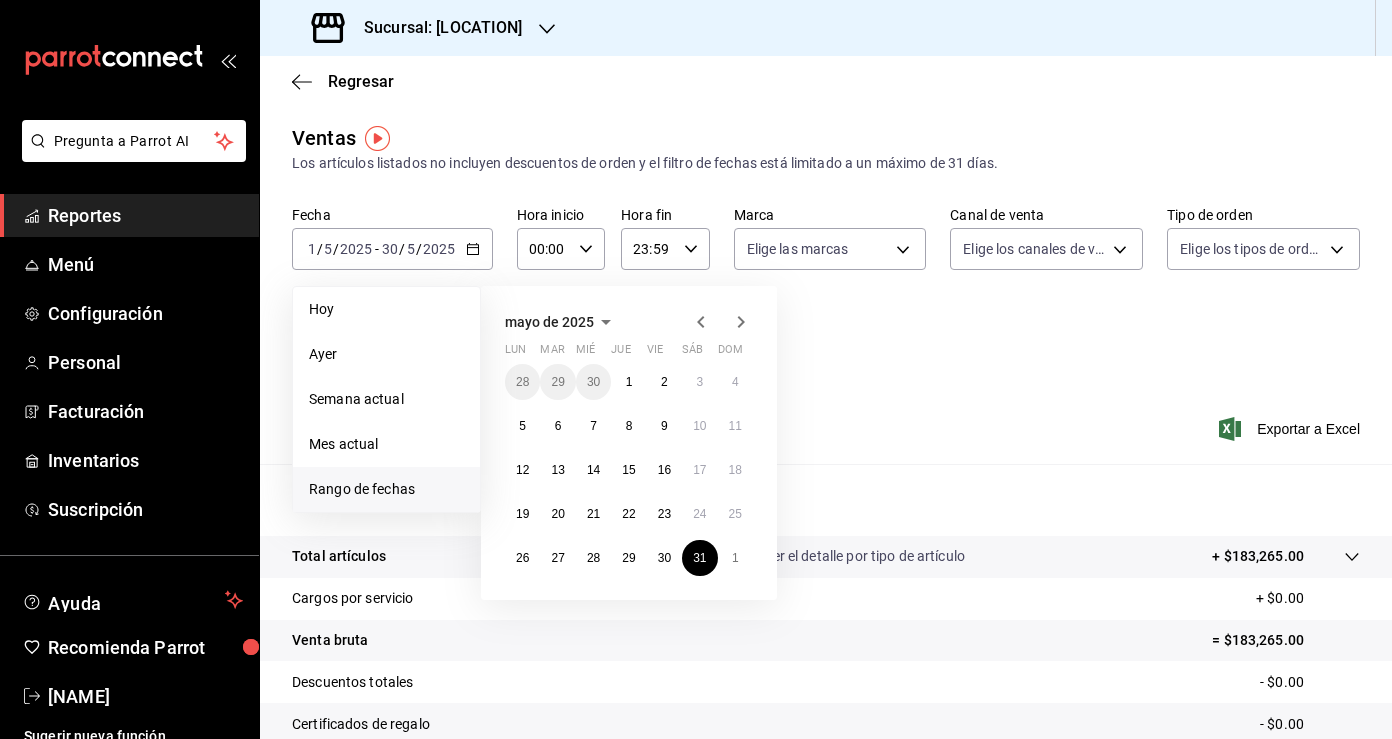 click 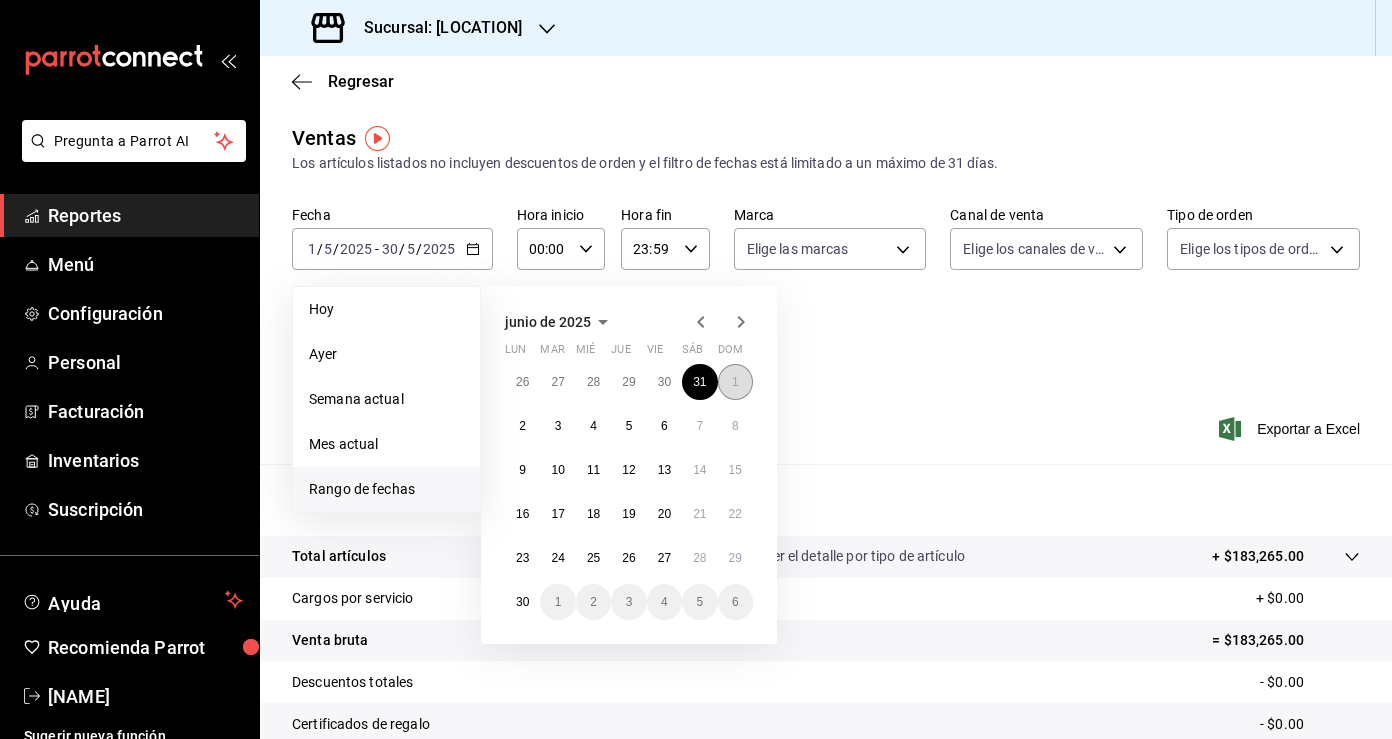 click on "1" at bounding box center (735, 382) 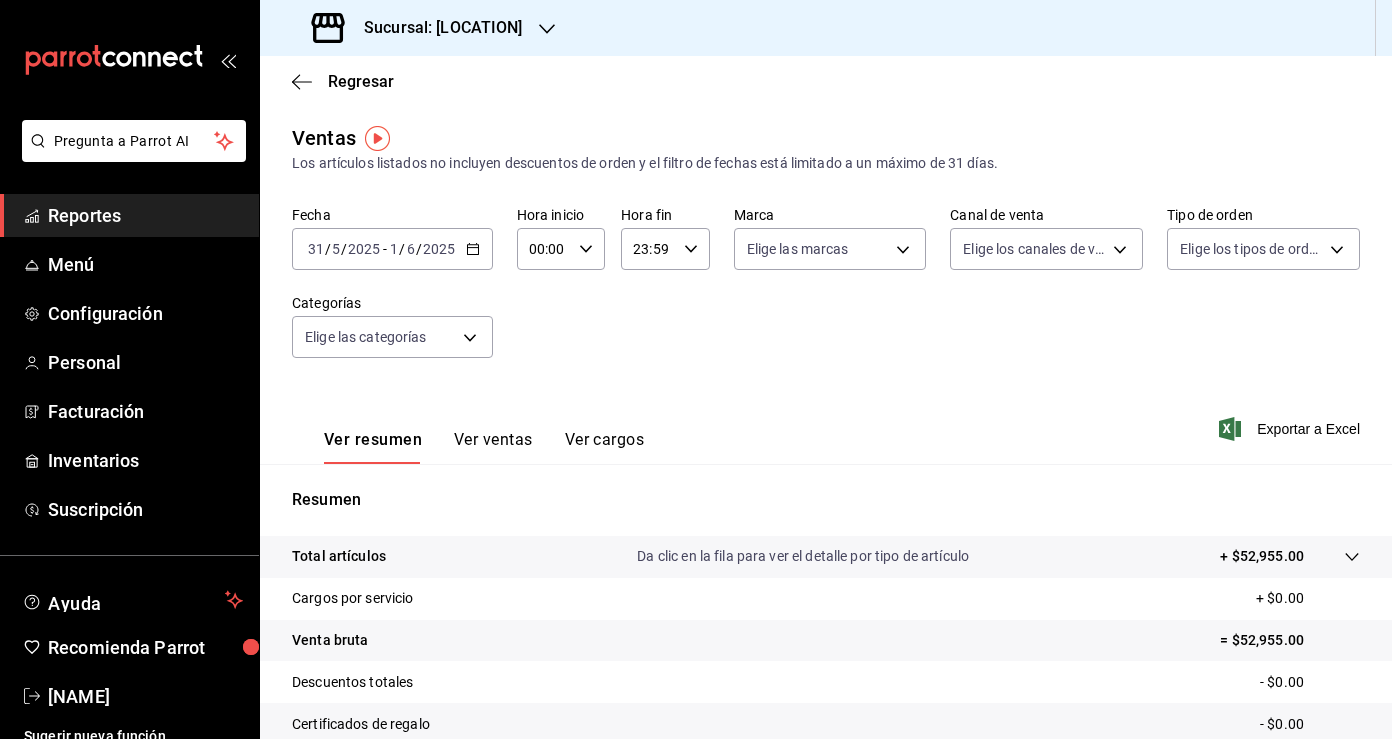click 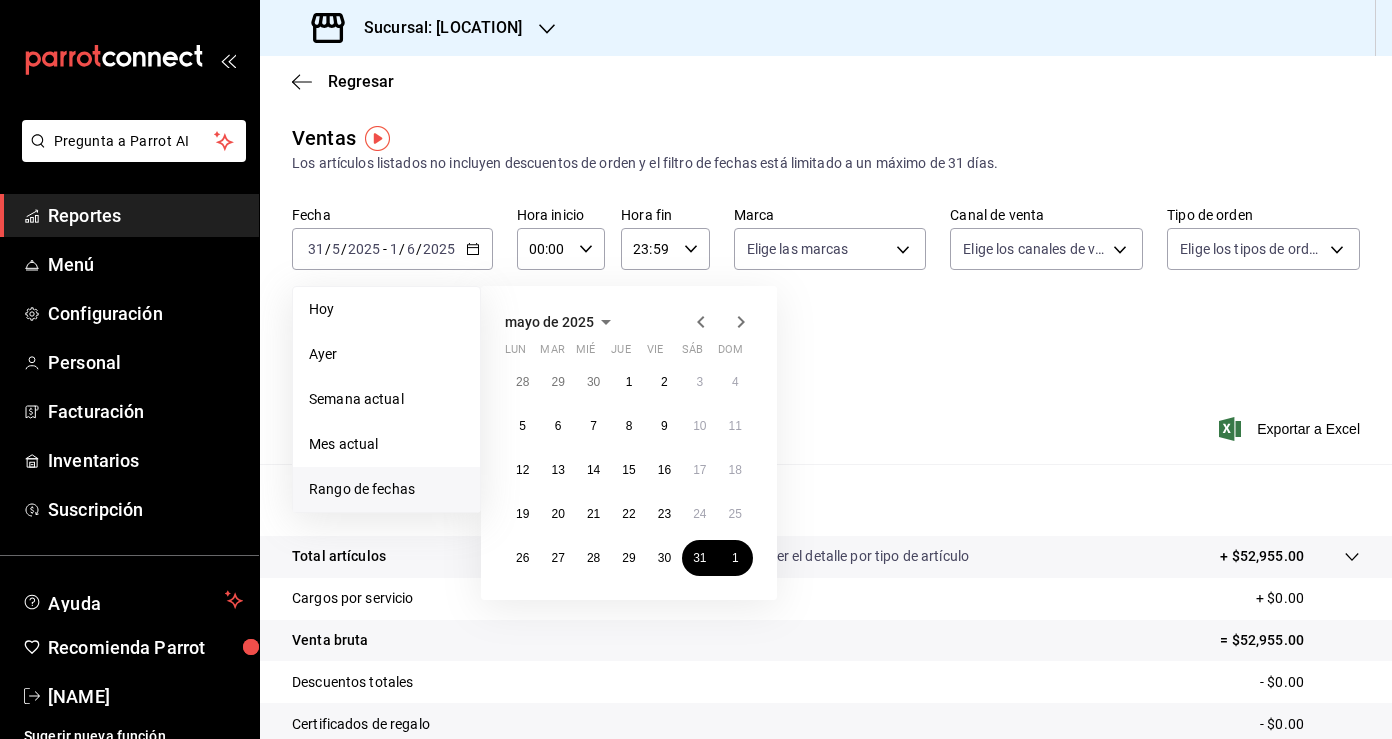 click 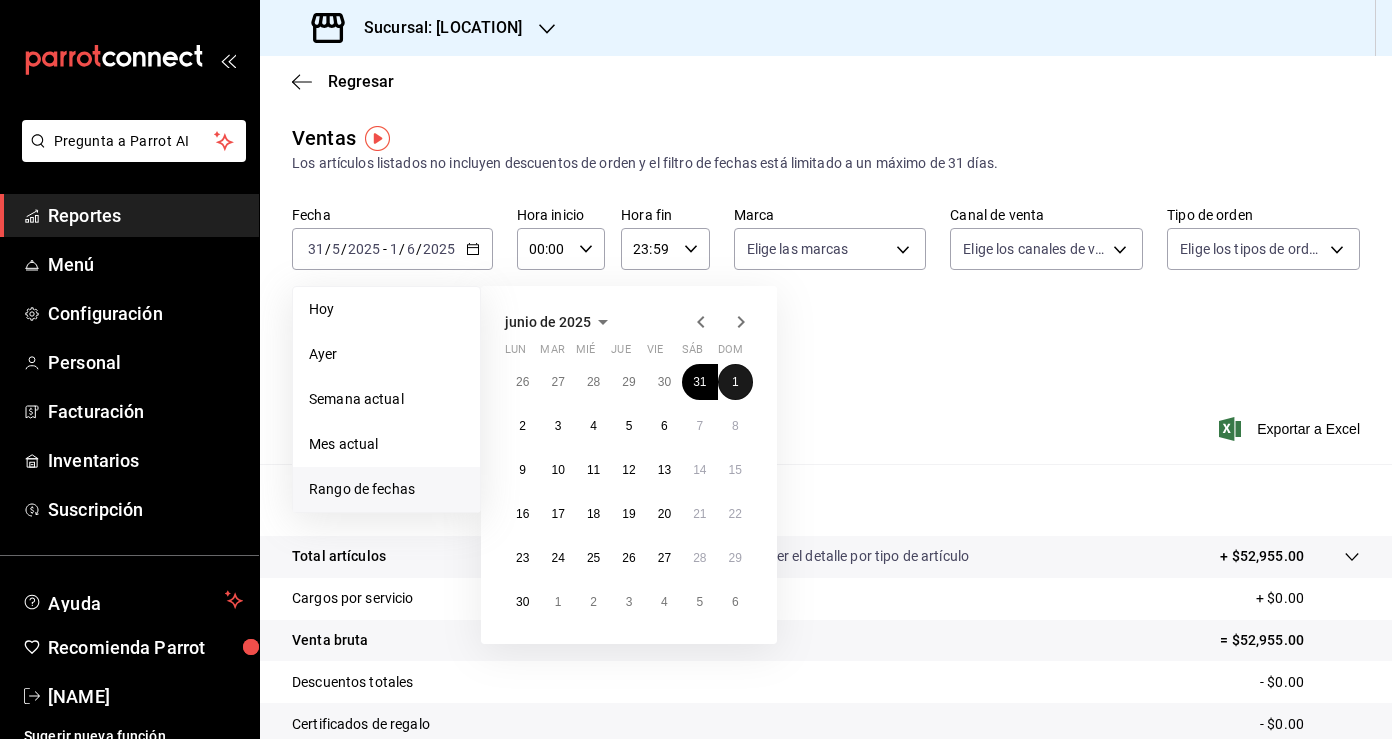 click on "1" at bounding box center [735, 382] 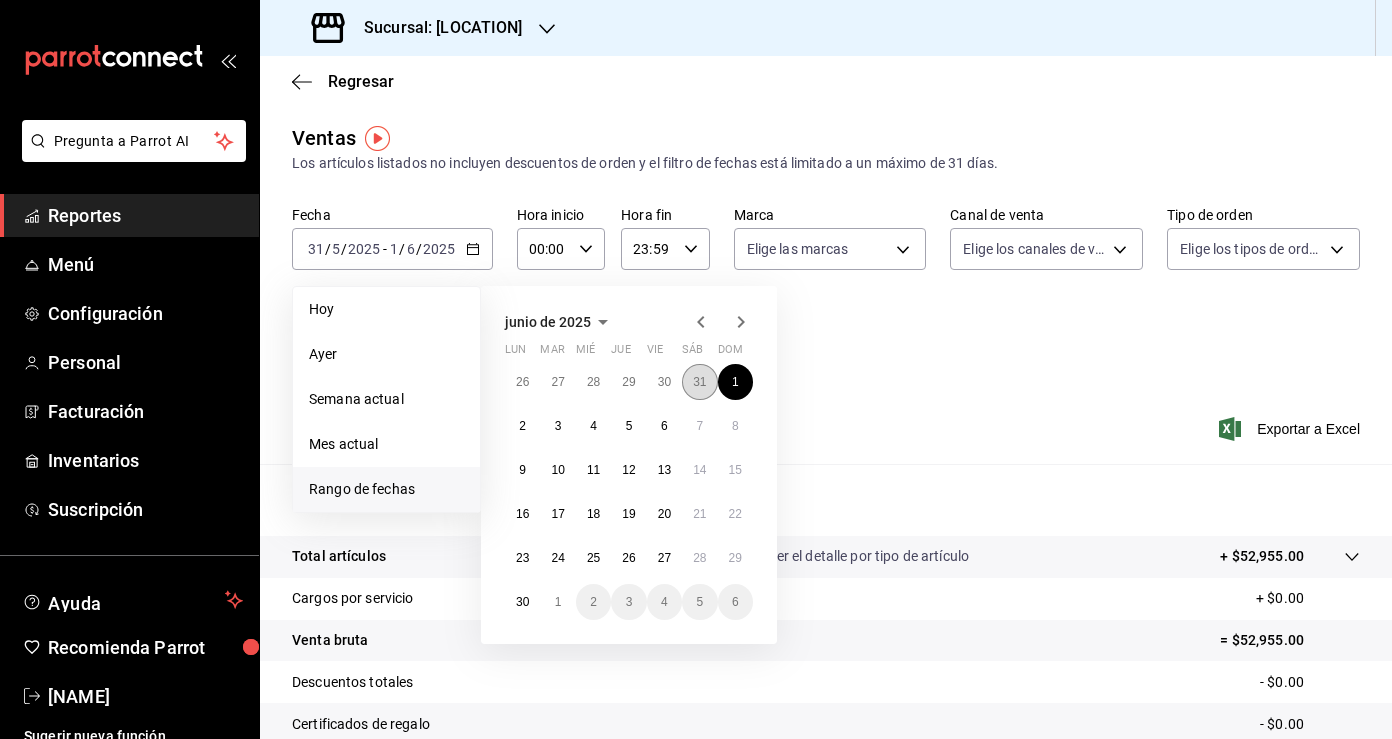 click on "31" at bounding box center [699, 382] 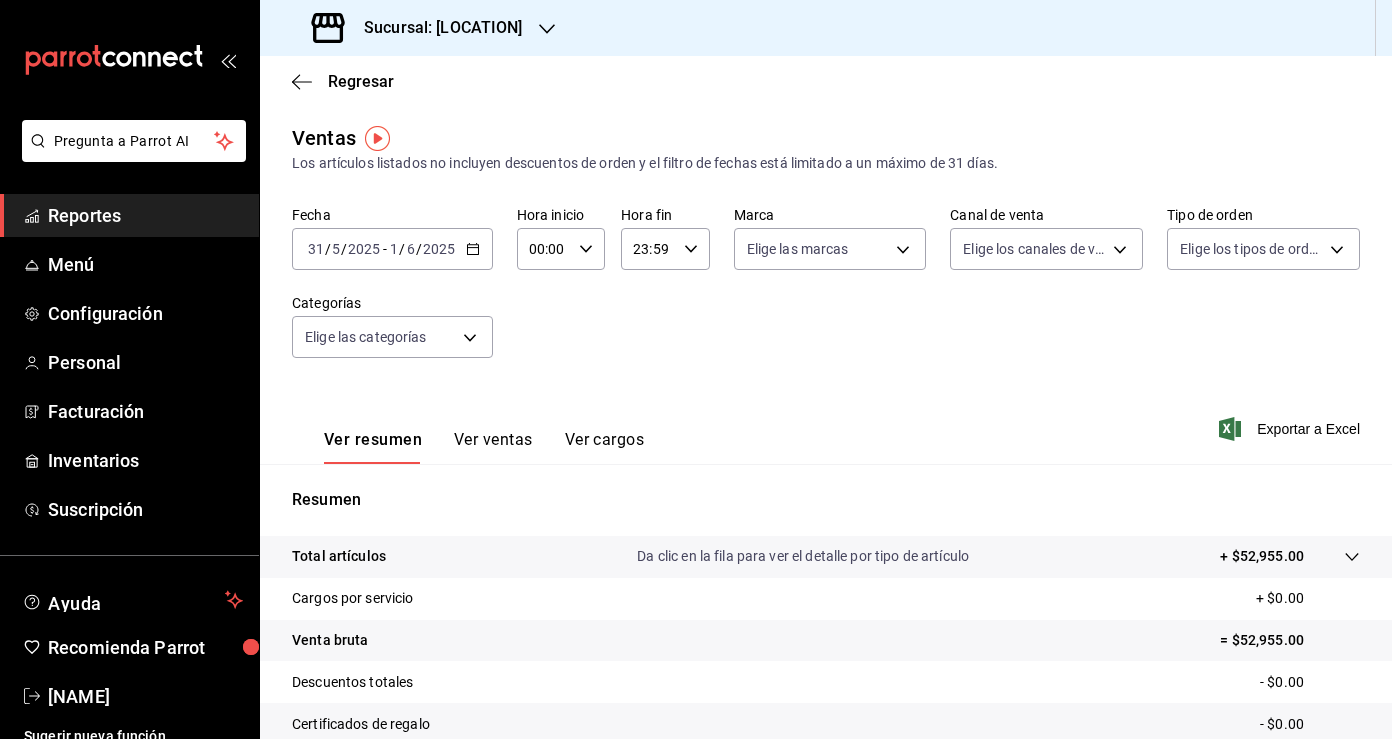 click 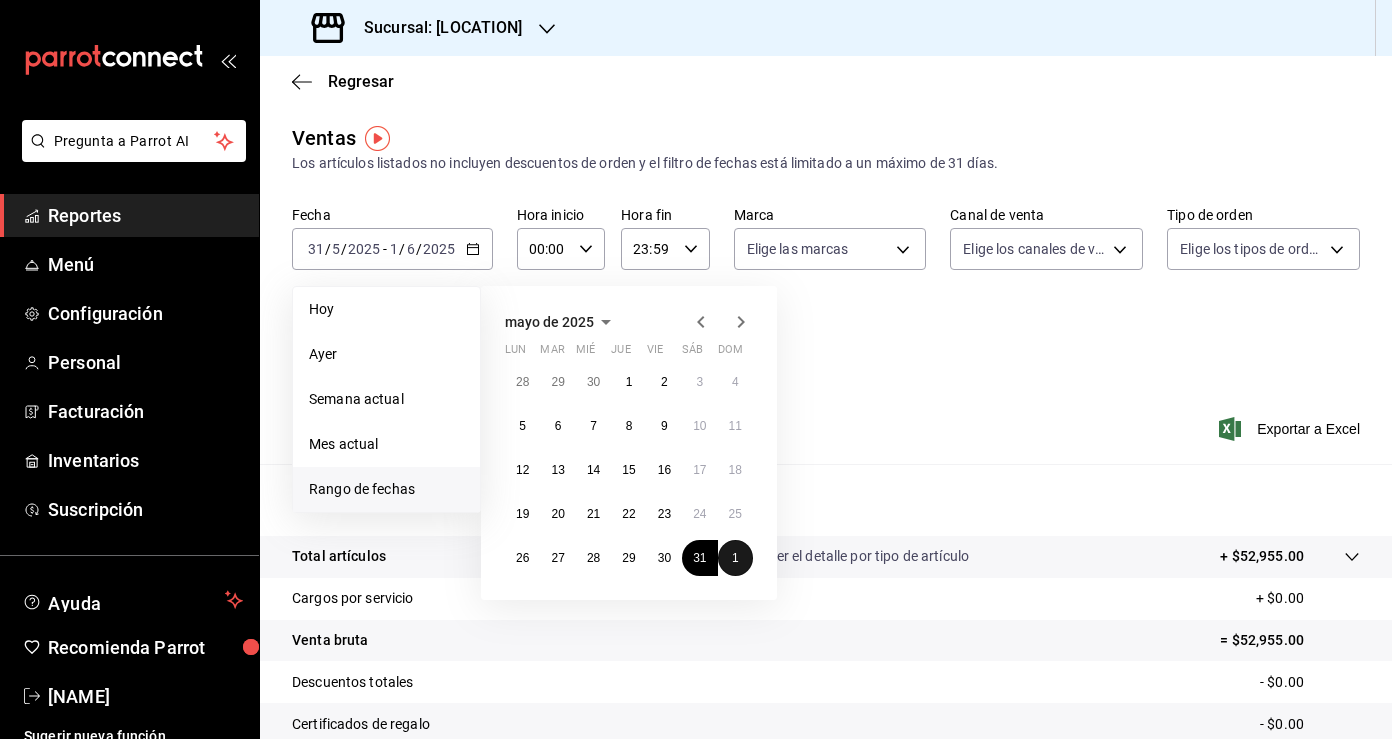 click on "1" at bounding box center [735, 558] 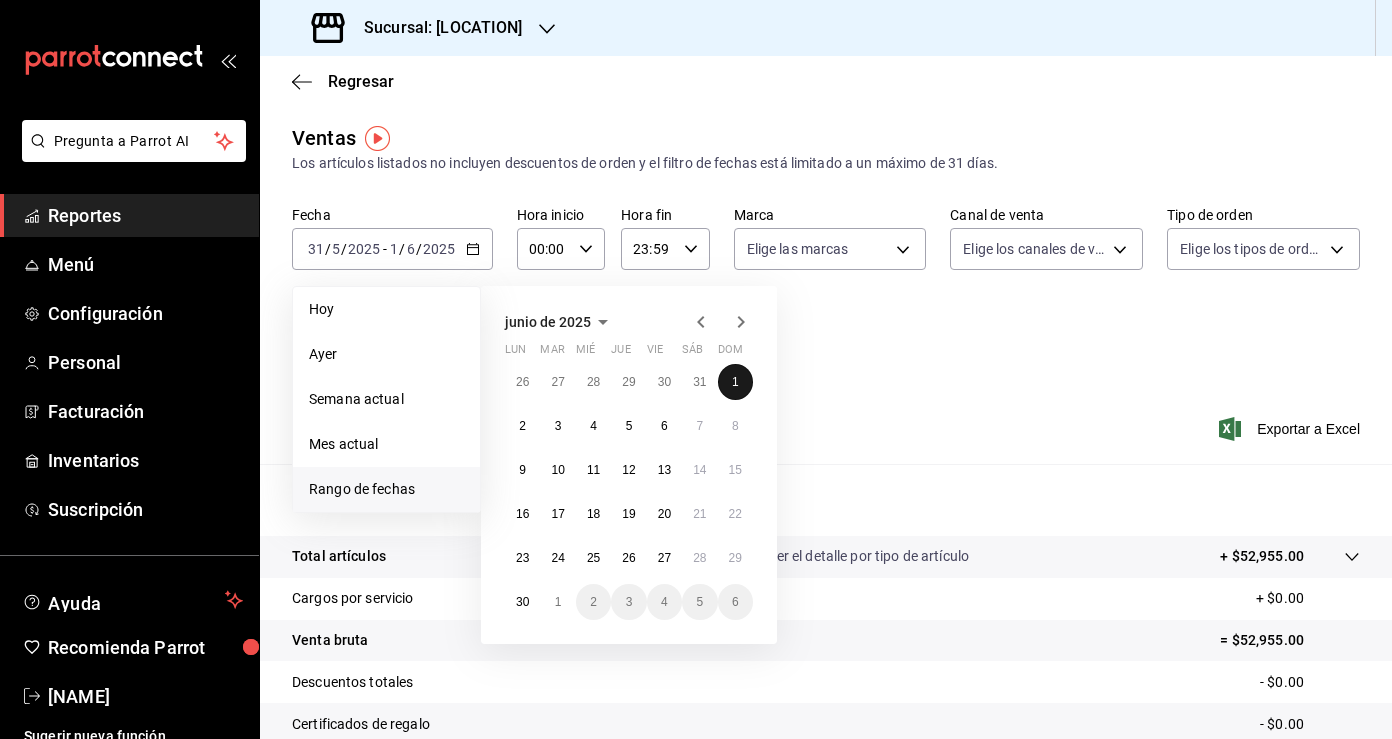 click on "1" at bounding box center [735, 382] 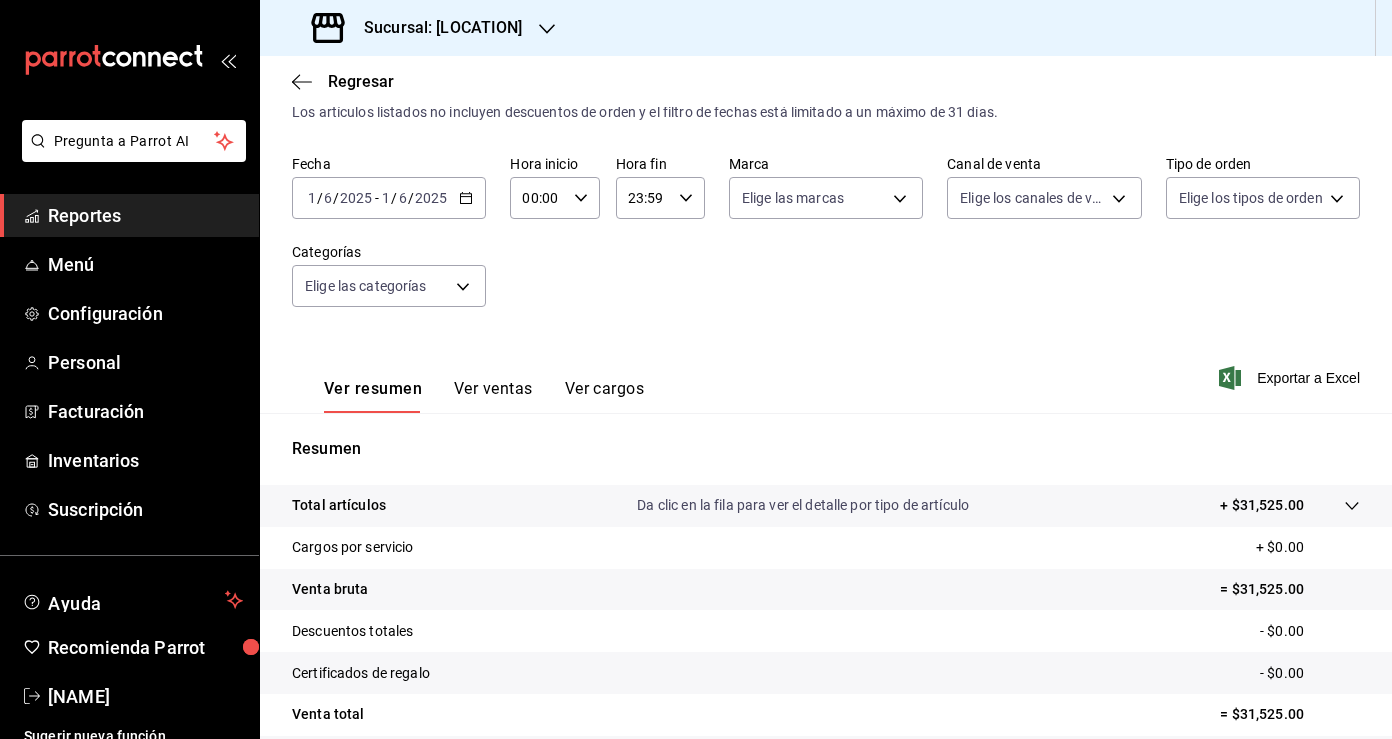 scroll, scrollTop: 219, scrollLeft: 0, axis: vertical 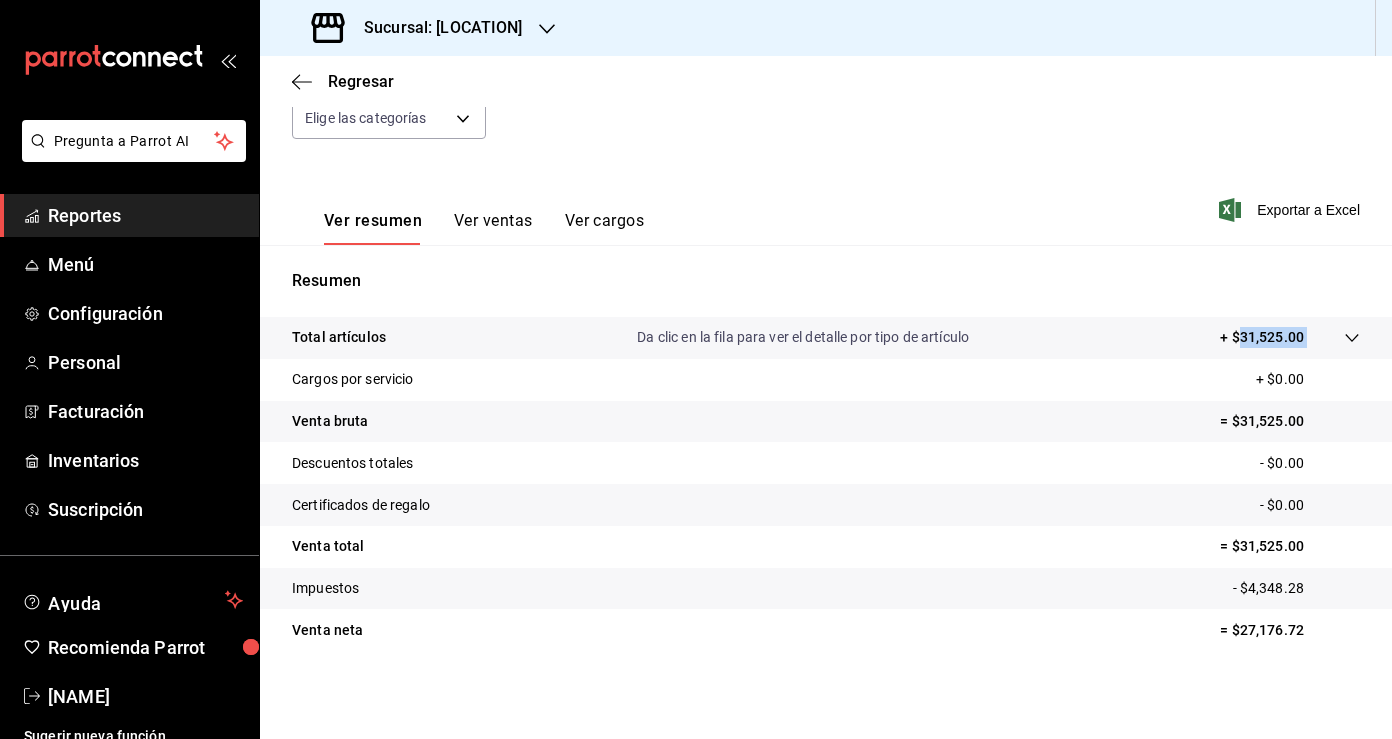 drag, startPoint x: 1306, startPoint y: 339, endPoint x: 1237, endPoint y: 339, distance: 69 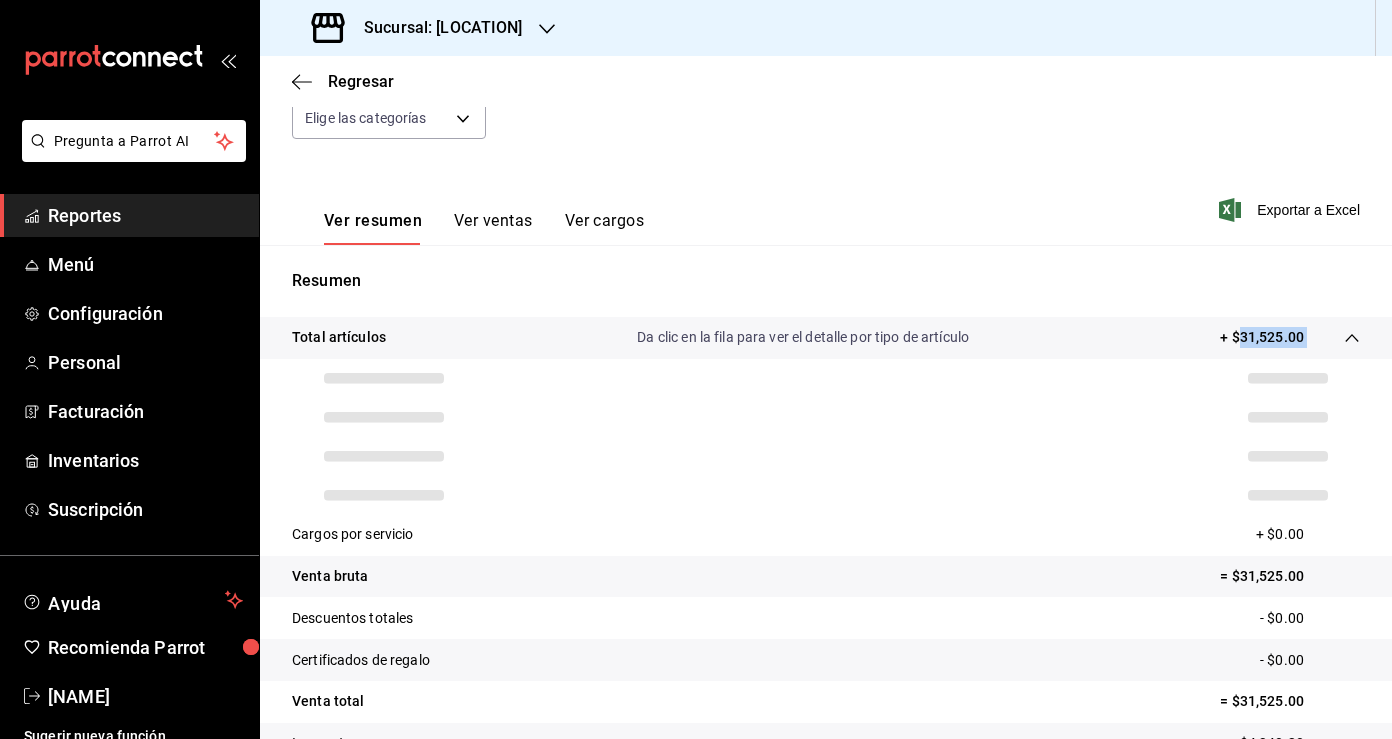 copy on "31,525.00" 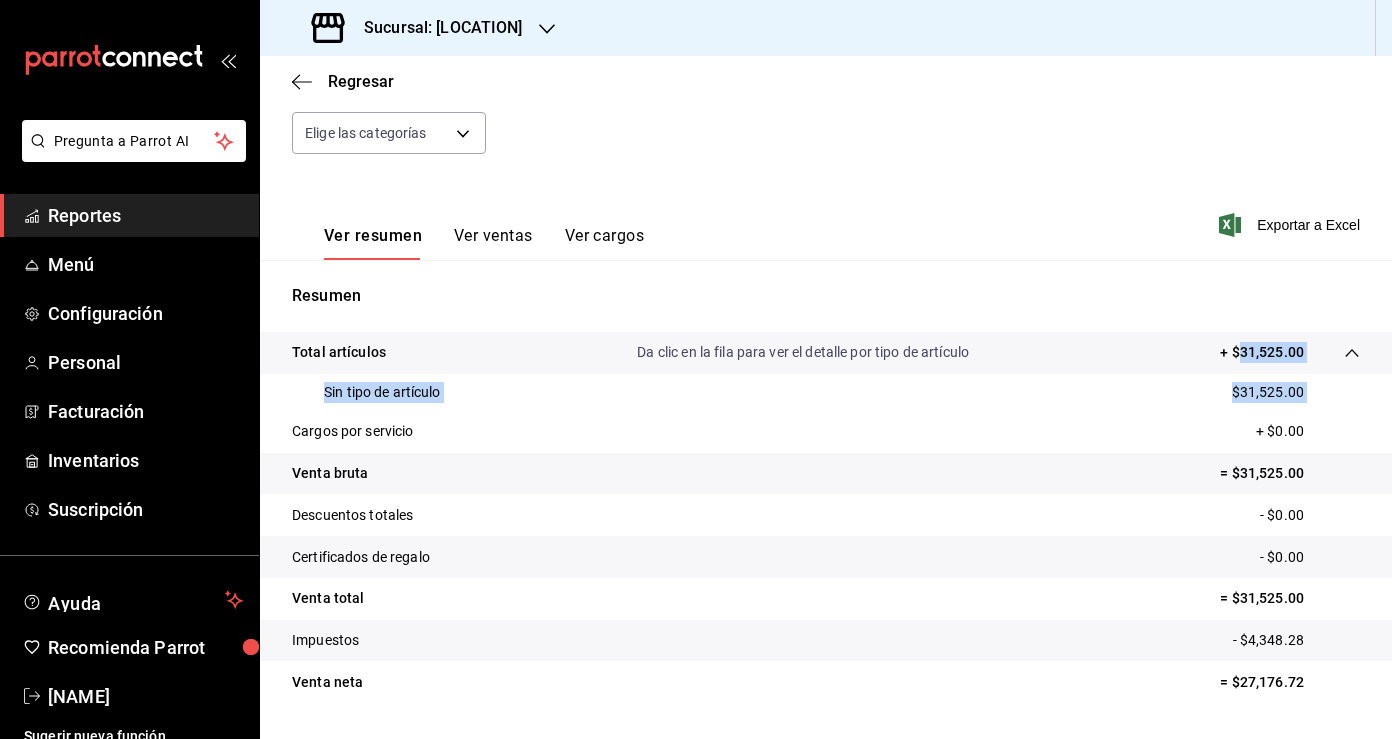 scroll, scrollTop: 209, scrollLeft: 0, axis: vertical 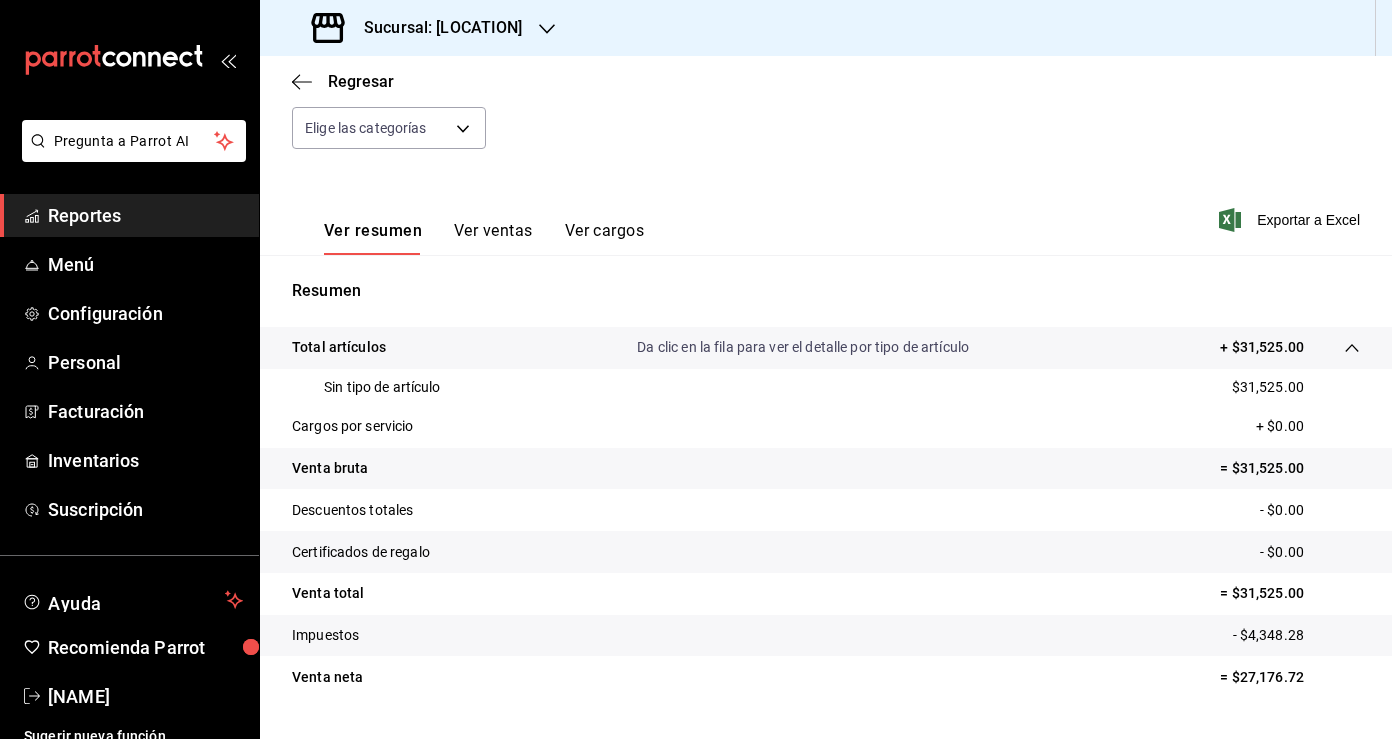 click on "= $31,525.00" at bounding box center (1290, 468) 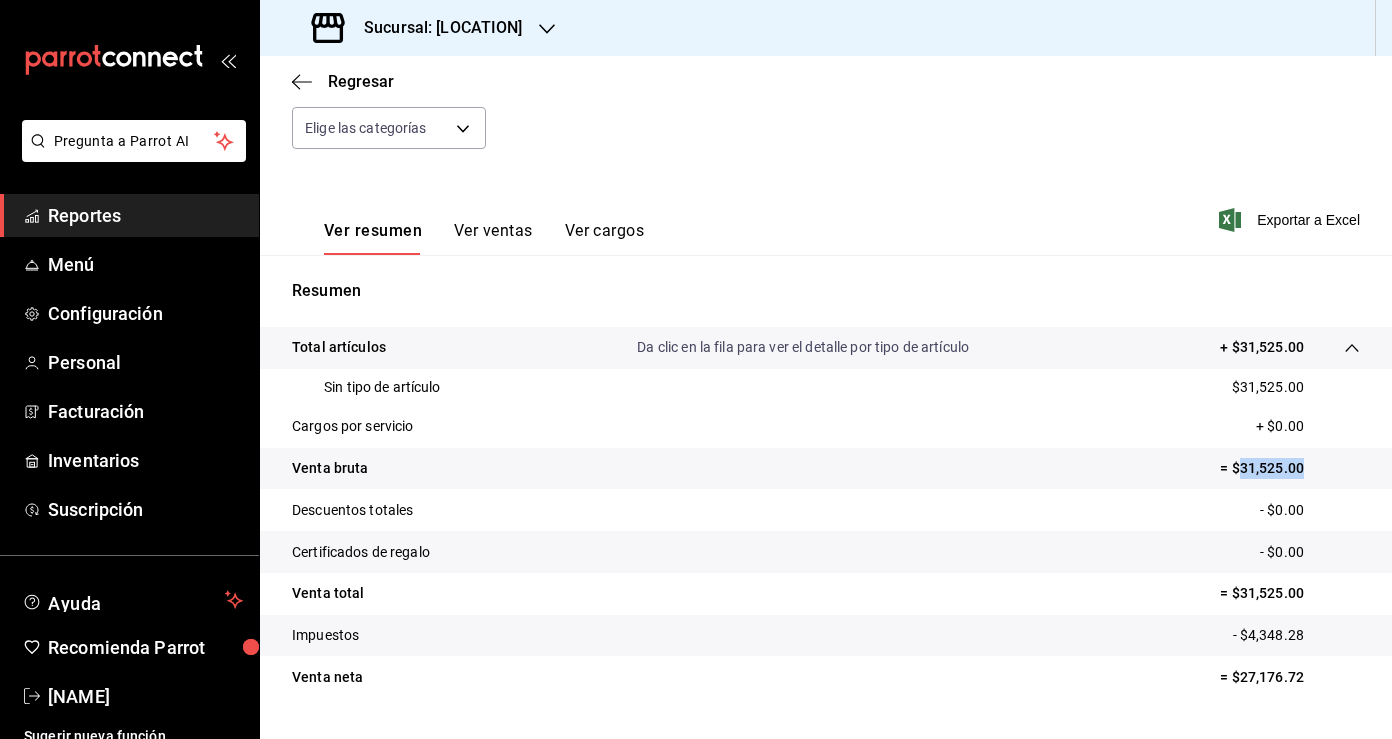 click on "= $31,525.00" at bounding box center (1290, 468) 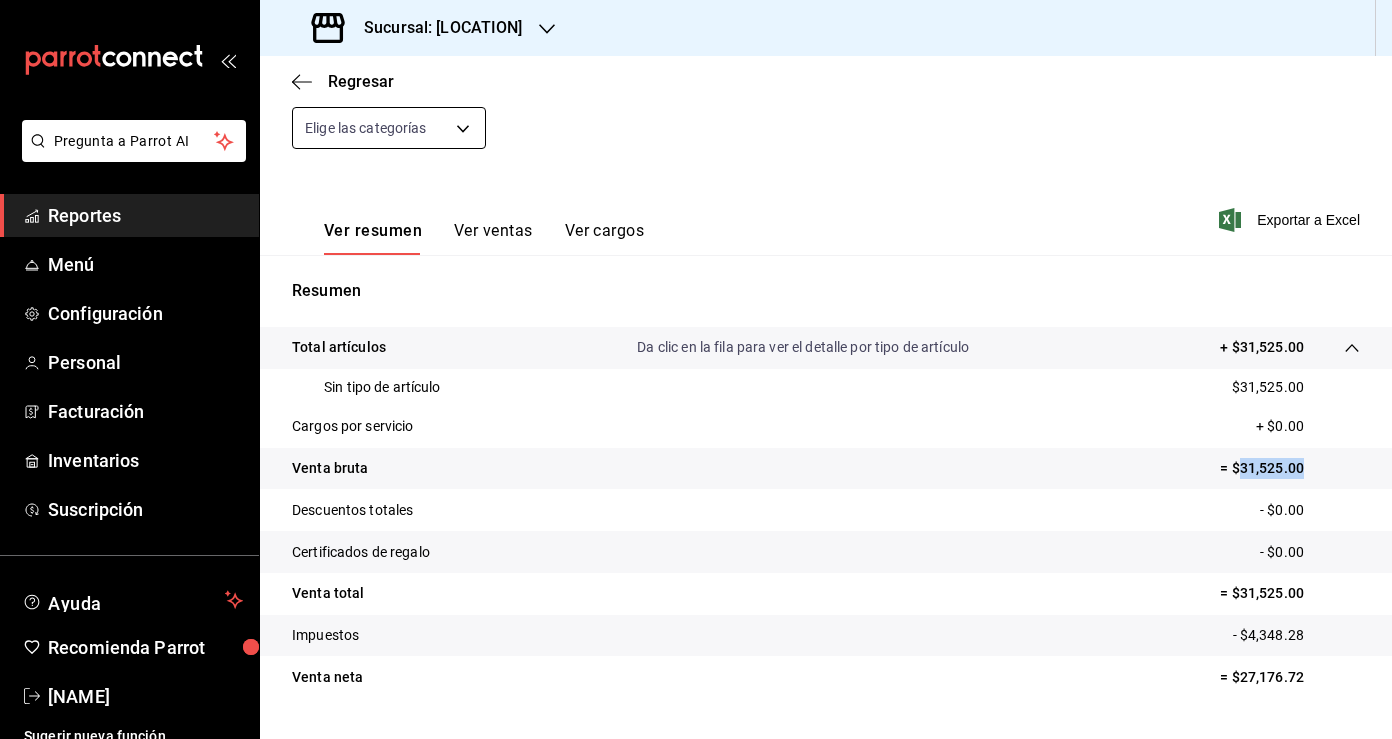 click on "[NAME]" at bounding box center [696, 369] 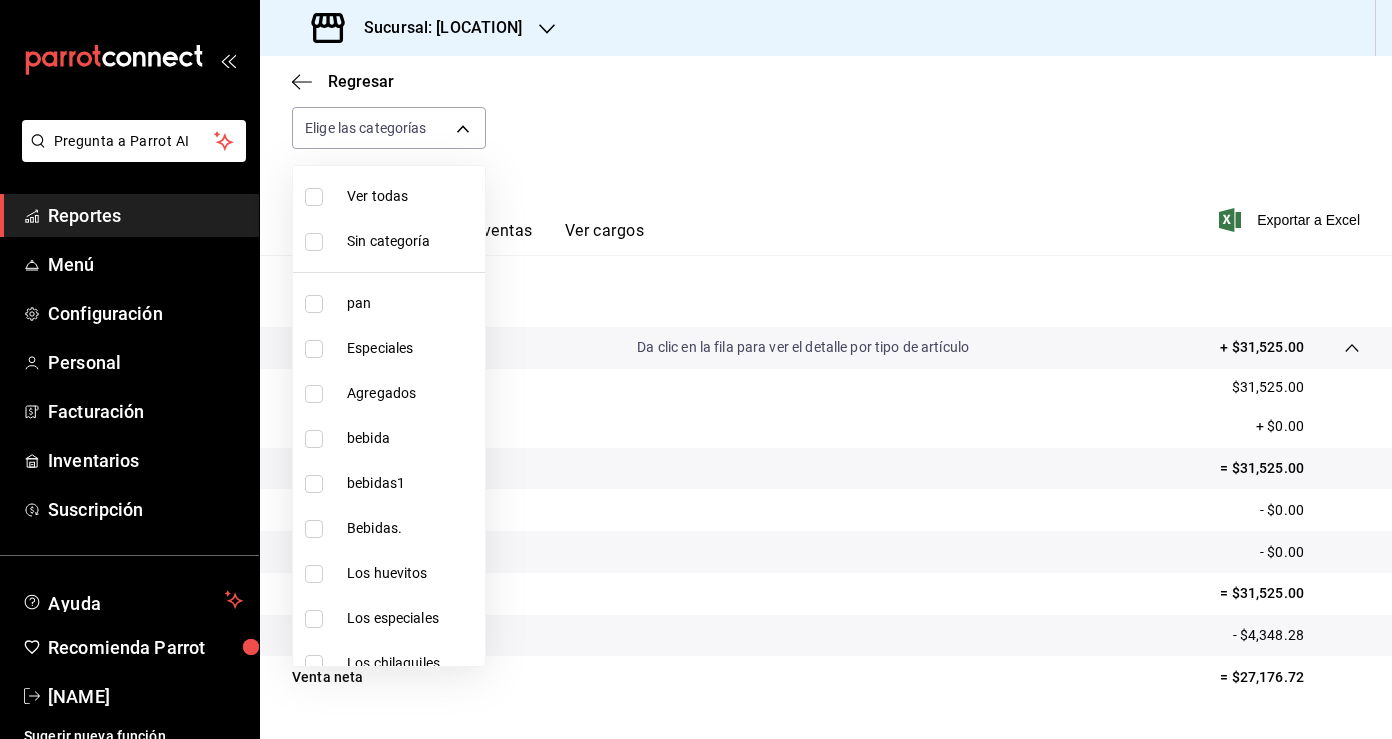 click at bounding box center [696, 369] 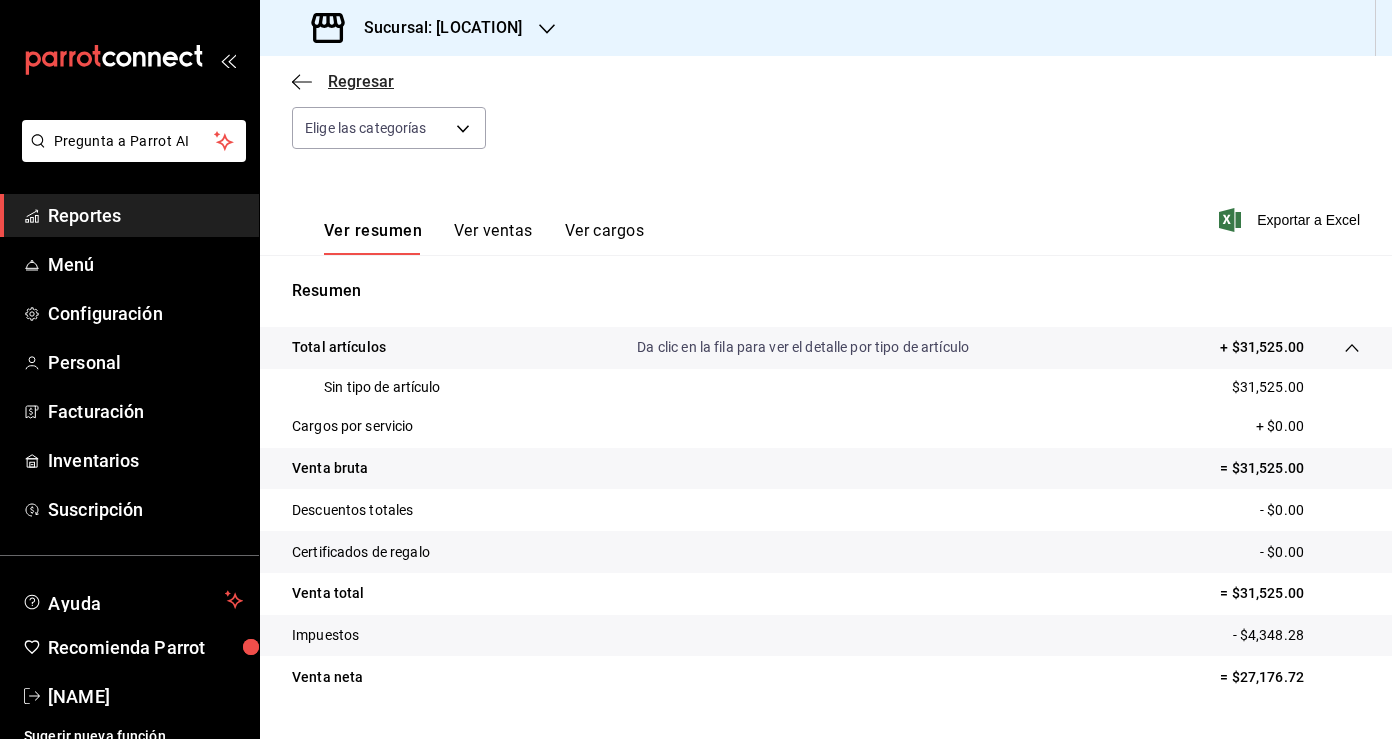 click 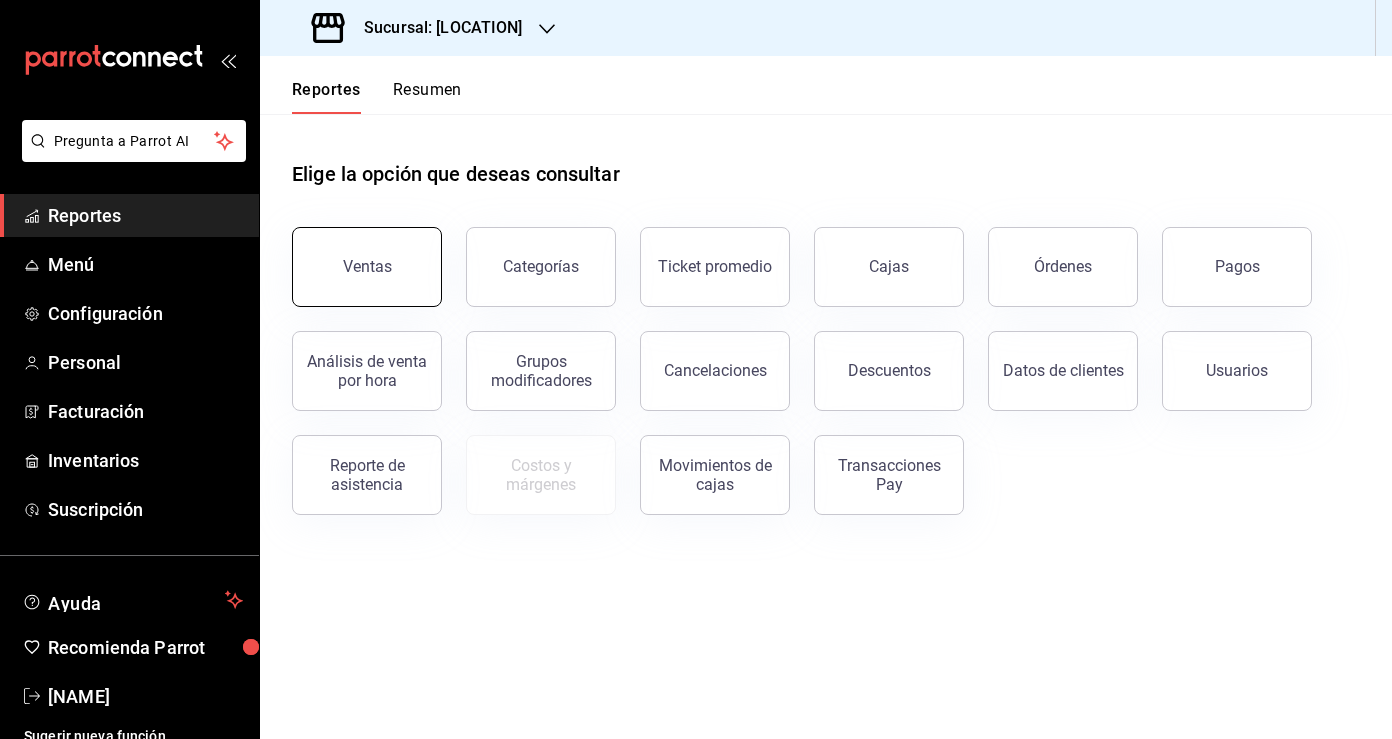 click on "Ventas" at bounding box center [367, 267] 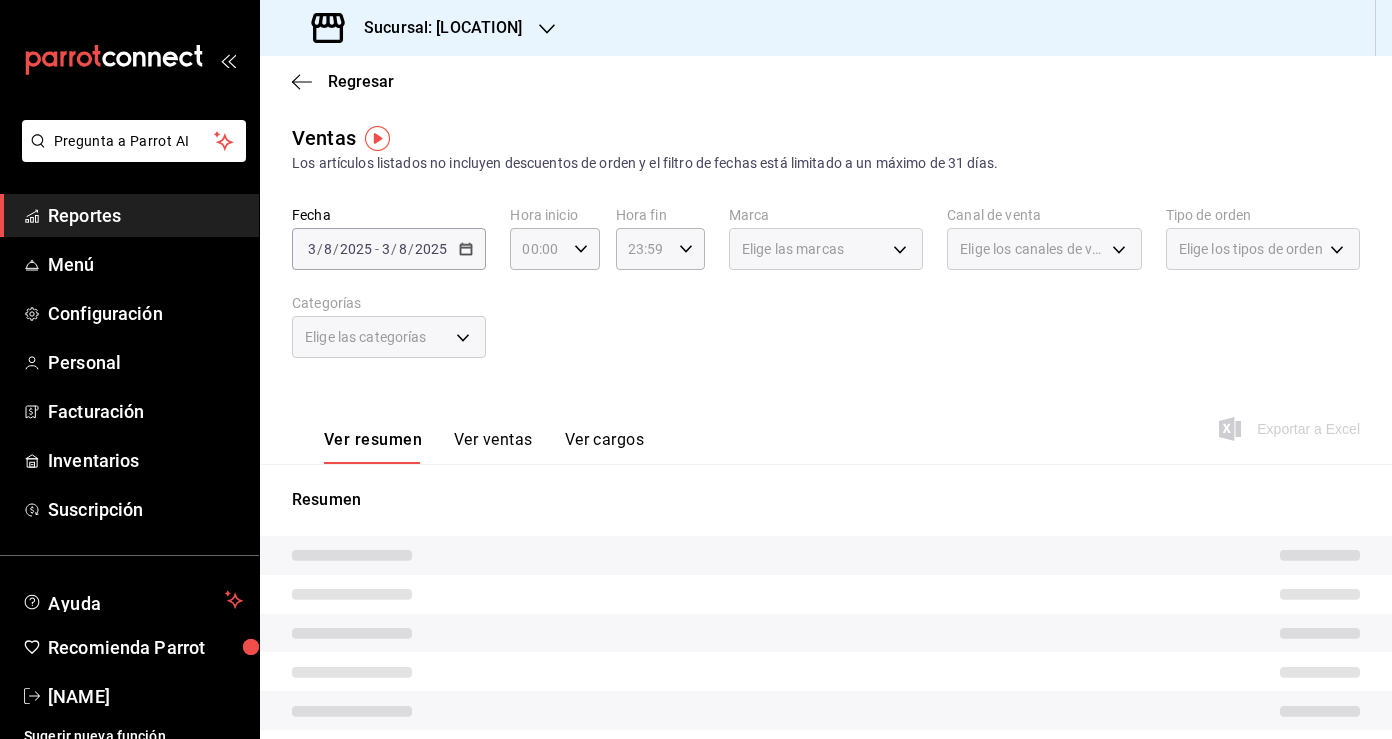 click on "2025-08-03 3 / 8 / 2025 - 2025-08-03 3 / 8 / 2025" at bounding box center [389, 249] 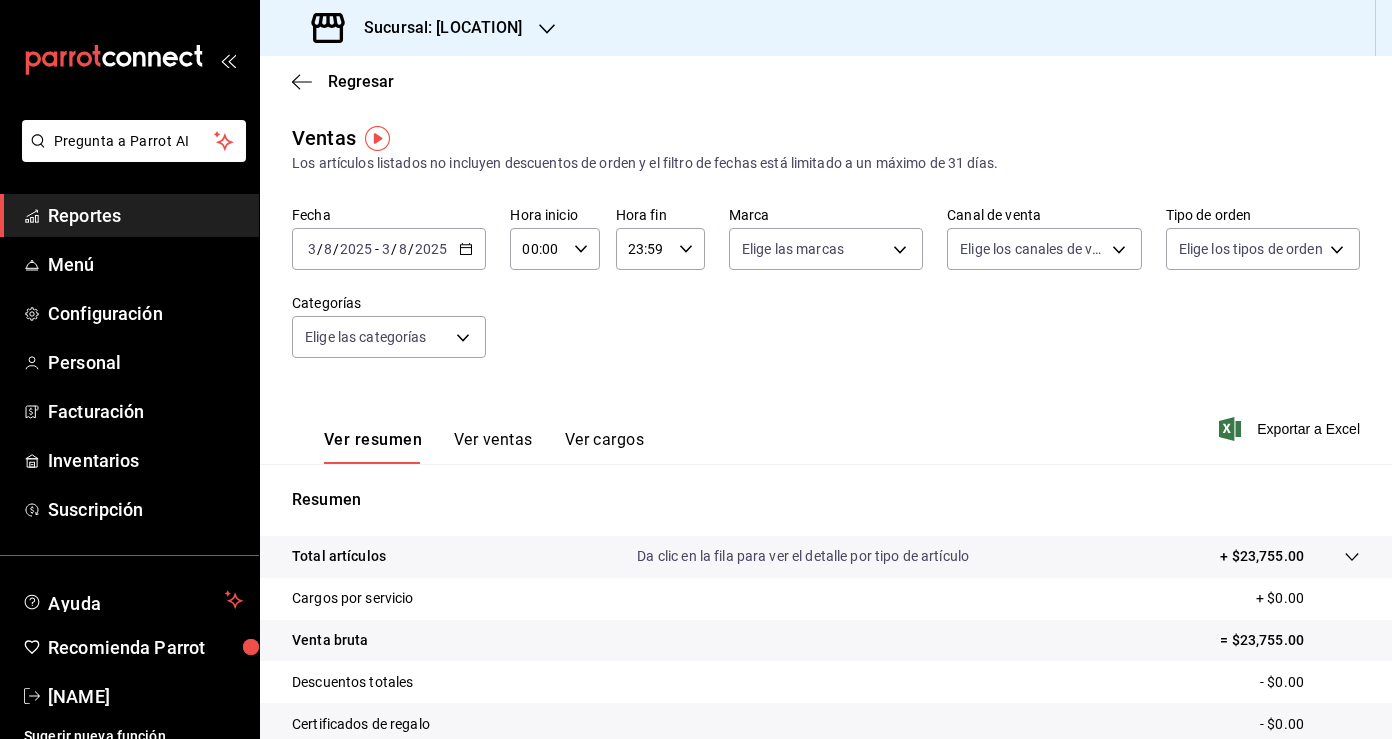 click 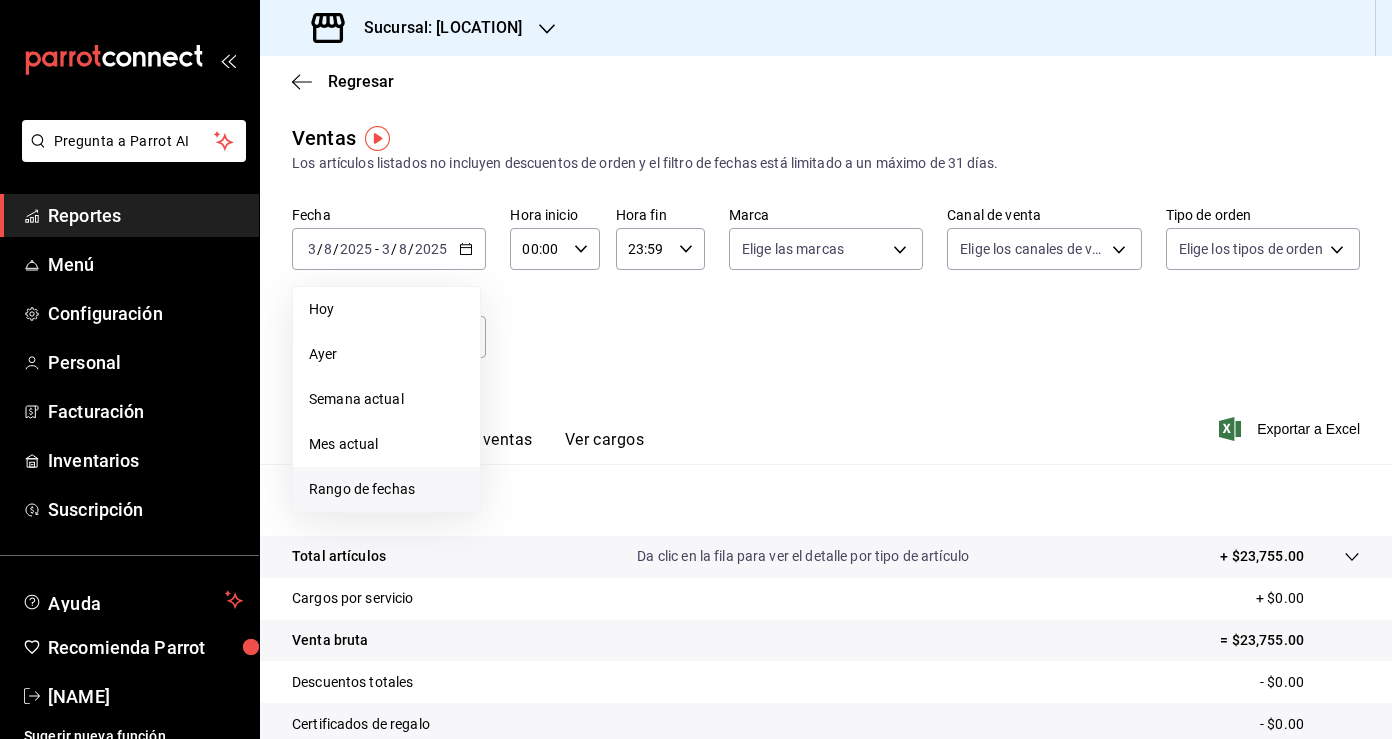 click on "Rango de fechas" at bounding box center [386, 489] 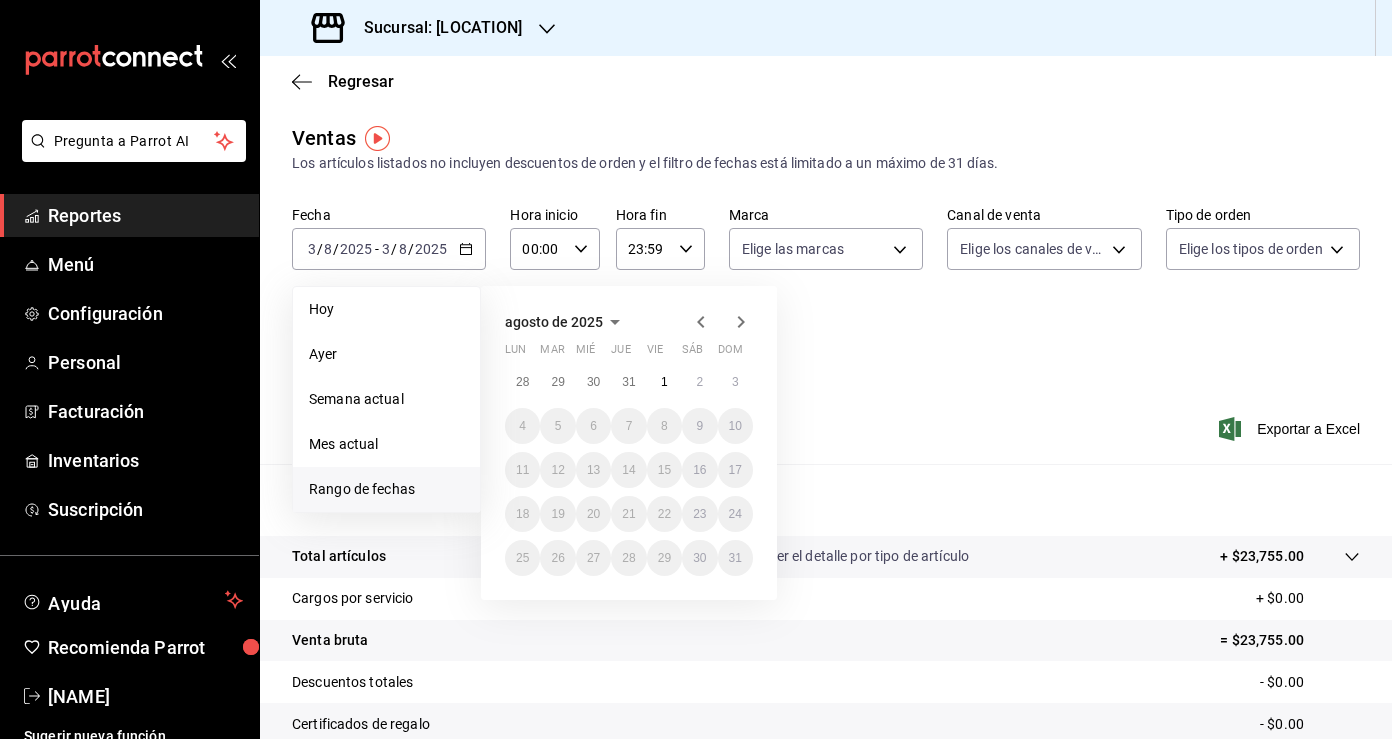 click 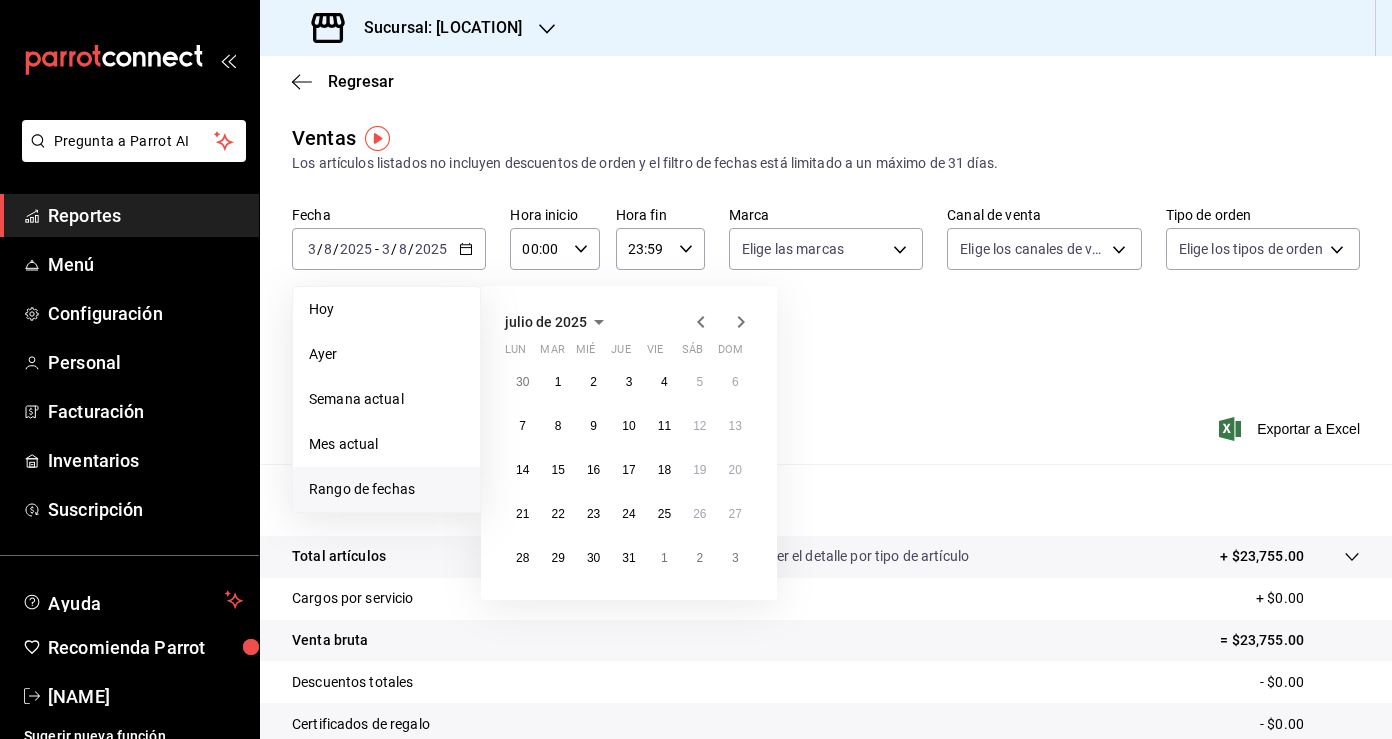 click 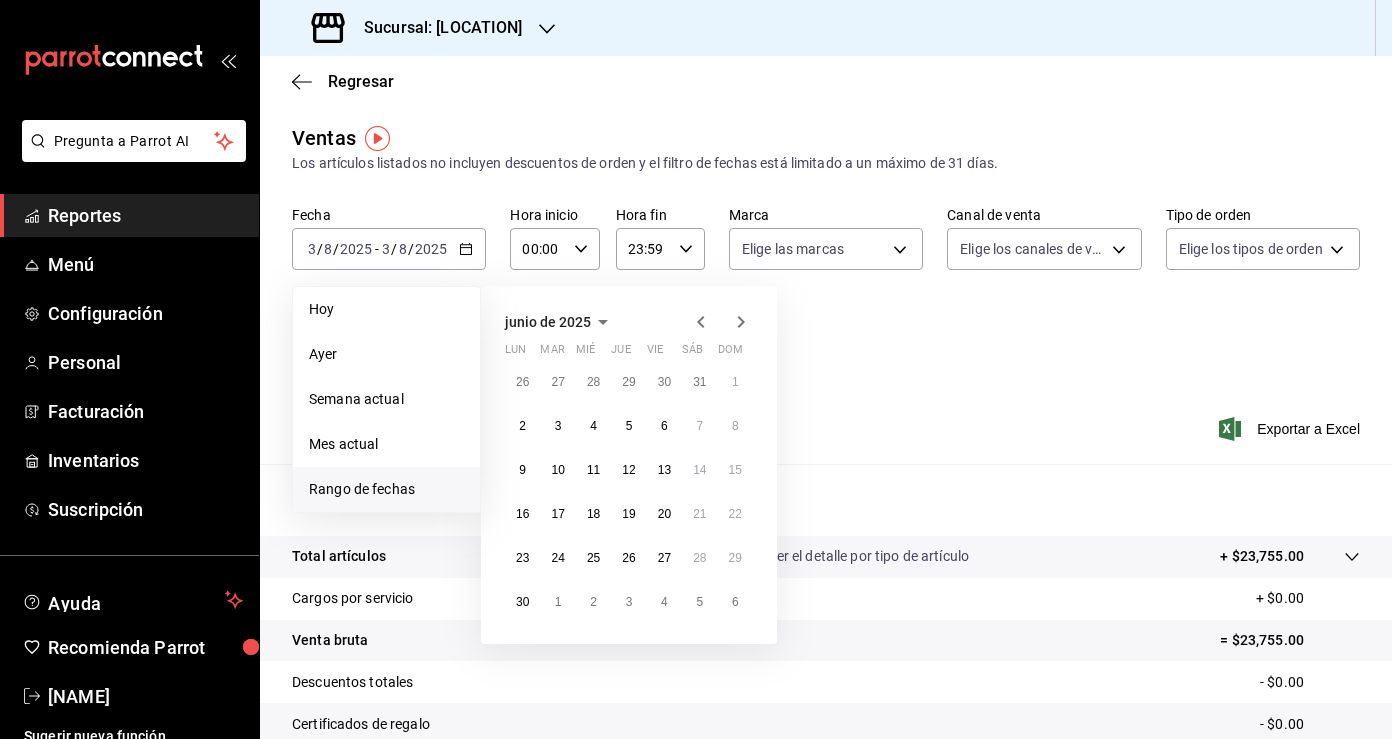 click 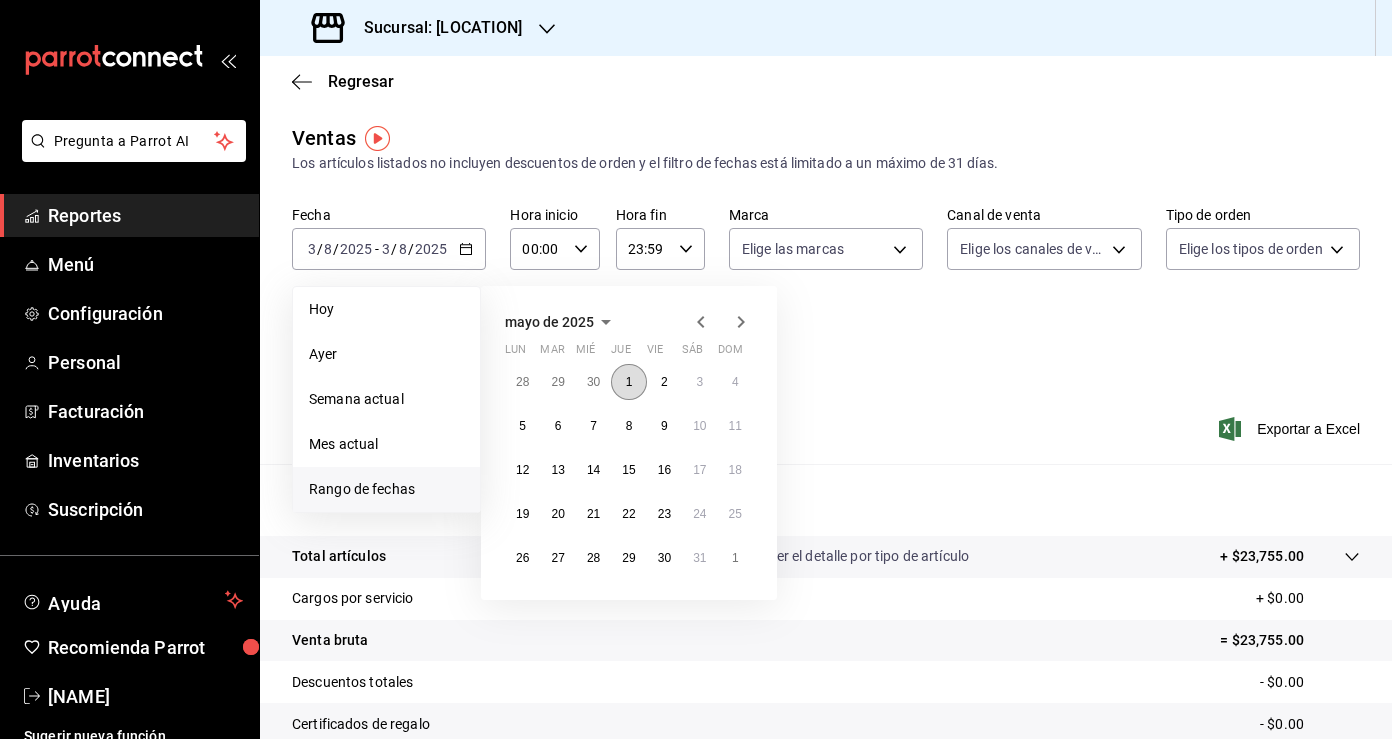 click on "1" at bounding box center [629, 382] 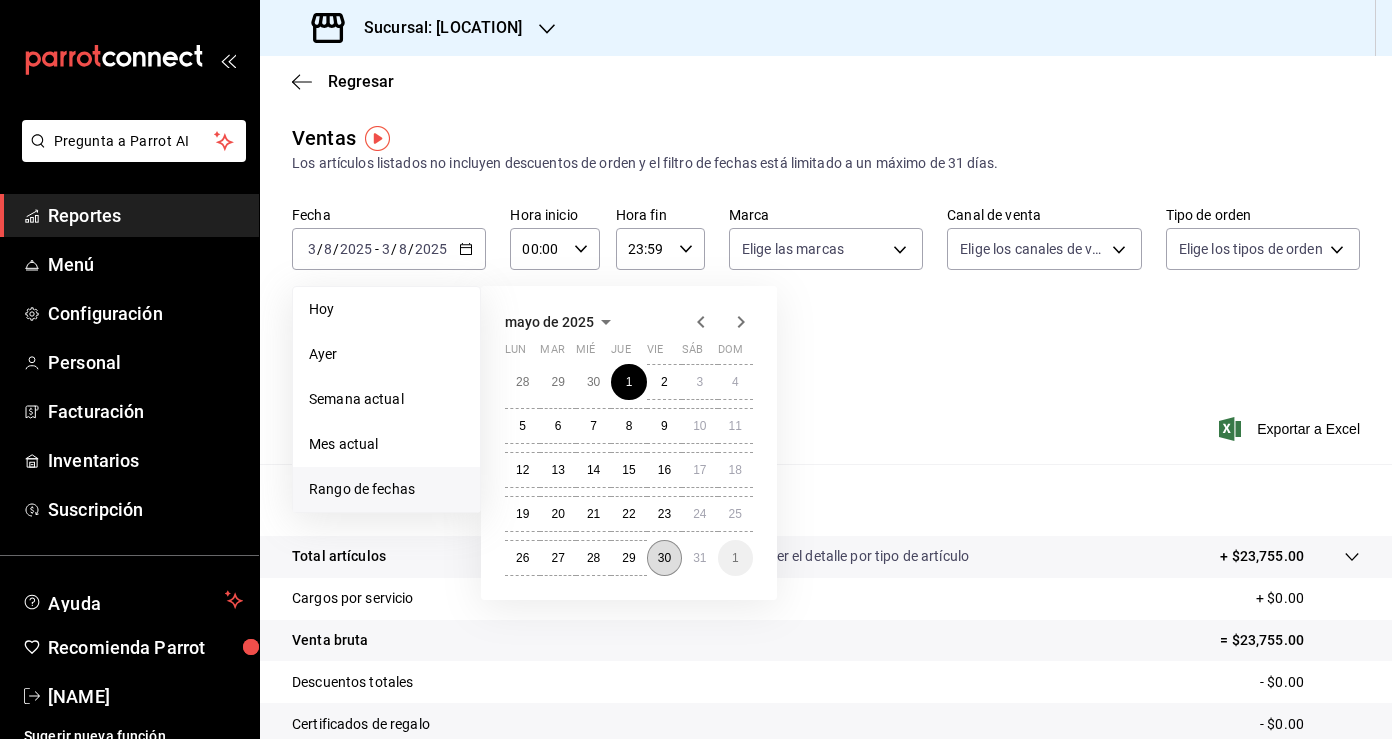 click on "30" at bounding box center (664, 558) 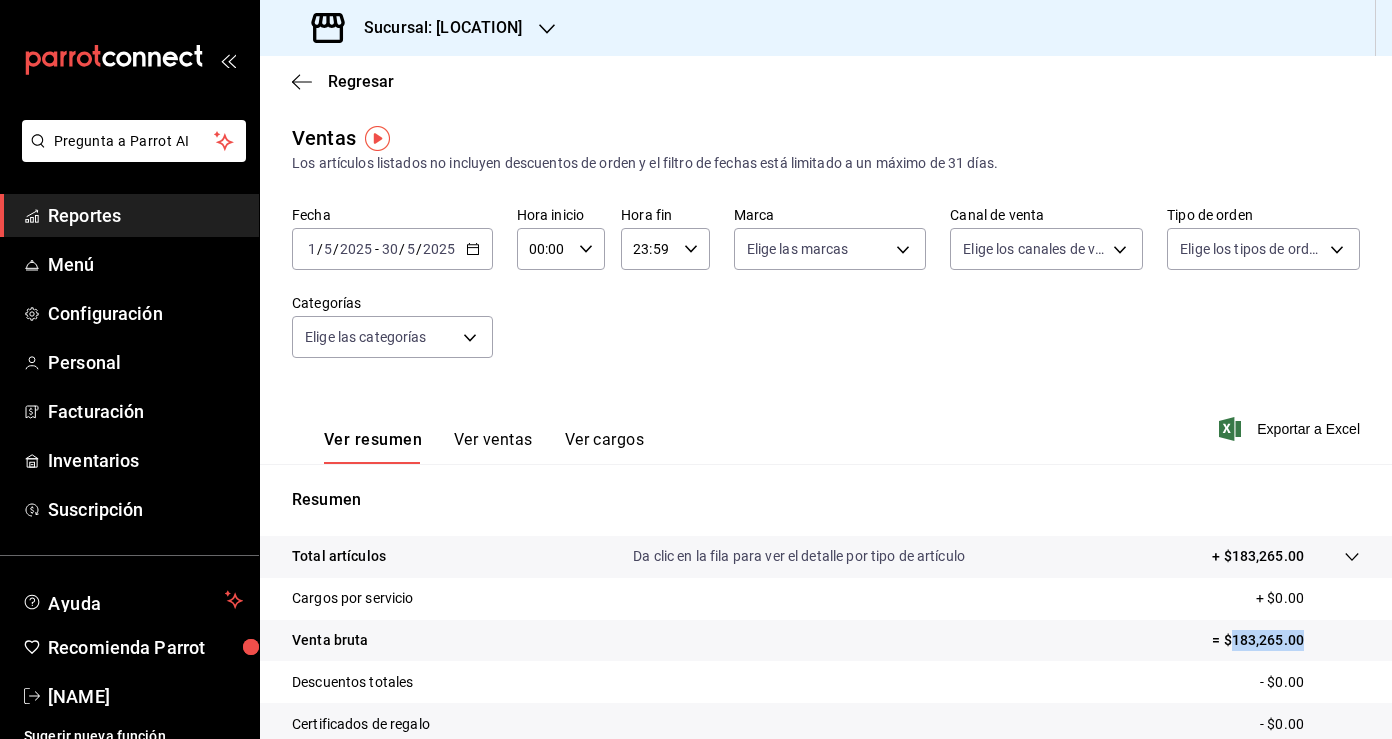 drag, startPoint x: 1303, startPoint y: 633, endPoint x: 1235, endPoint y: 630, distance: 68.06615 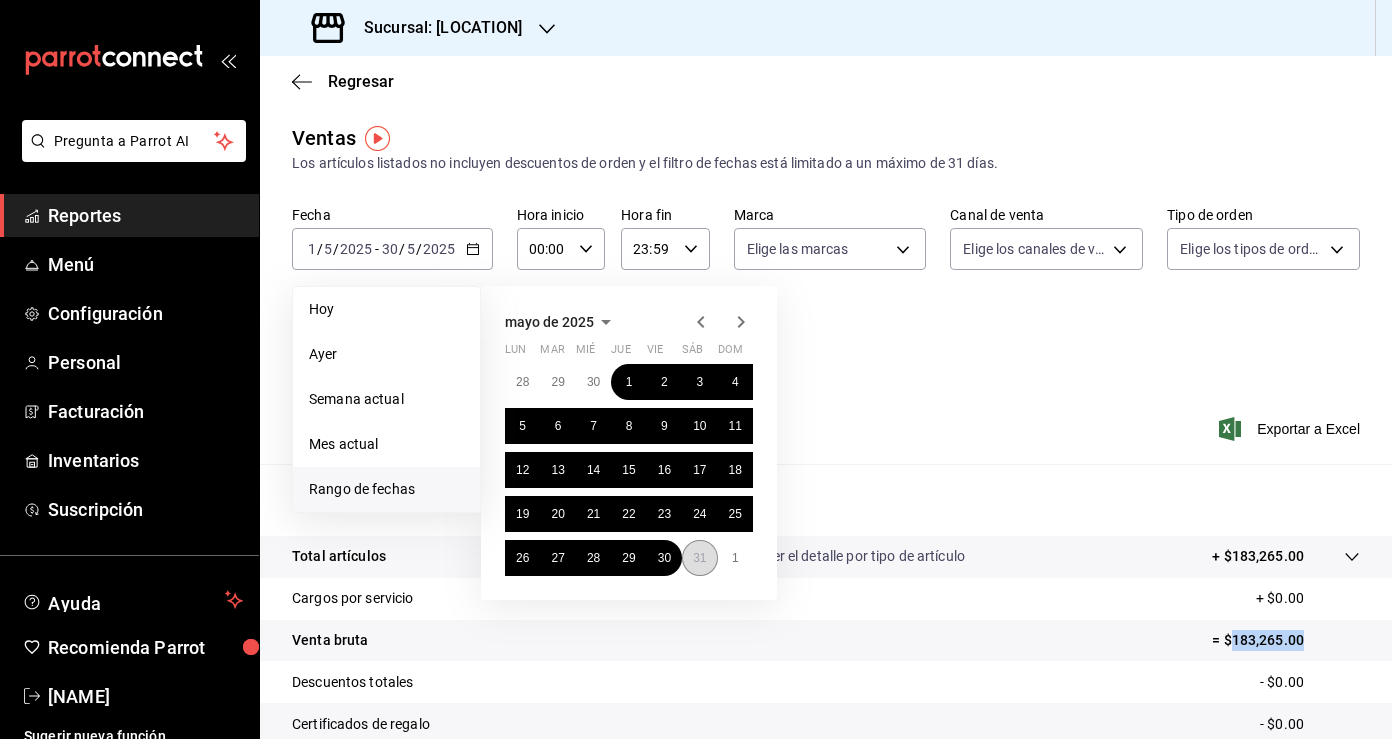 click on "31" at bounding box center [699, 558] 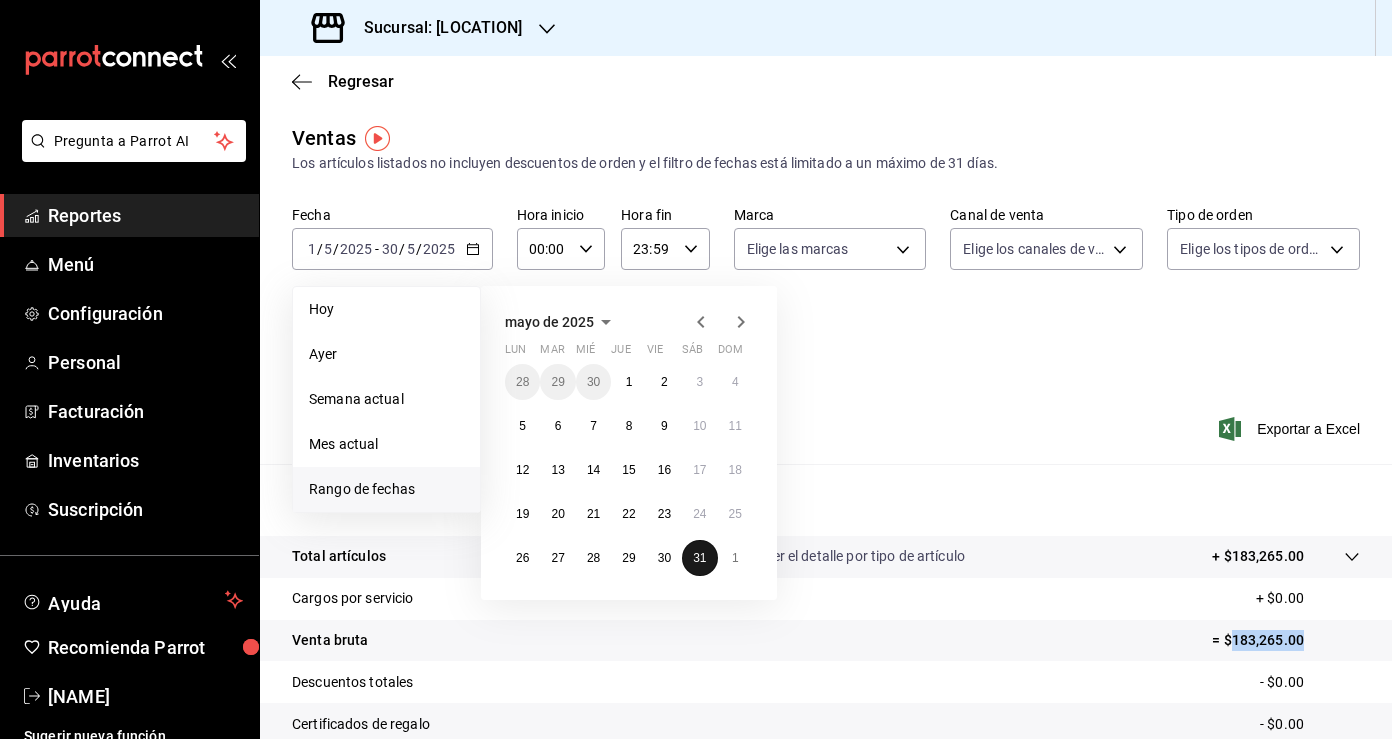 click on "31" at bounding box center [699, 558] 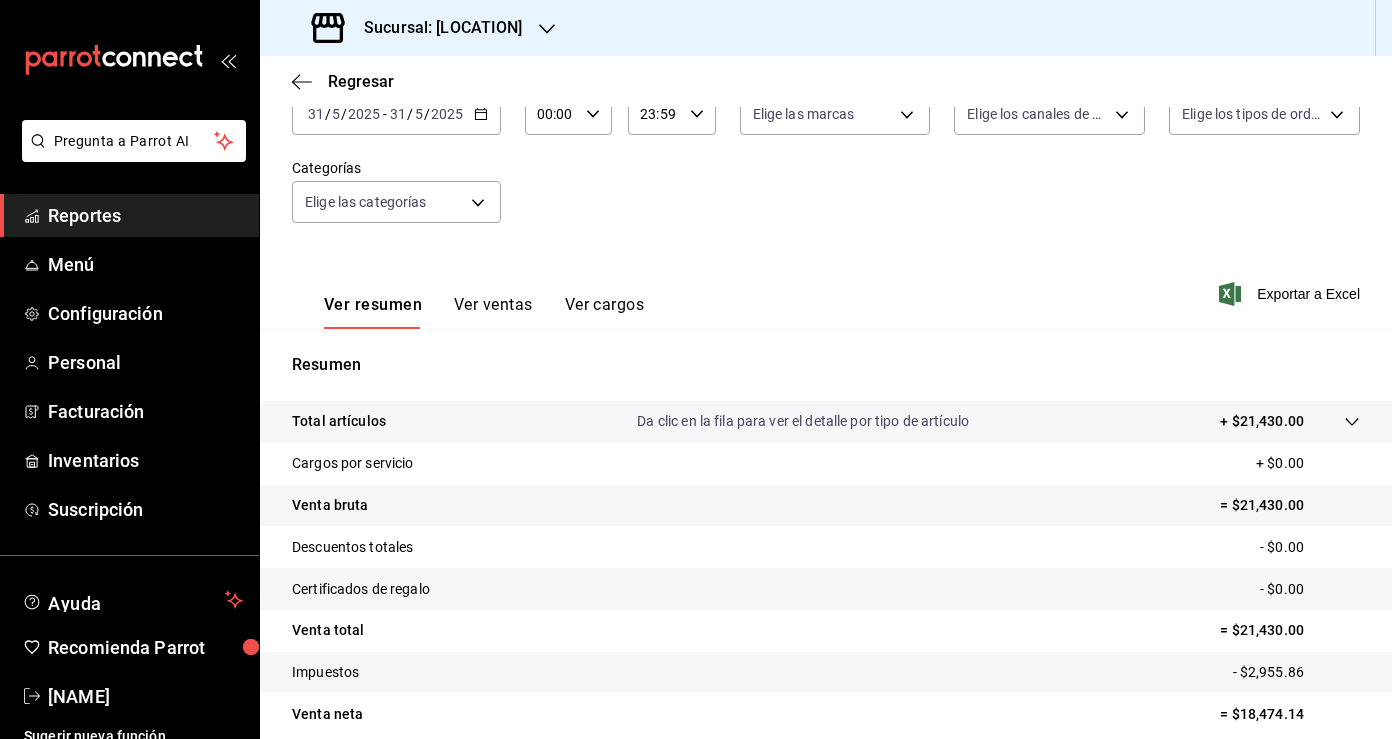 scroll, scrollTop: 147, scrollLeft: 0, axis: vertical 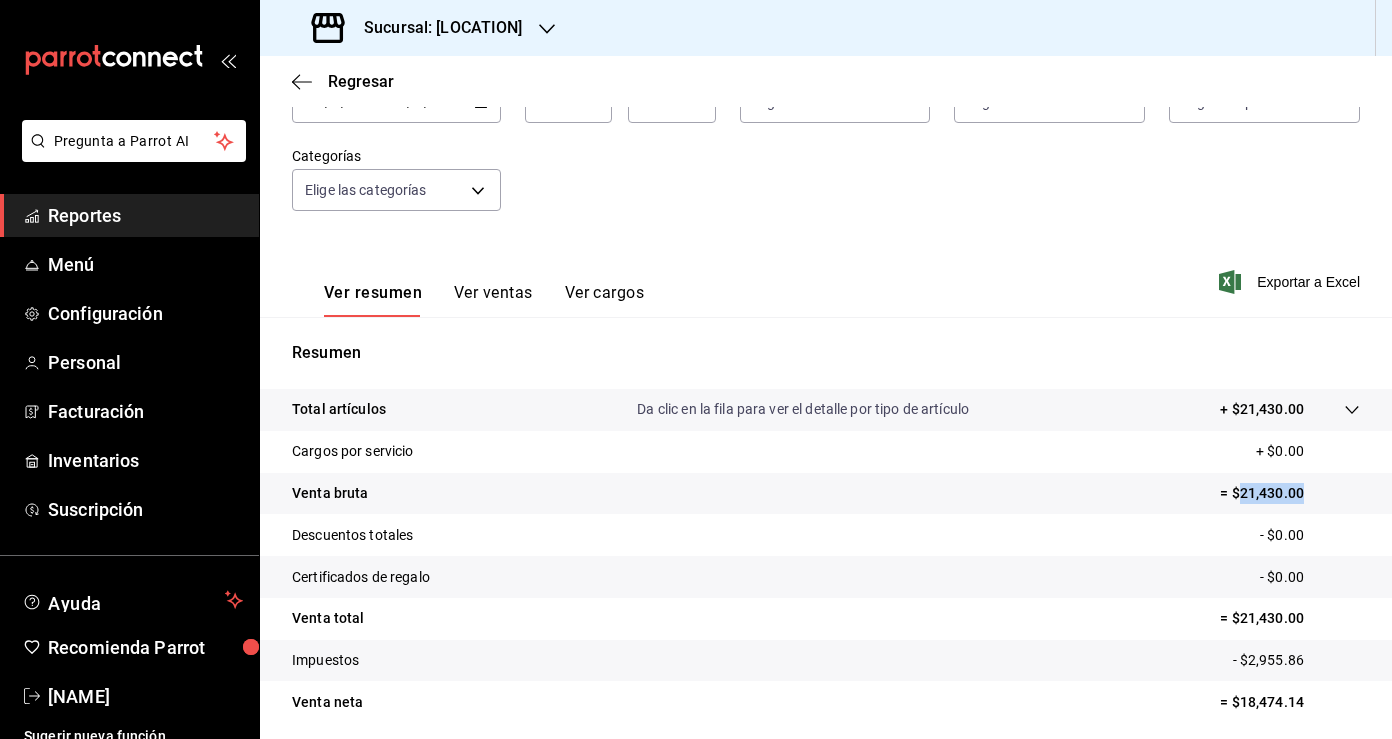 drag, startPoint x: 1334, startPoint y: 491, endPoint x: 1242, endPoint y: 491, distance: 92 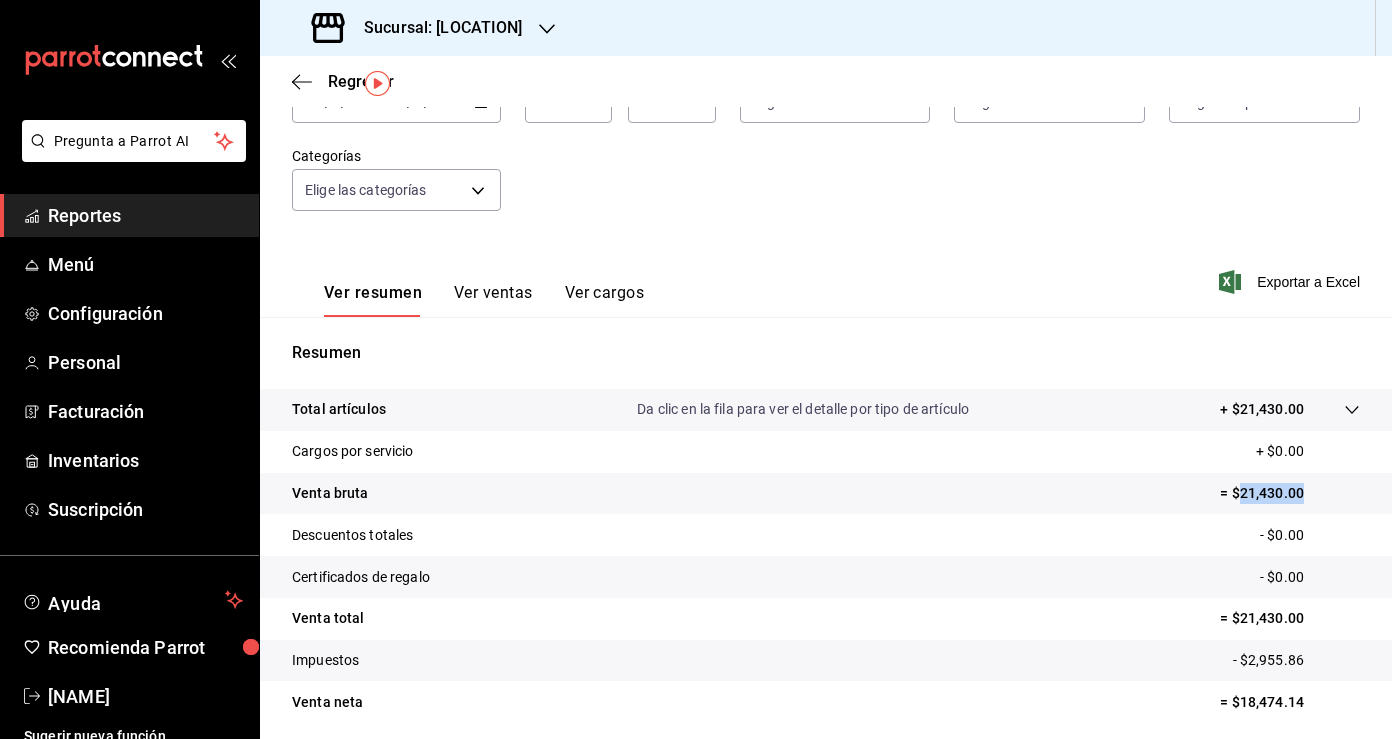 scroll, scrollTop: 0, scrollLeft: 0, axis: both 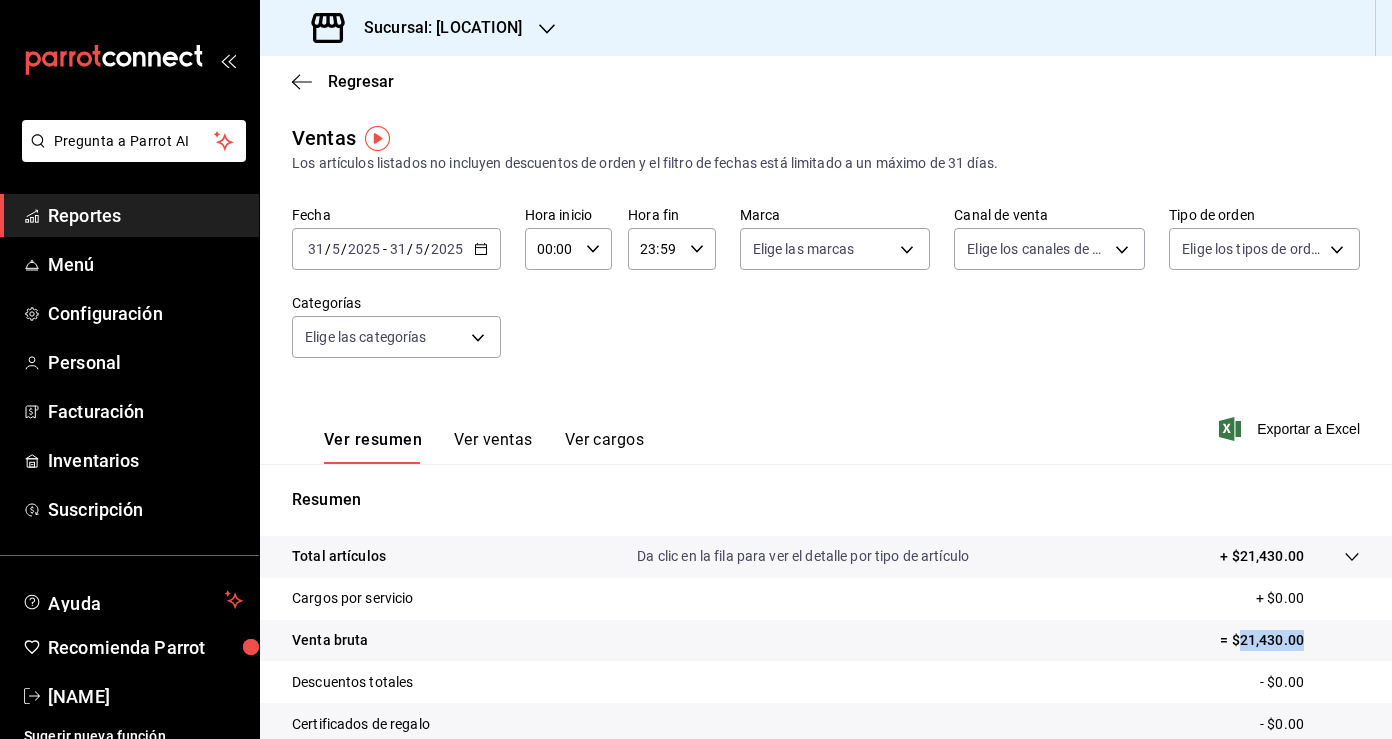 click 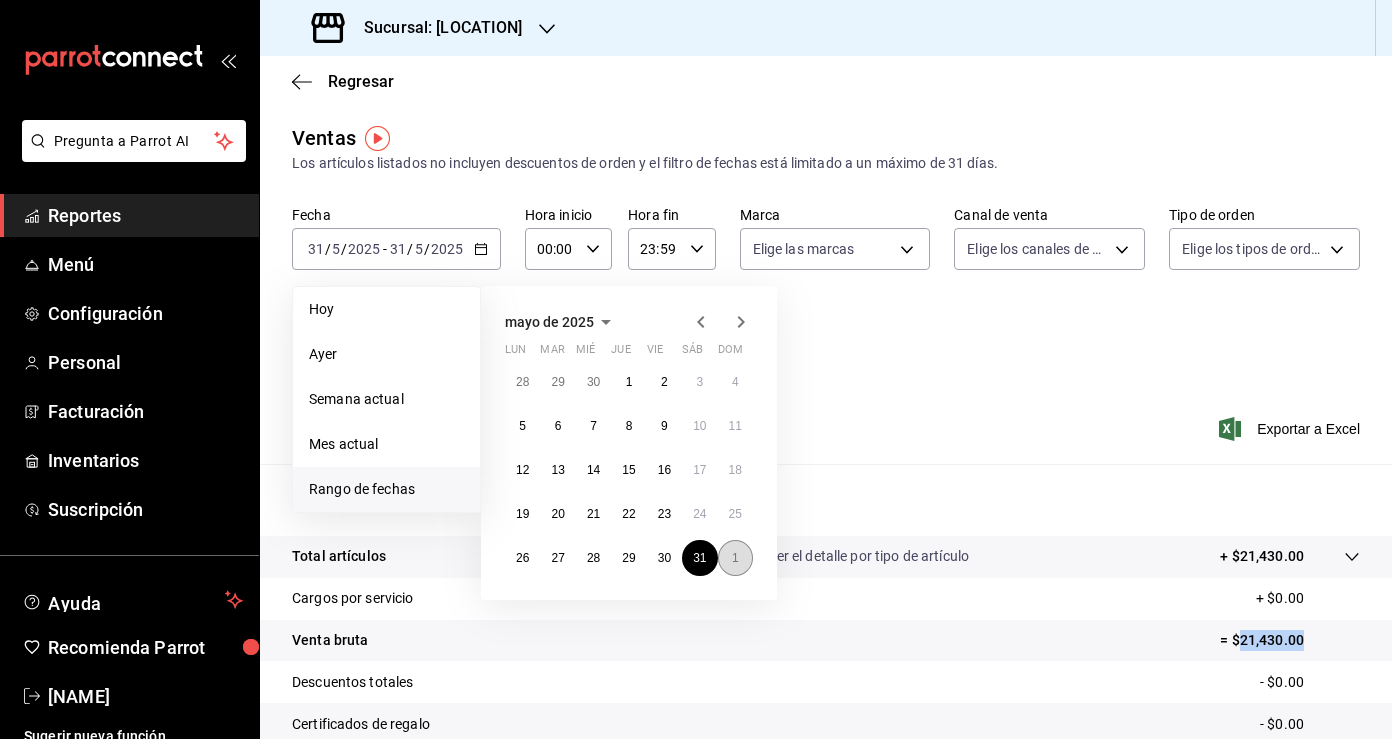 click on "1" at bounding box center [735, 558] 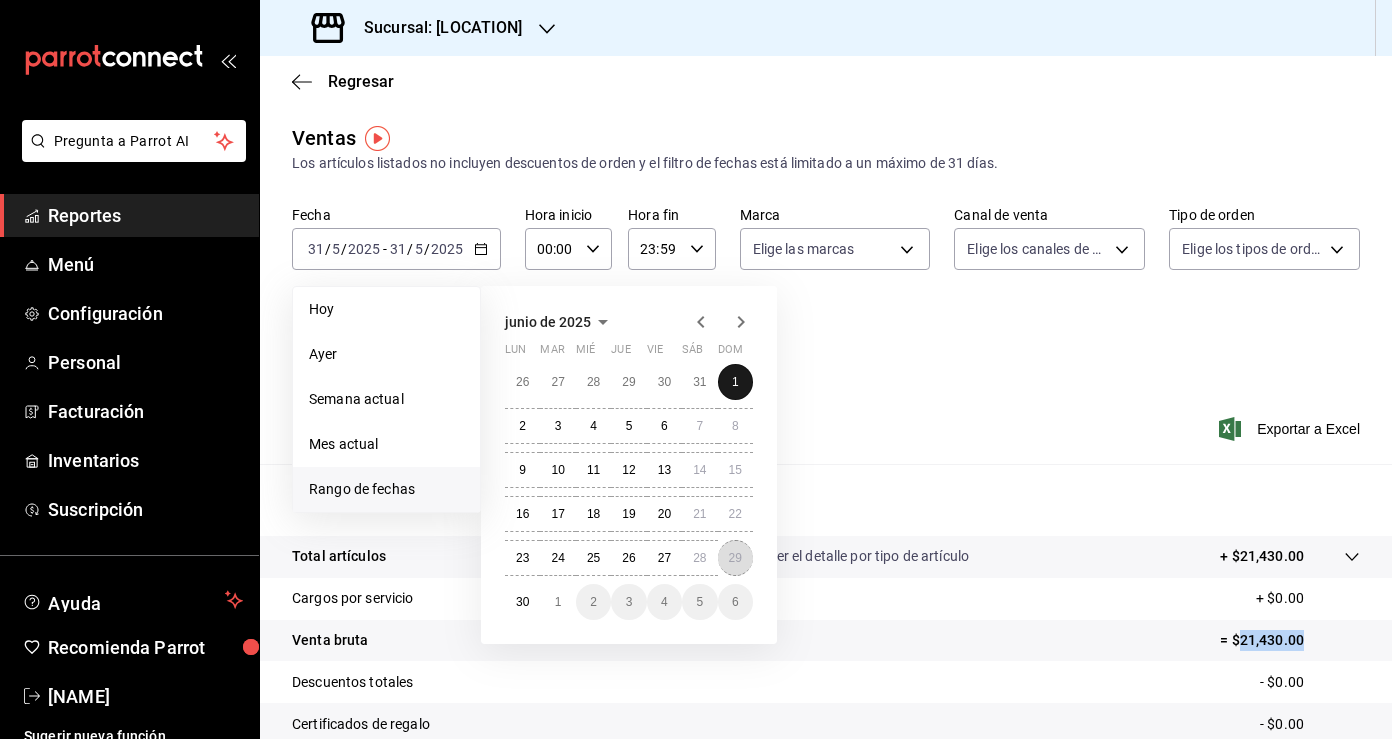 click on "29" at bounding box center [735, 558] 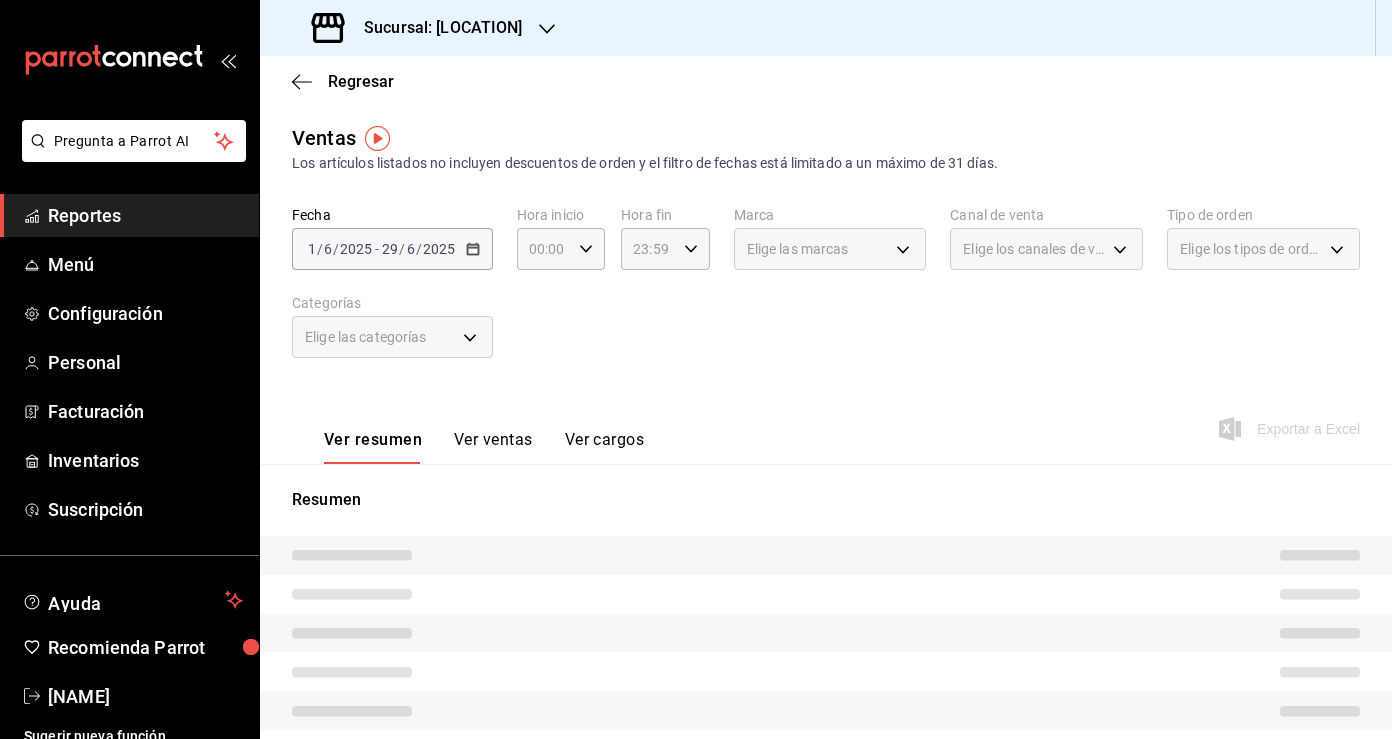 click on "[YYYY]-[MM]-[DD] [D]/[M]/[YYYY] - [YYYY]-[MM]-[DD] [D]/[M]/[YYYY]" at bounding box center [392, 249] 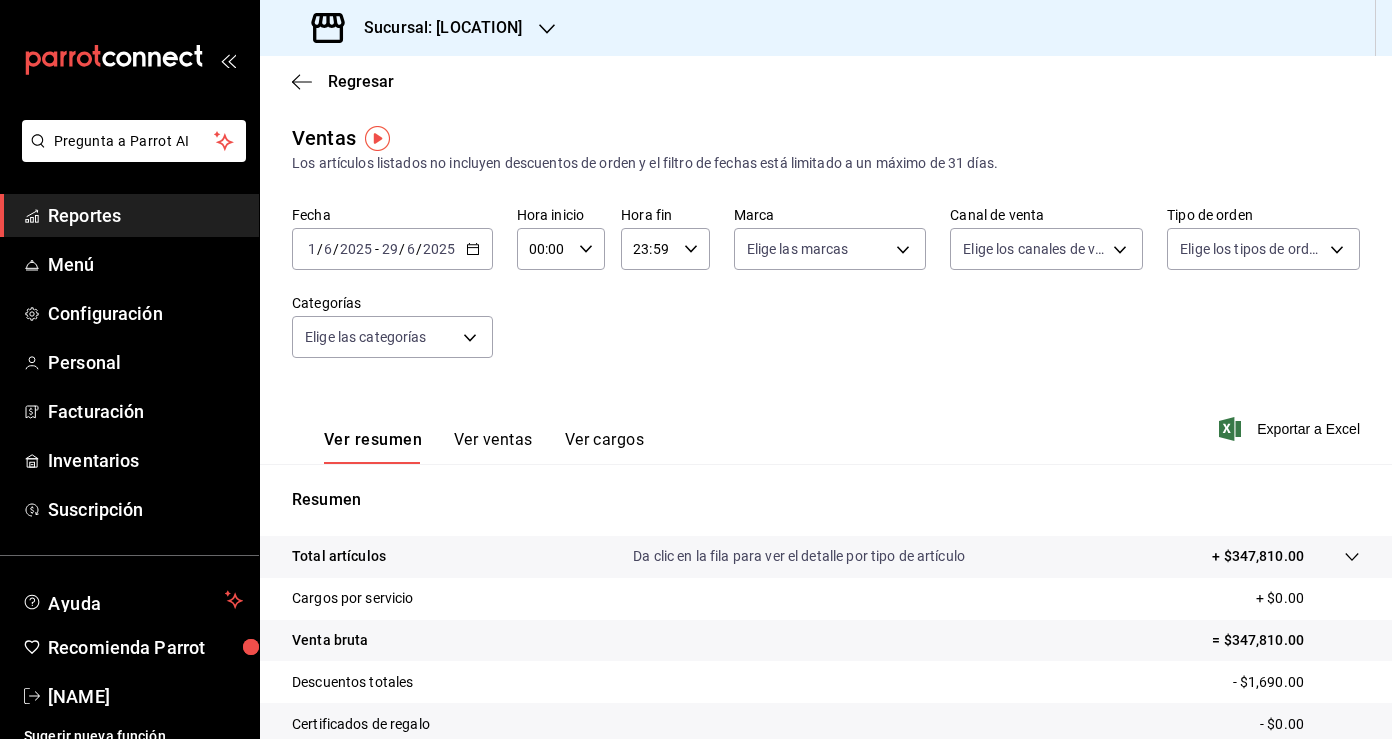 click 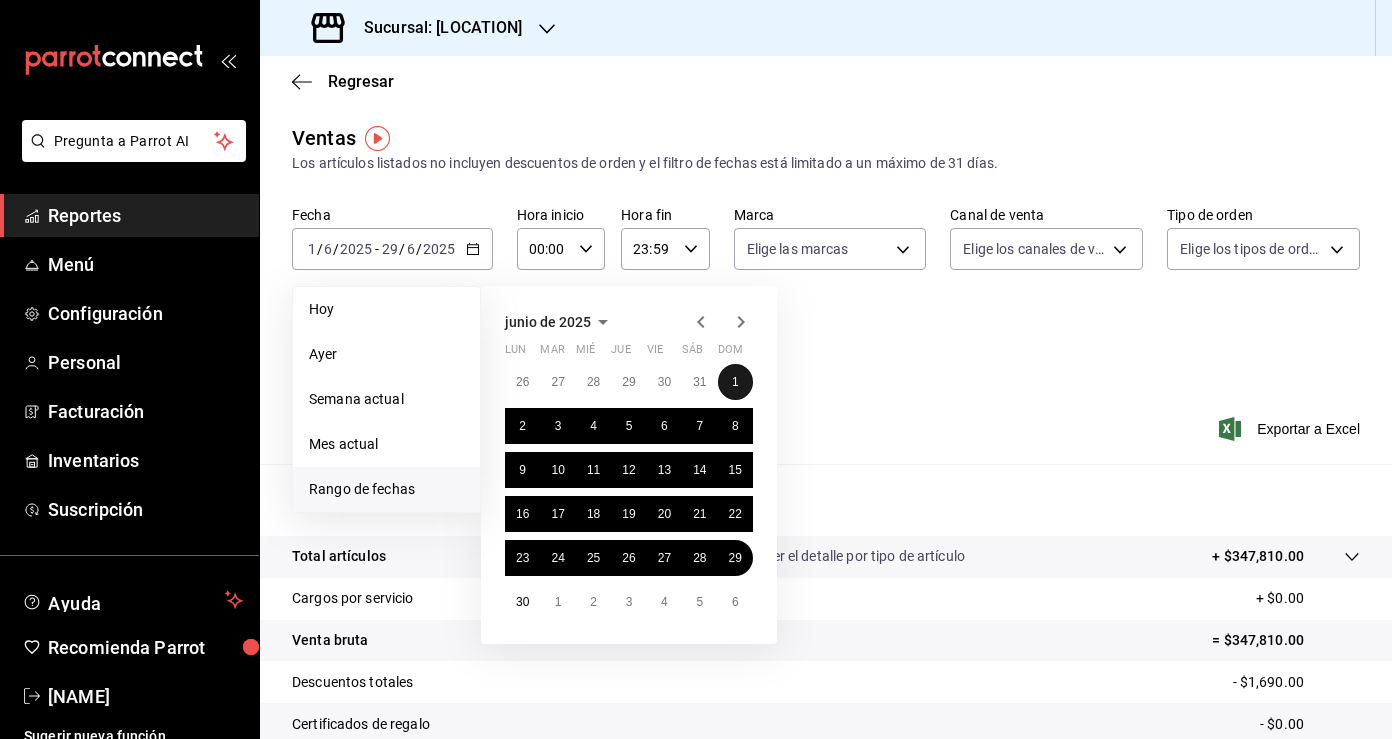 click on "1" at bounding box center [735, 382] 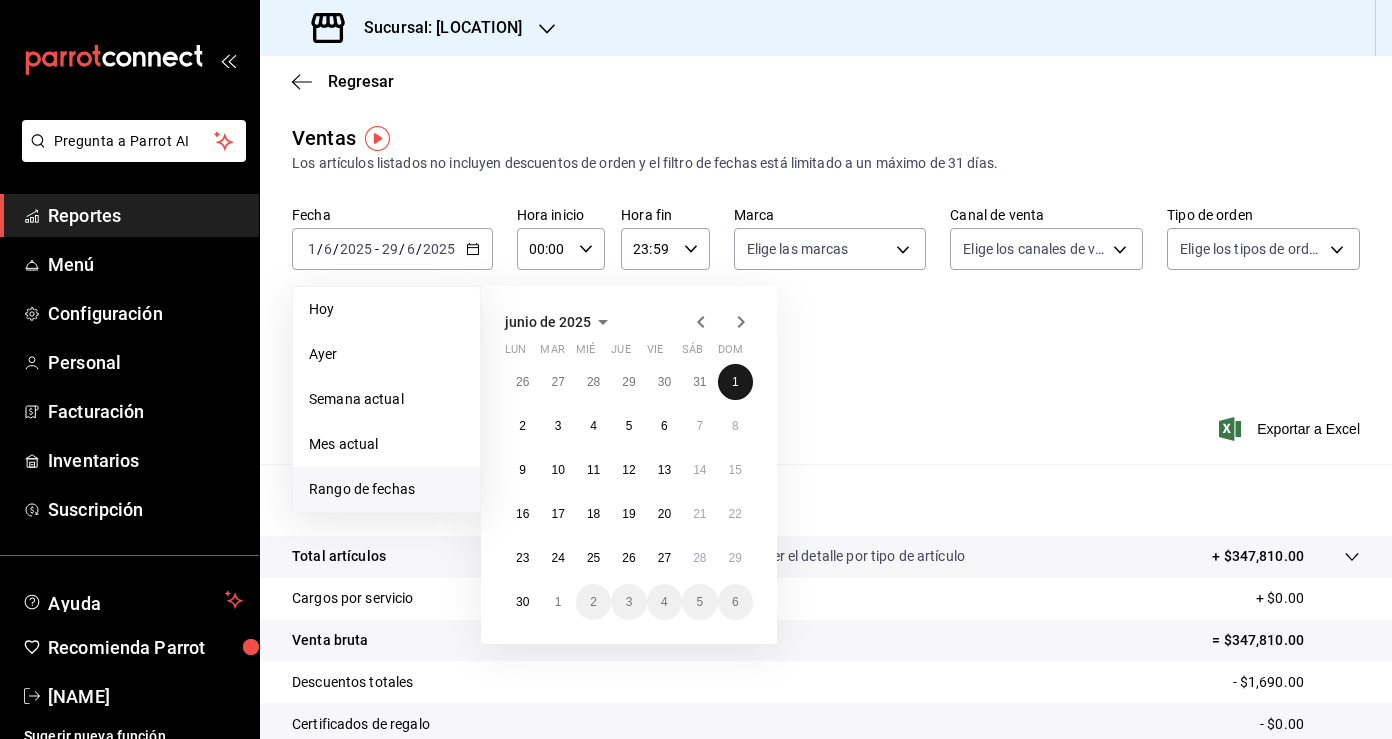 click on "1" at bounding box center [735, 382] 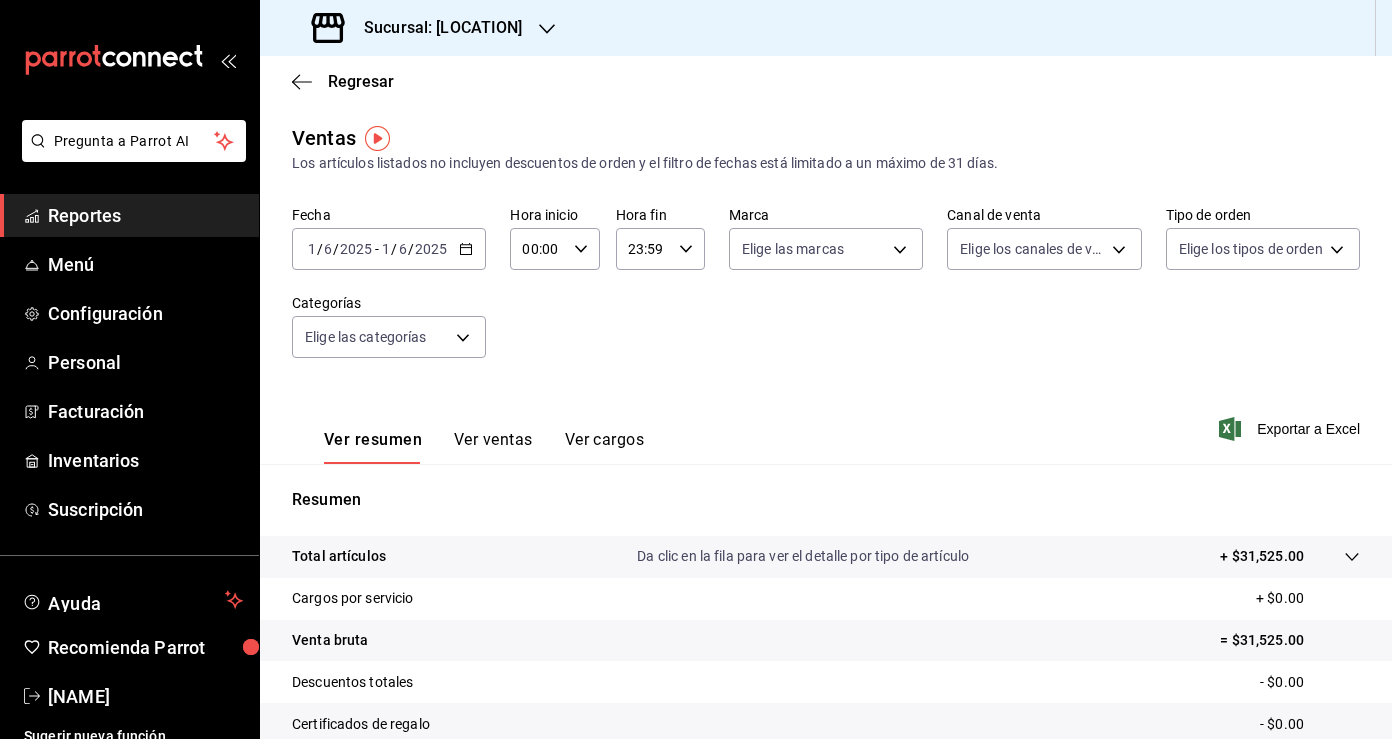 click on "+ $31,525.00" at bounding box center [1262, 556] 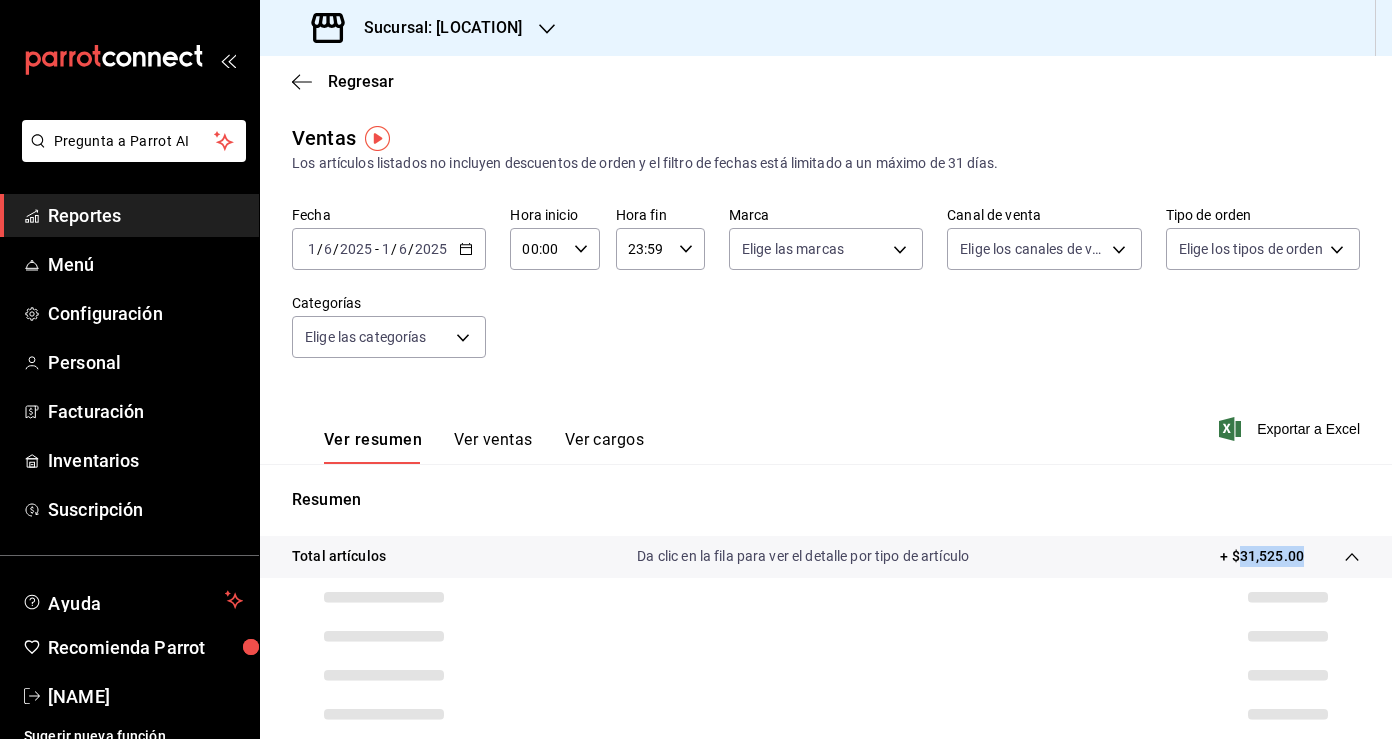 click on "+ $31,525.00" at bounding box center (1262, 556) 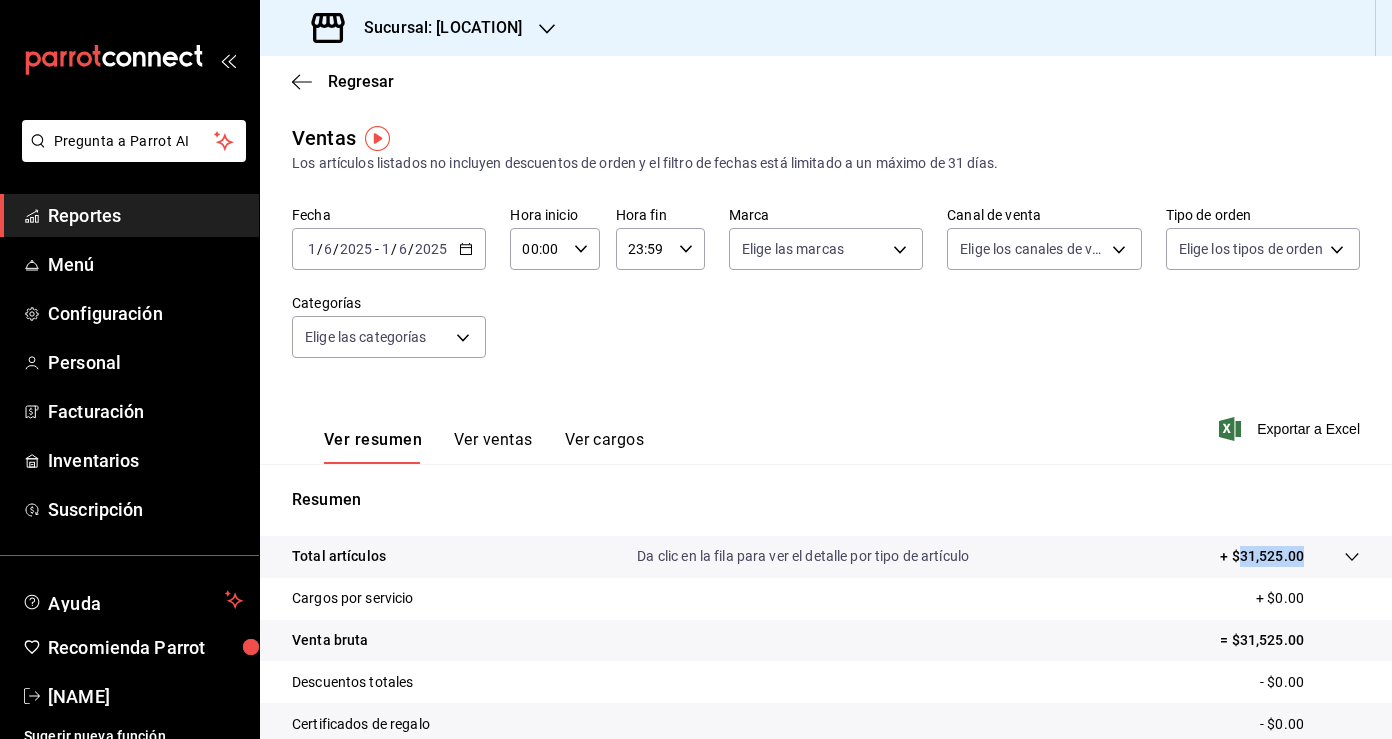copy on "31,525.00" 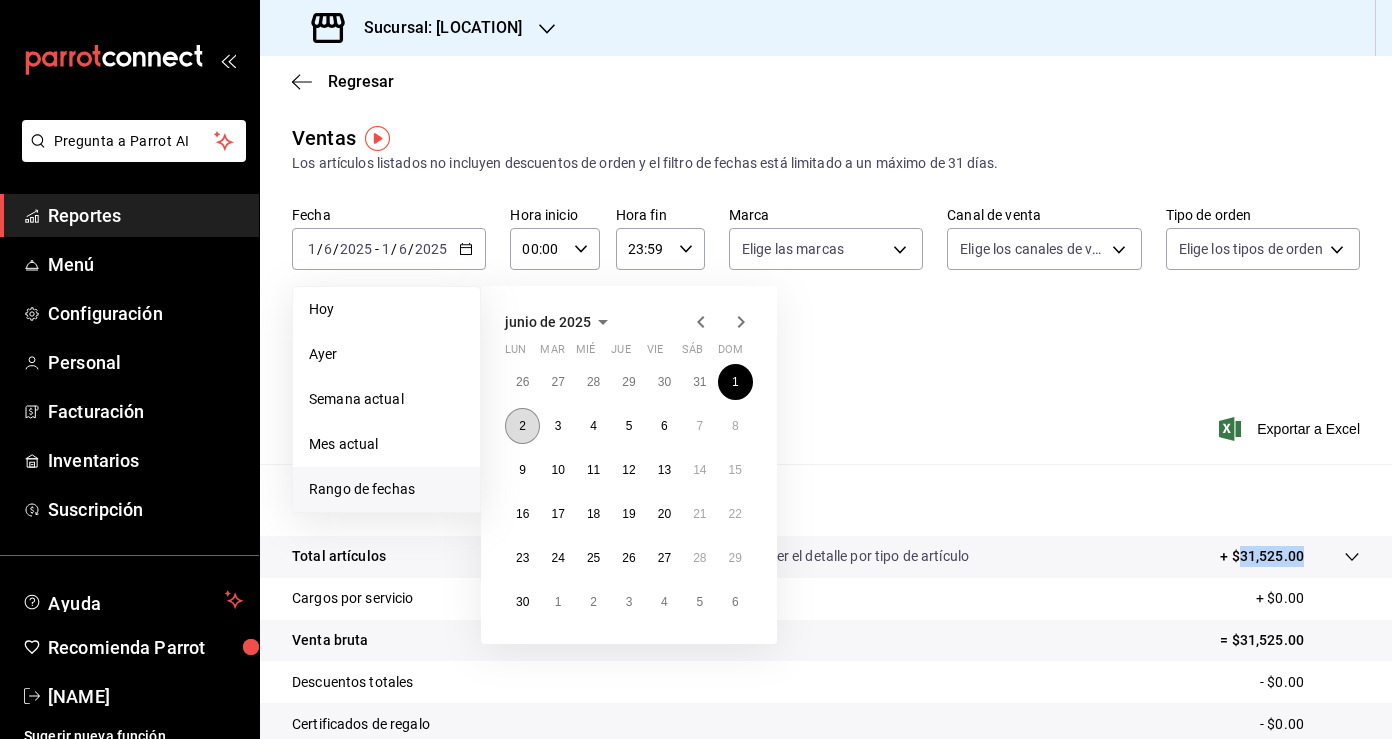 click on "2" at bounding box center [522, 426] 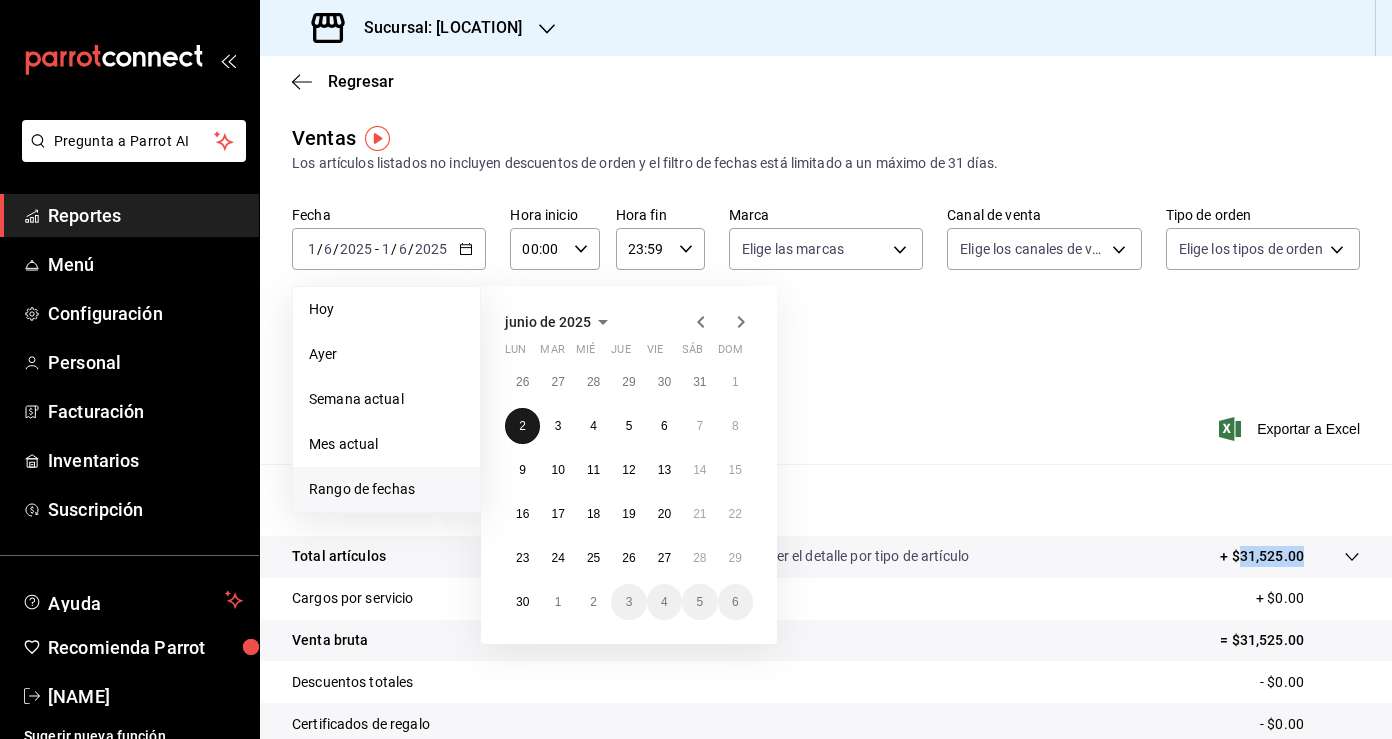 click on "2" at bounding box center (522, 426) 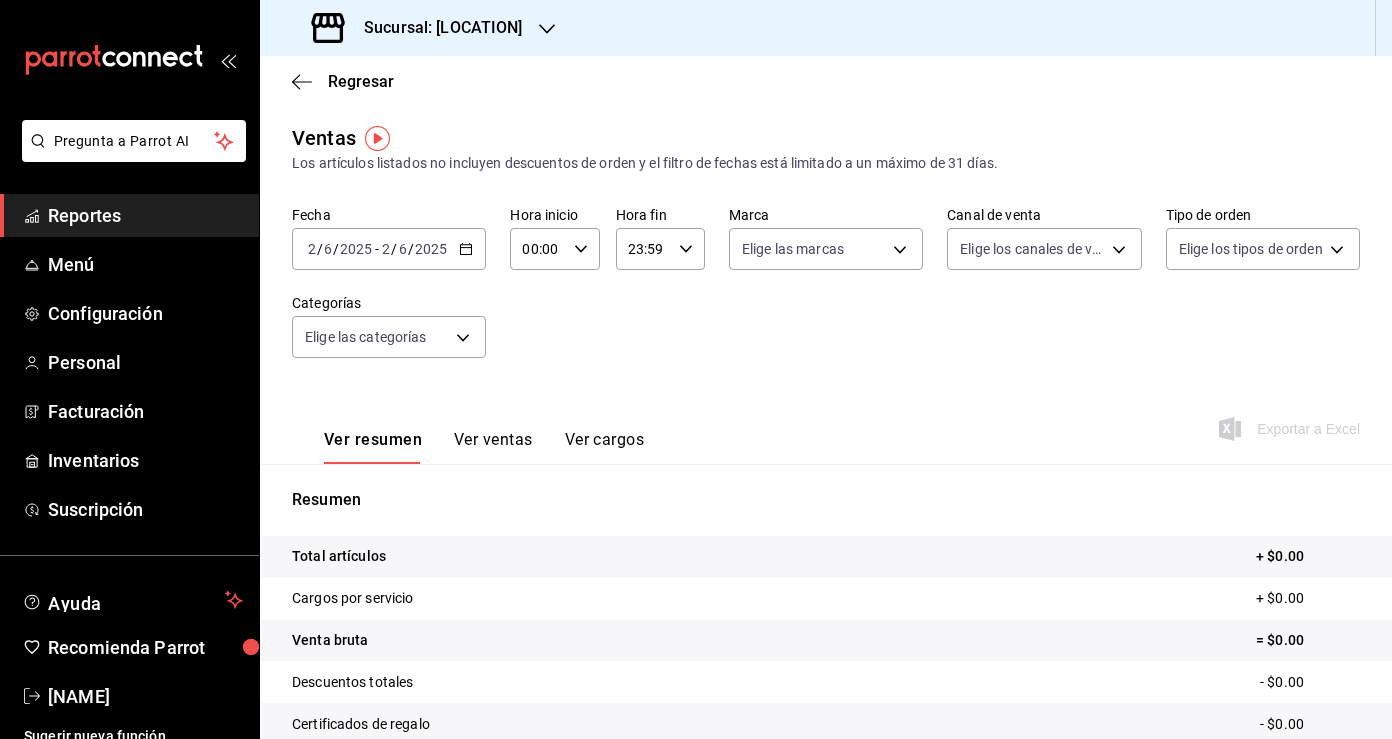 click 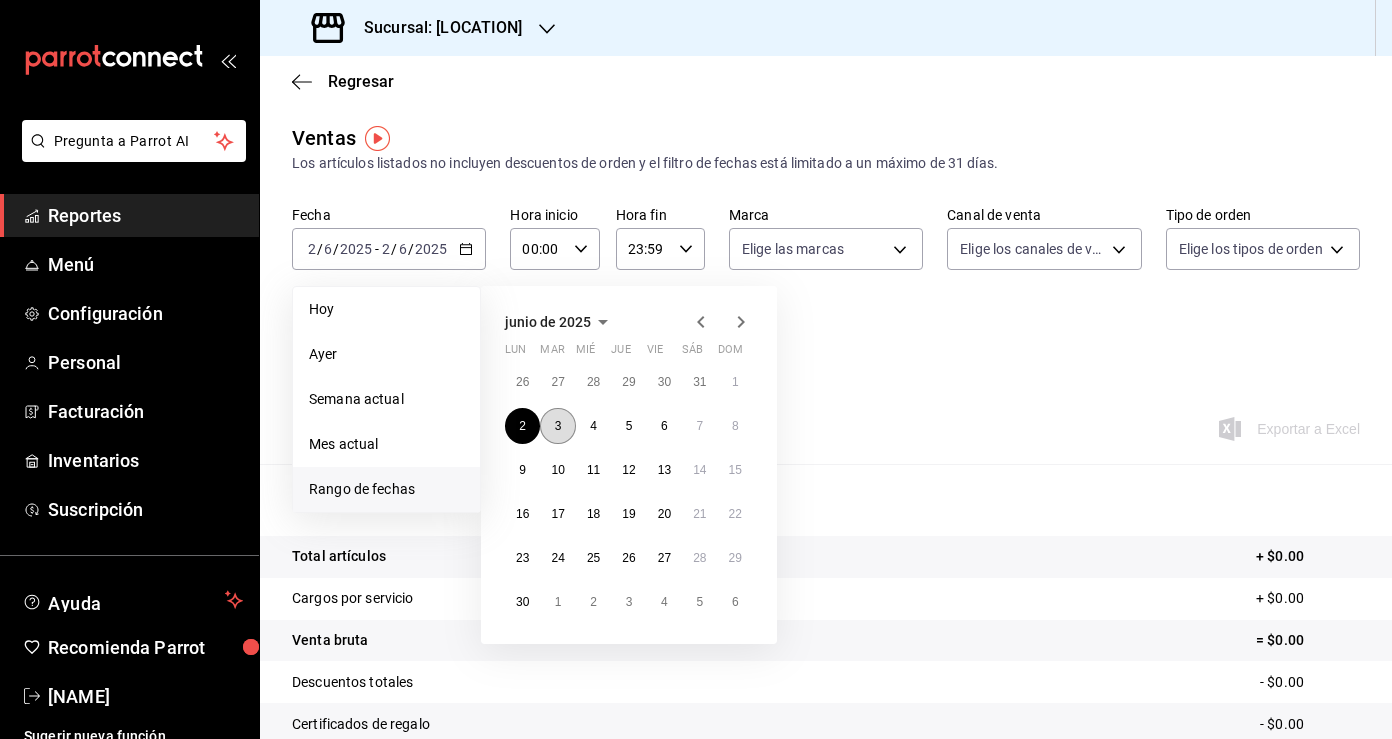 click on "3" at bounding box center (557, 426) 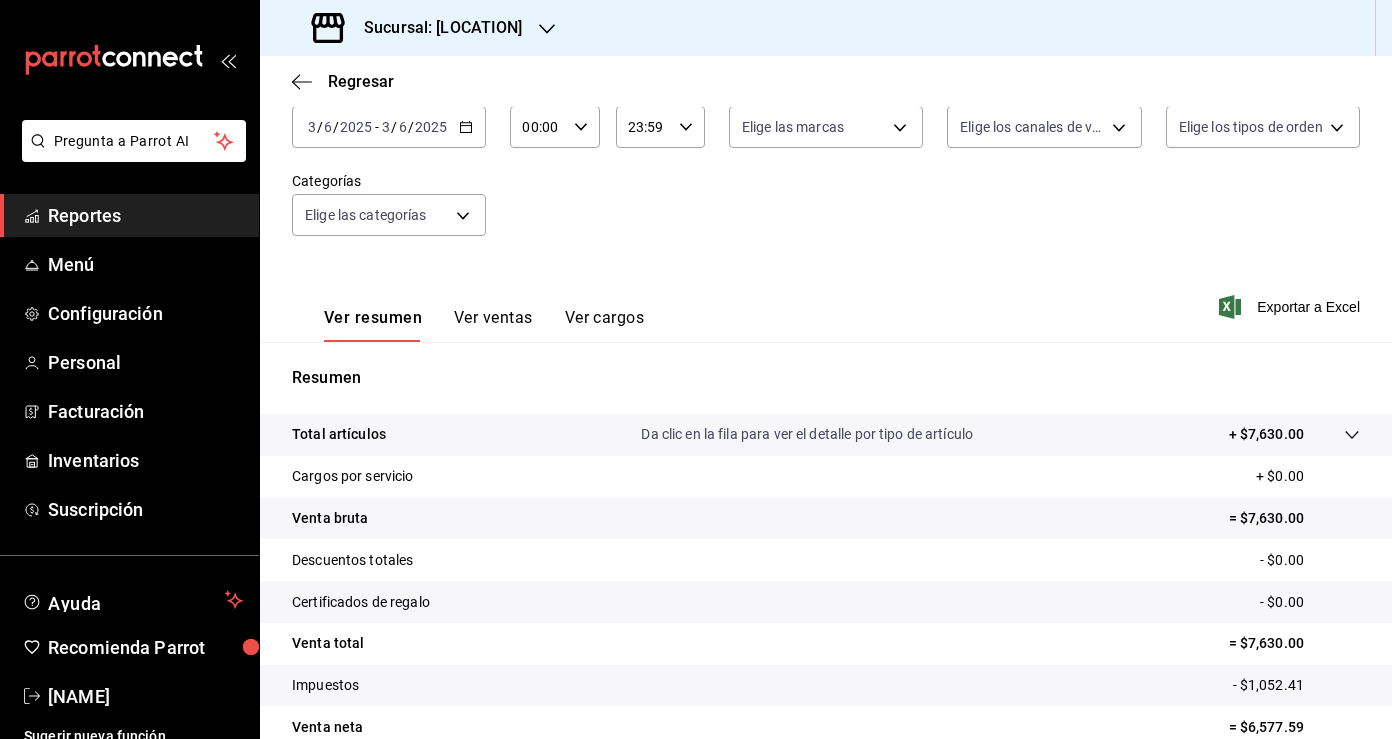scroll, scrollTop: 123, scrollLeft: 0, axis: vertical 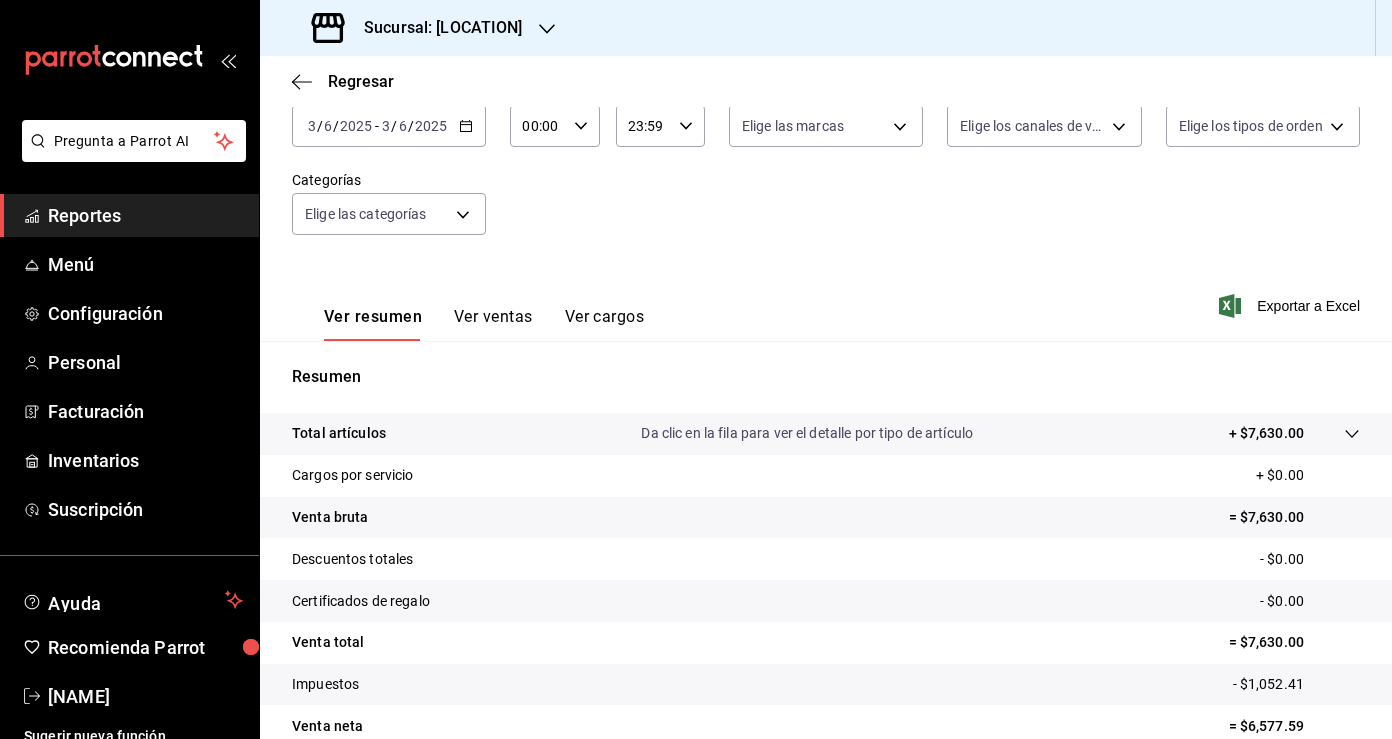 click on "+ $7,630.00" at bounding box center (1266, 433) 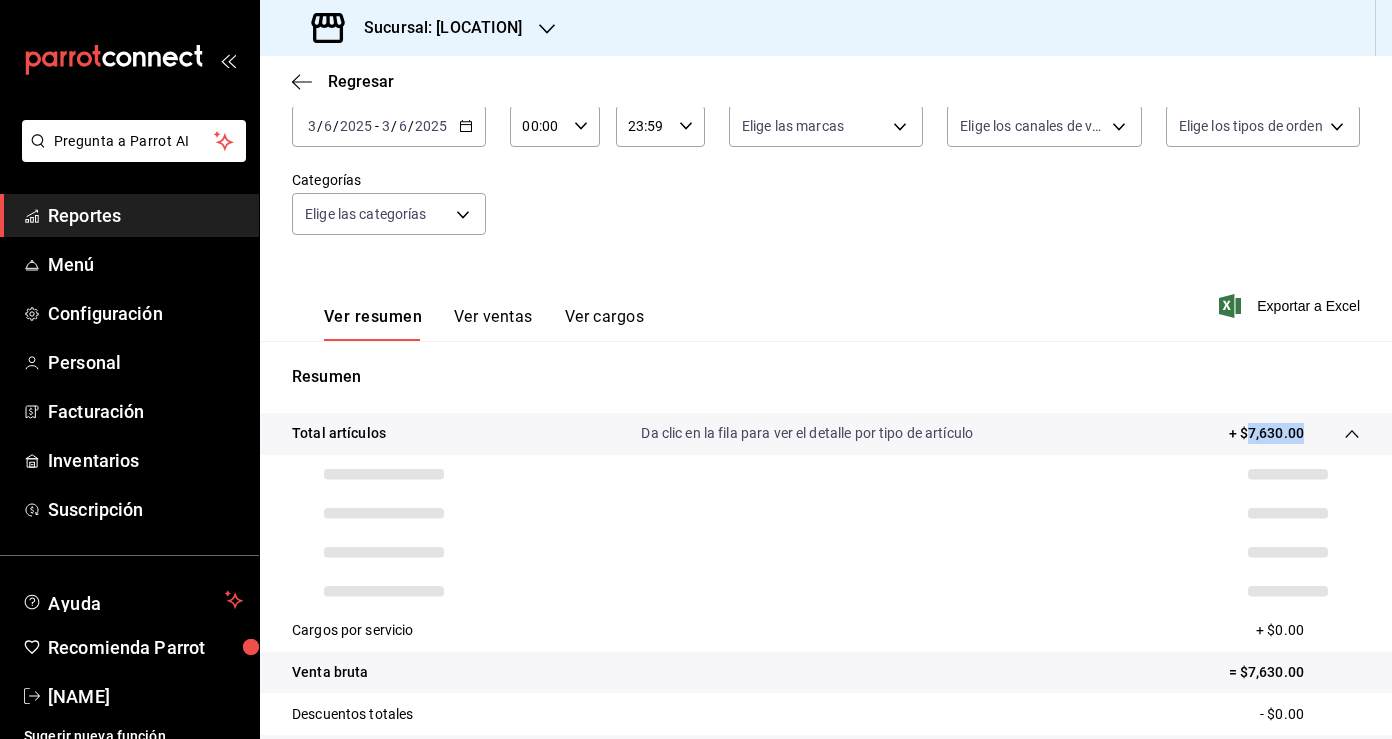 click on "+ $7,630.00" at bounding box center (1266, 433) 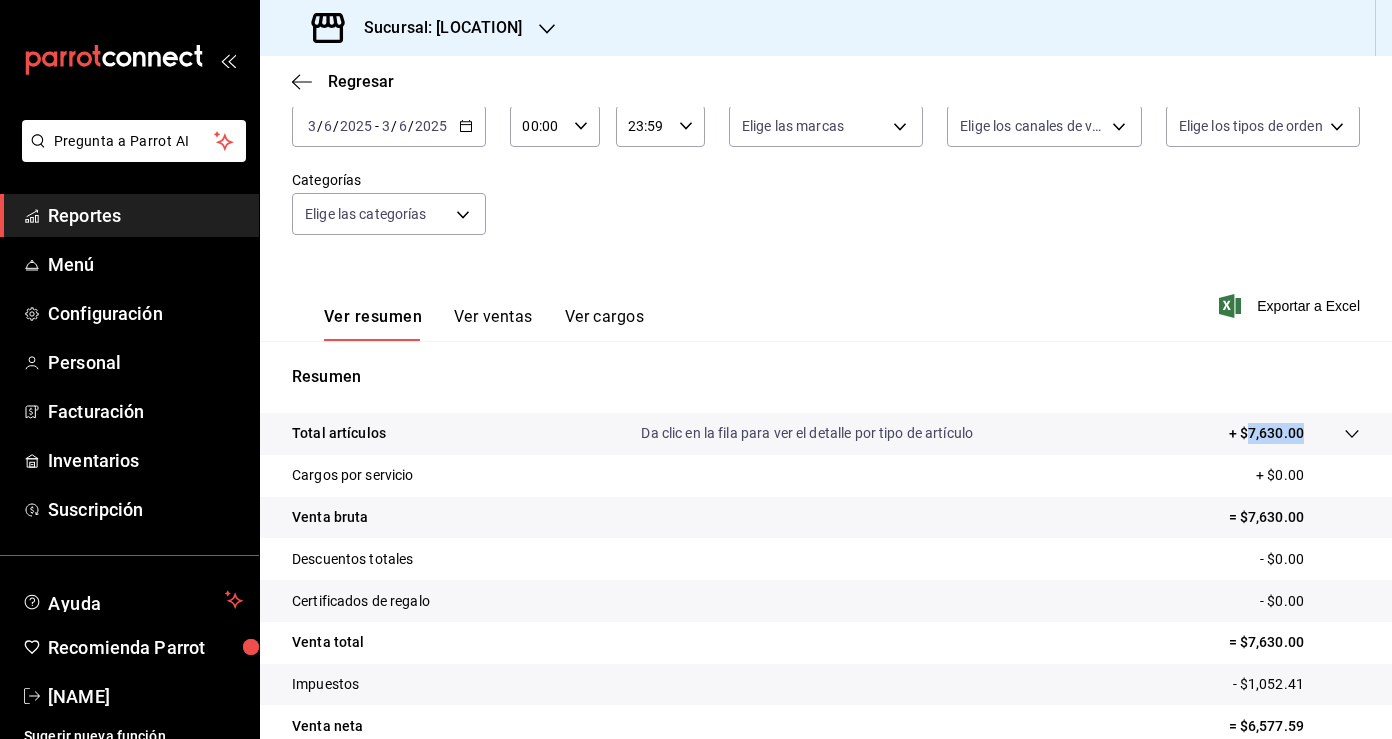 copy on "7,630.00" 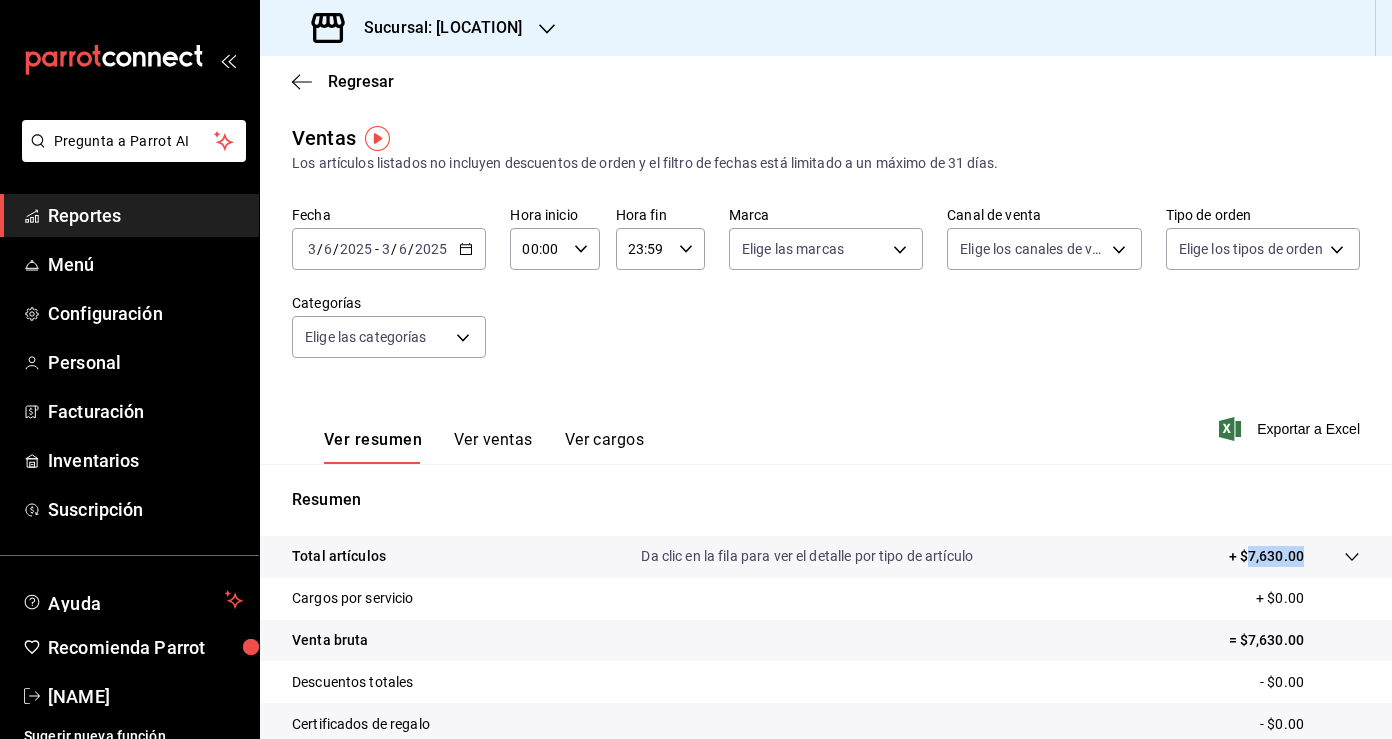 click 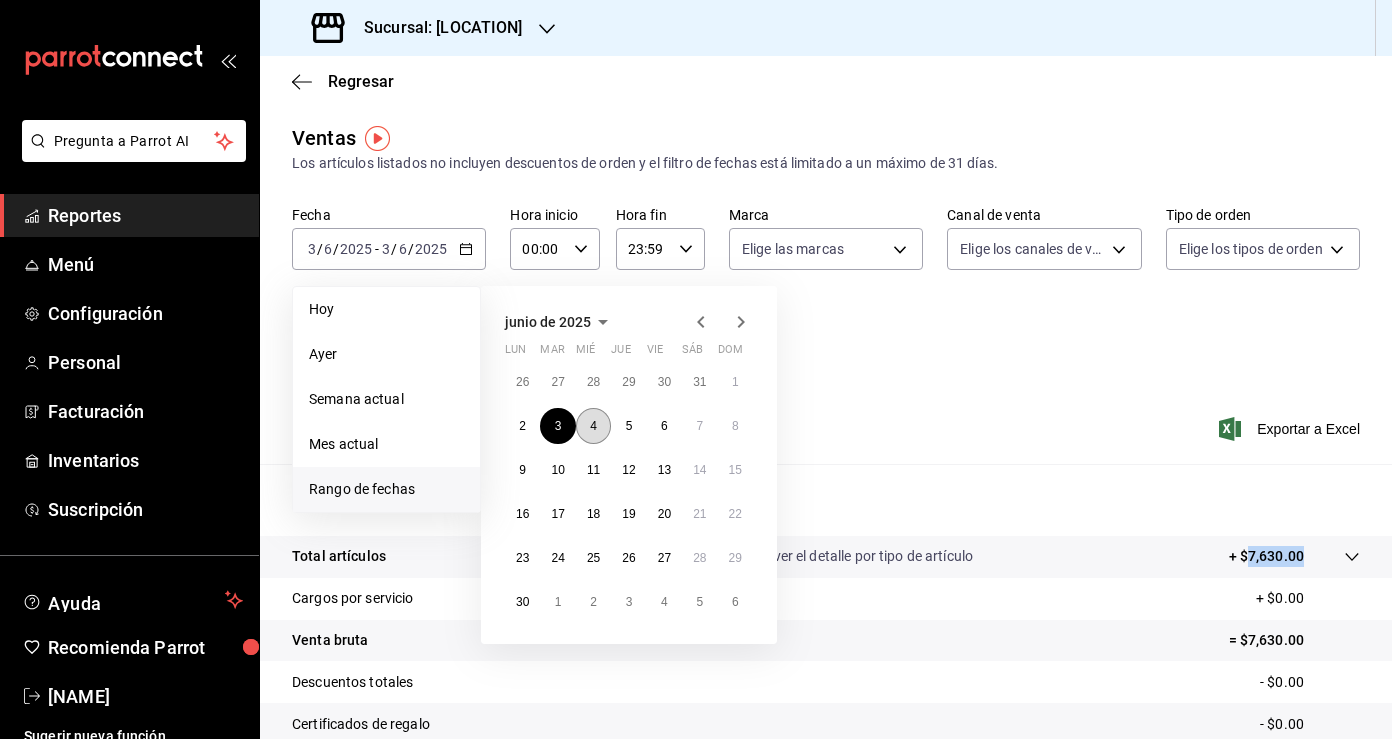 click on "4" at bounding box center [593, 426] 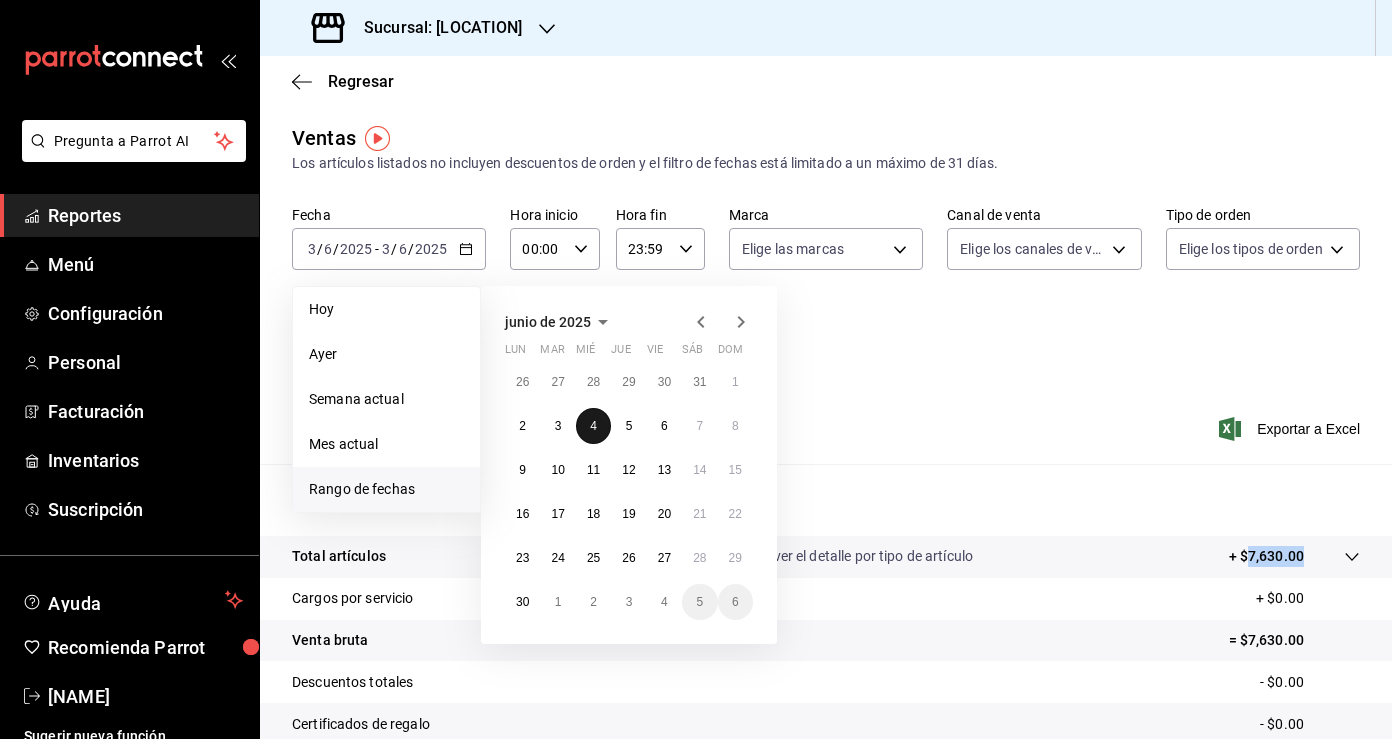 click on "4" at bounding box center [593, 426] 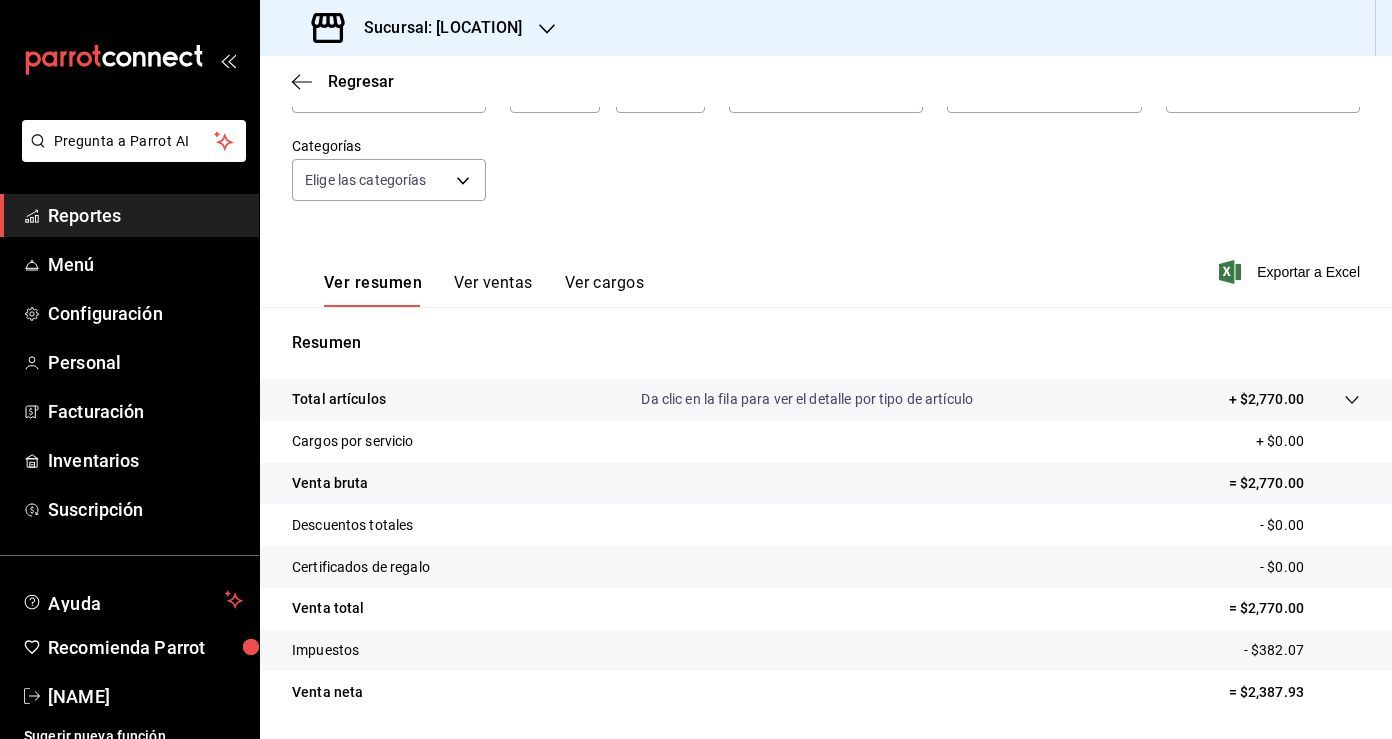 scroll, scrollTop: 0, scrollLeft: 0, axis: both 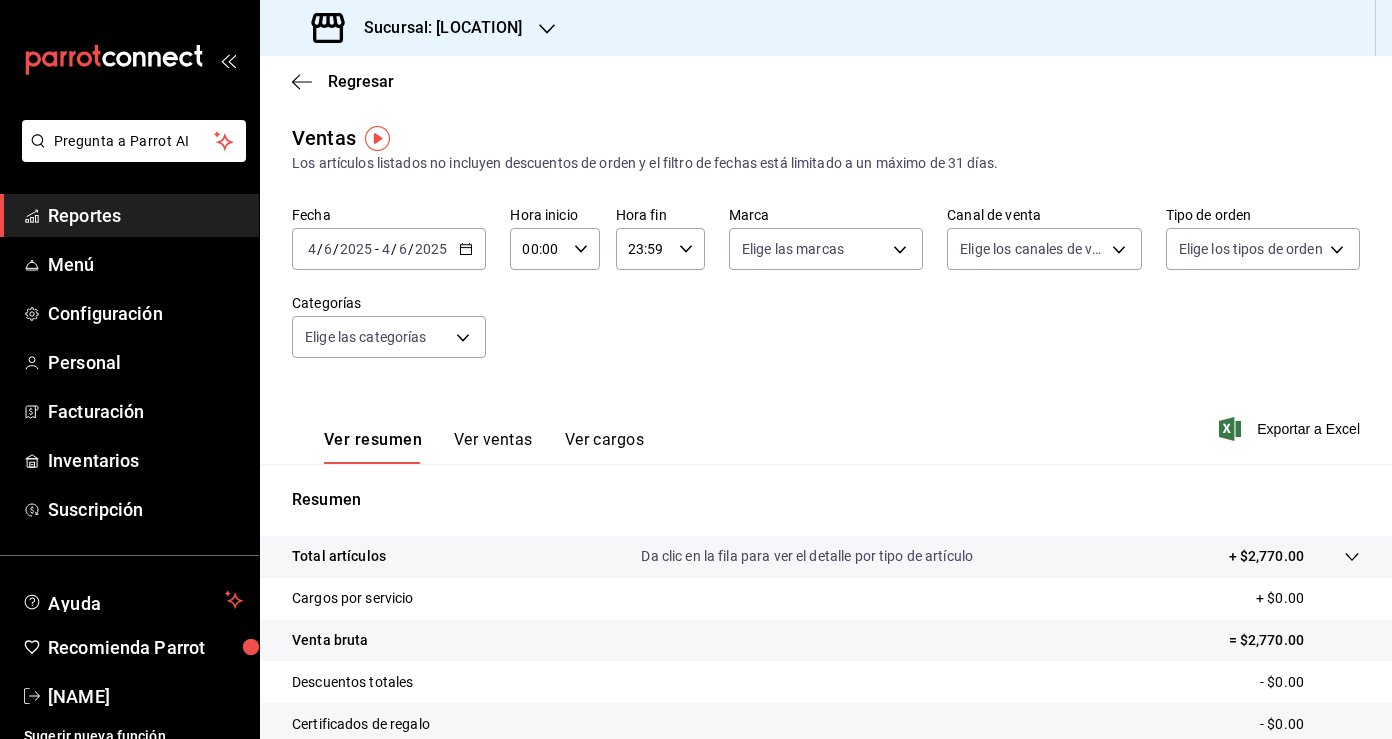 click 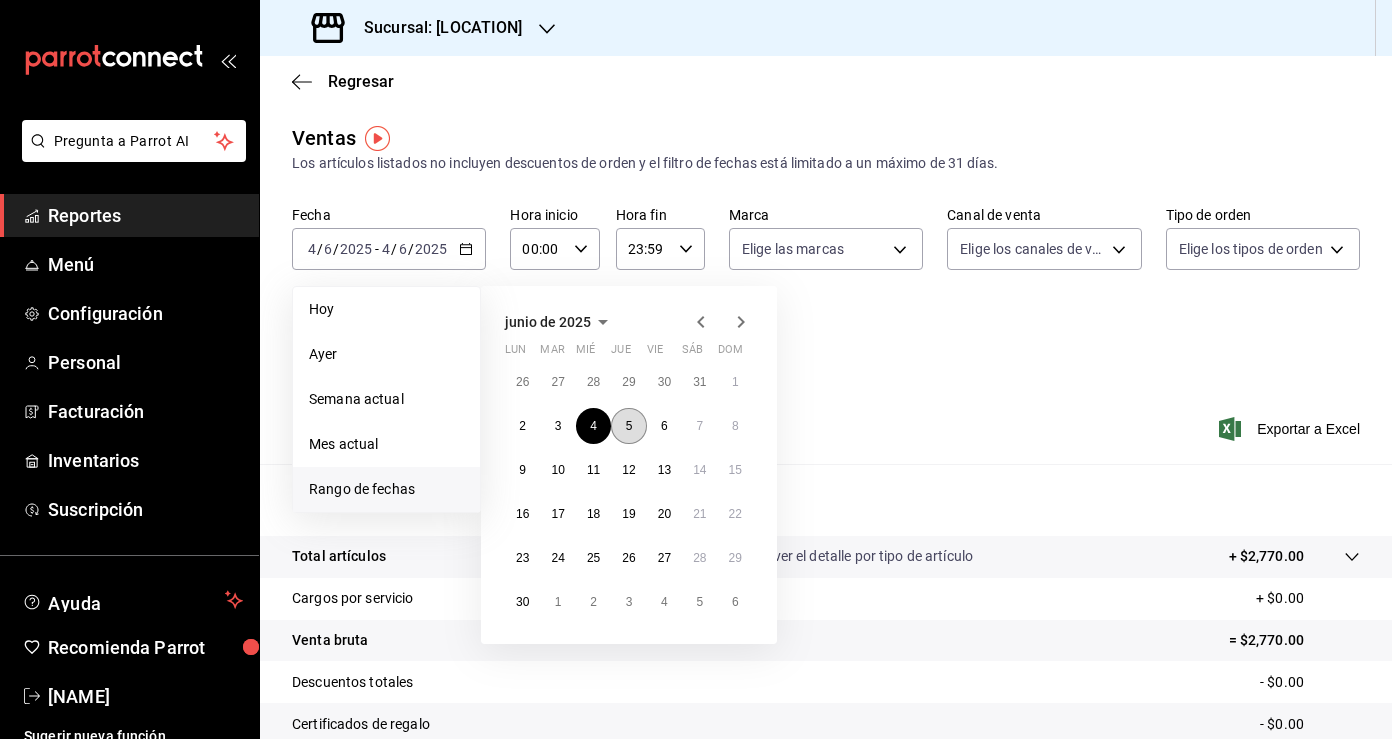 click on "5" at bounding box center (628, 426) 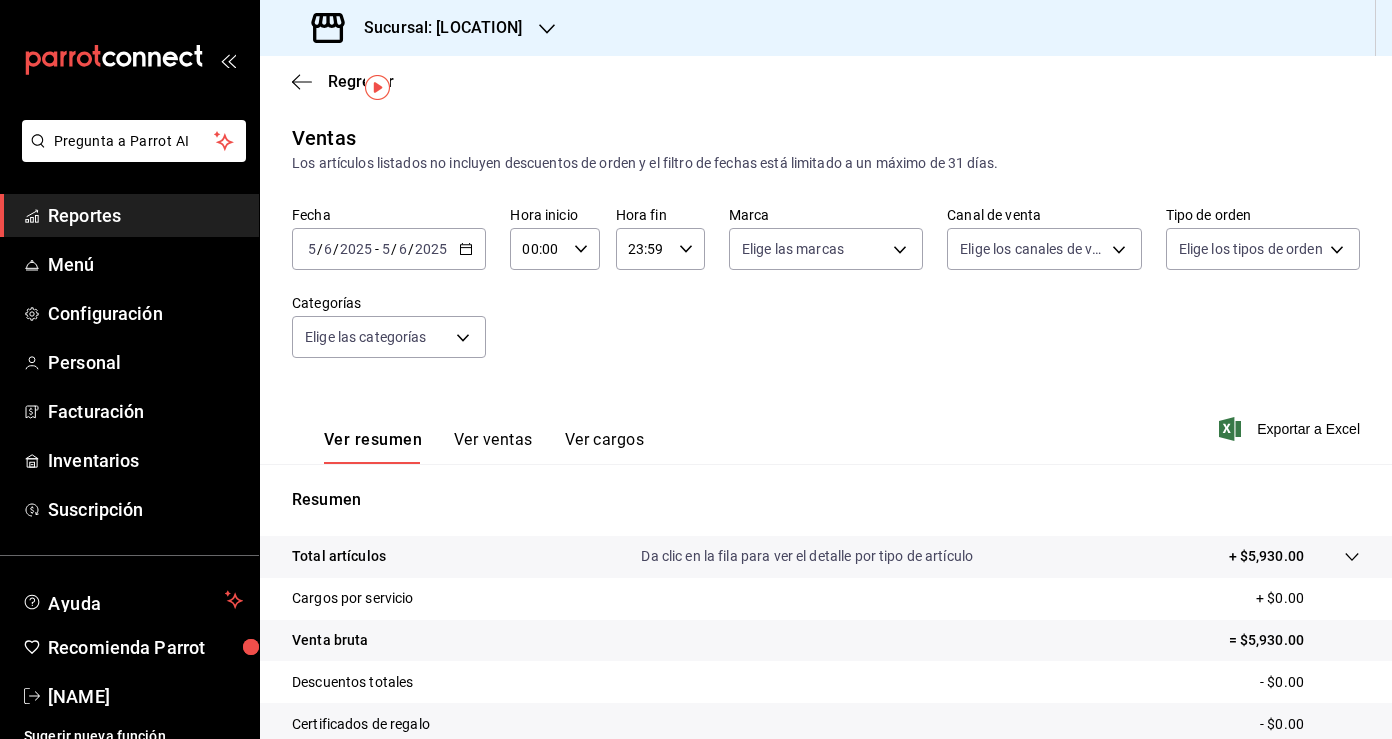 scroll, scrollTop: 85, scrollLeft: 0, axis: vertical 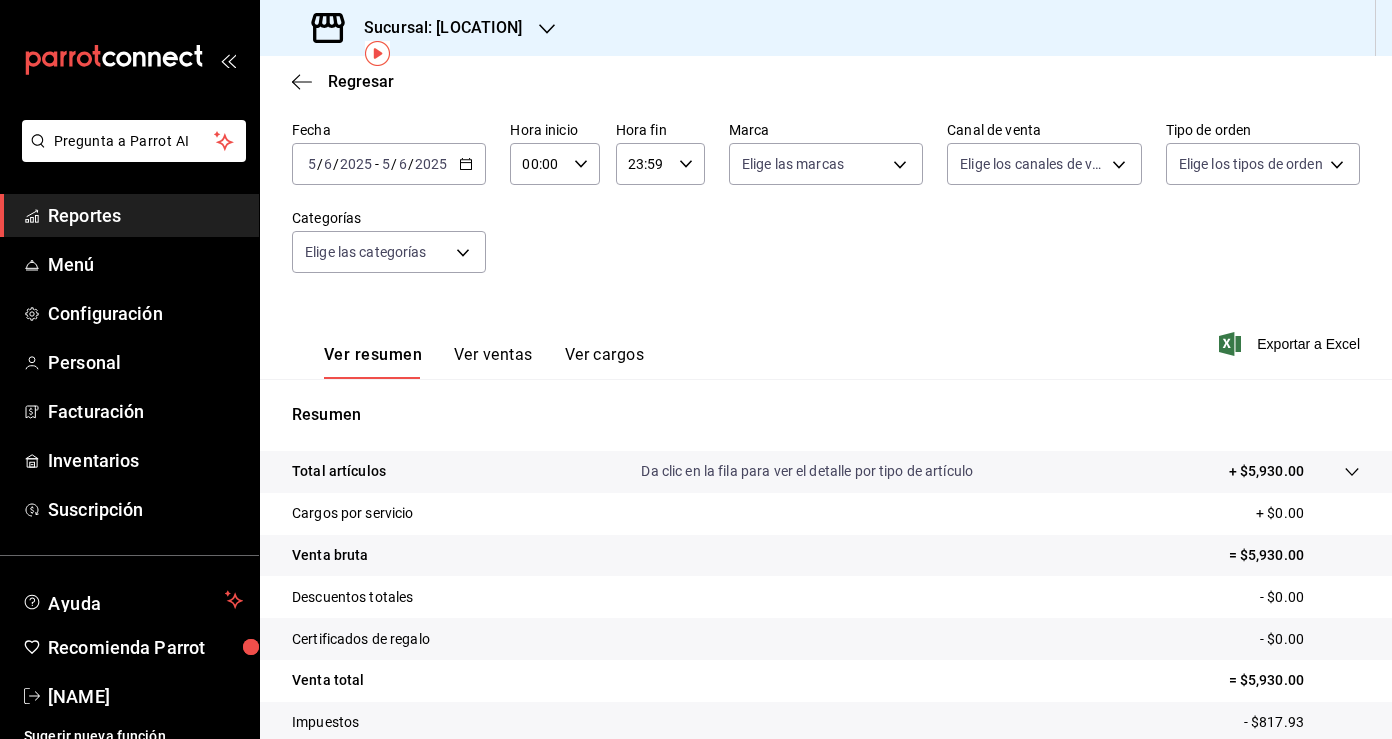 click on "+ $5,930.00" at bounding box center (1266, 471) 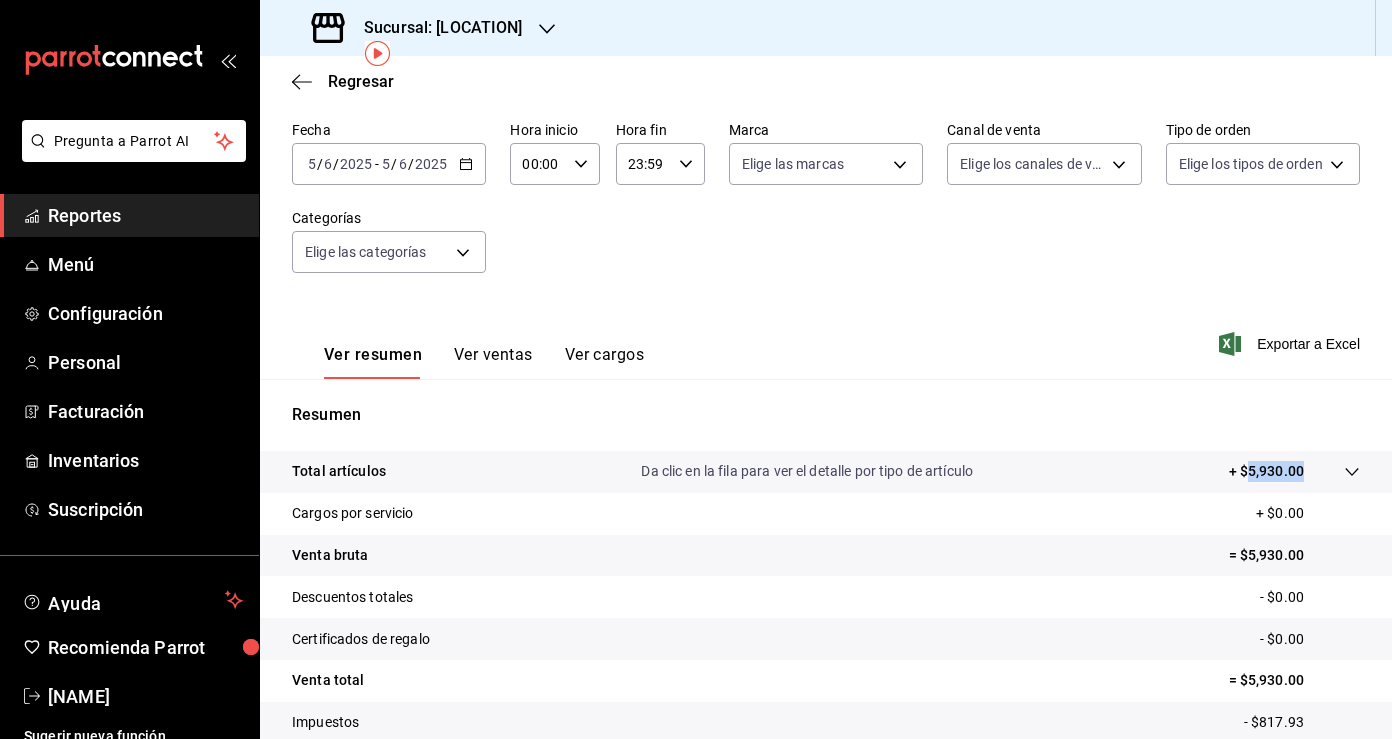 click on "+ $5,930.00" at bounding box center [1266, 471] 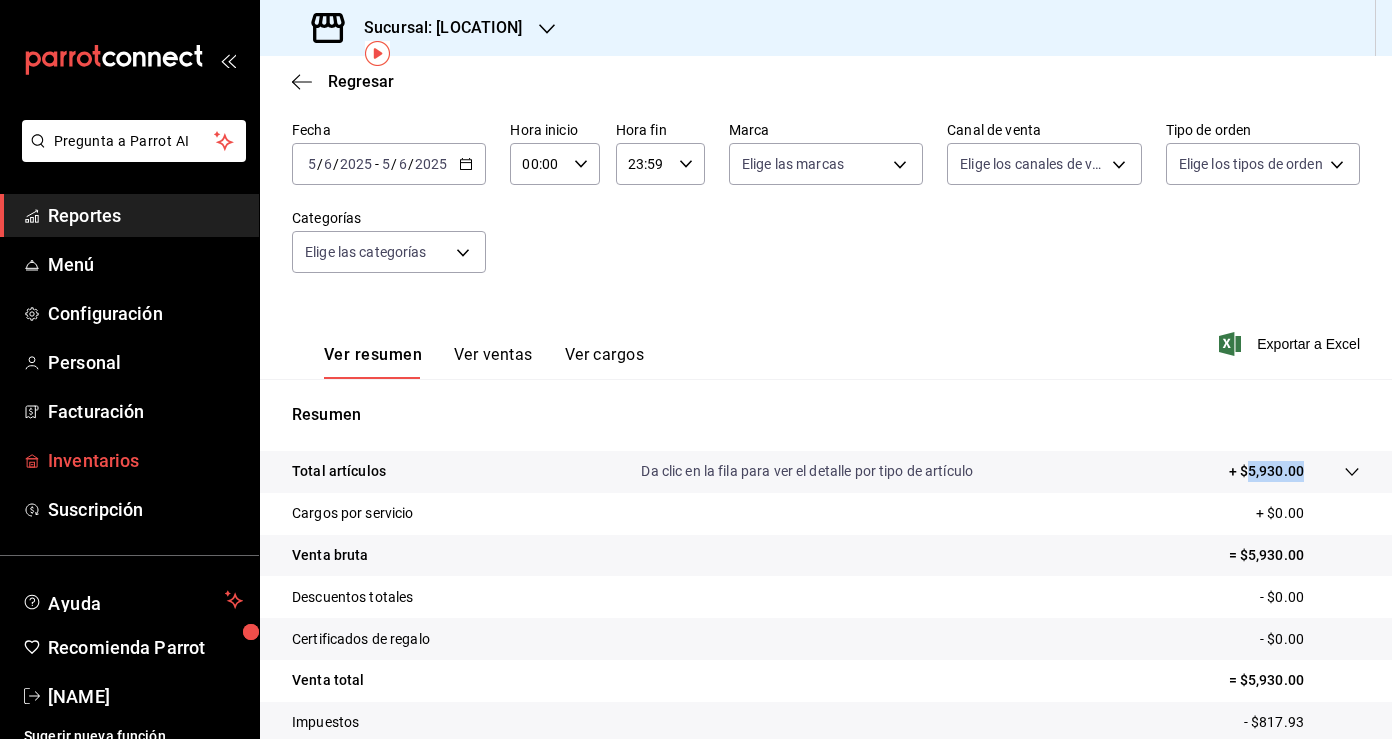 scroll, scrollTop: 15, scrollLeft: 0, axis: vertical 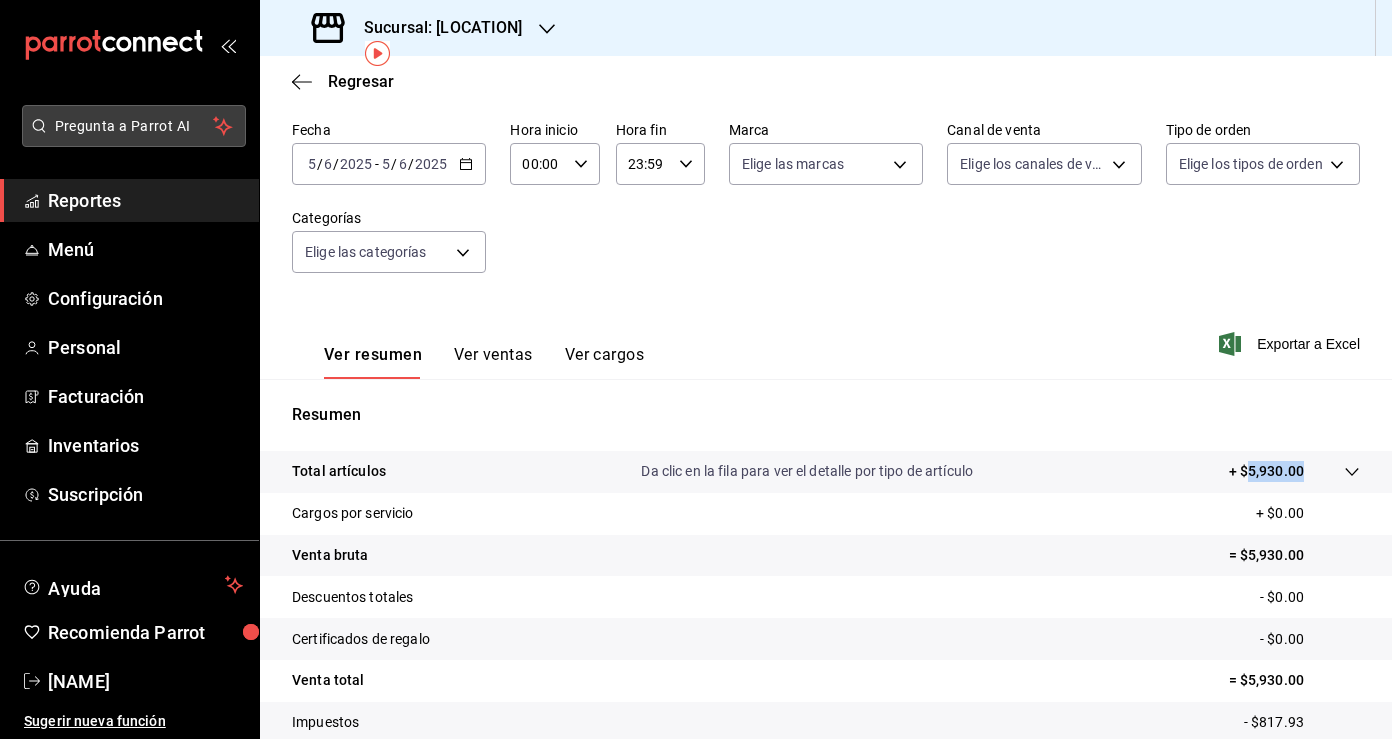 click on "Pregunta a Parrot AI" at bounding box center (134, 126) 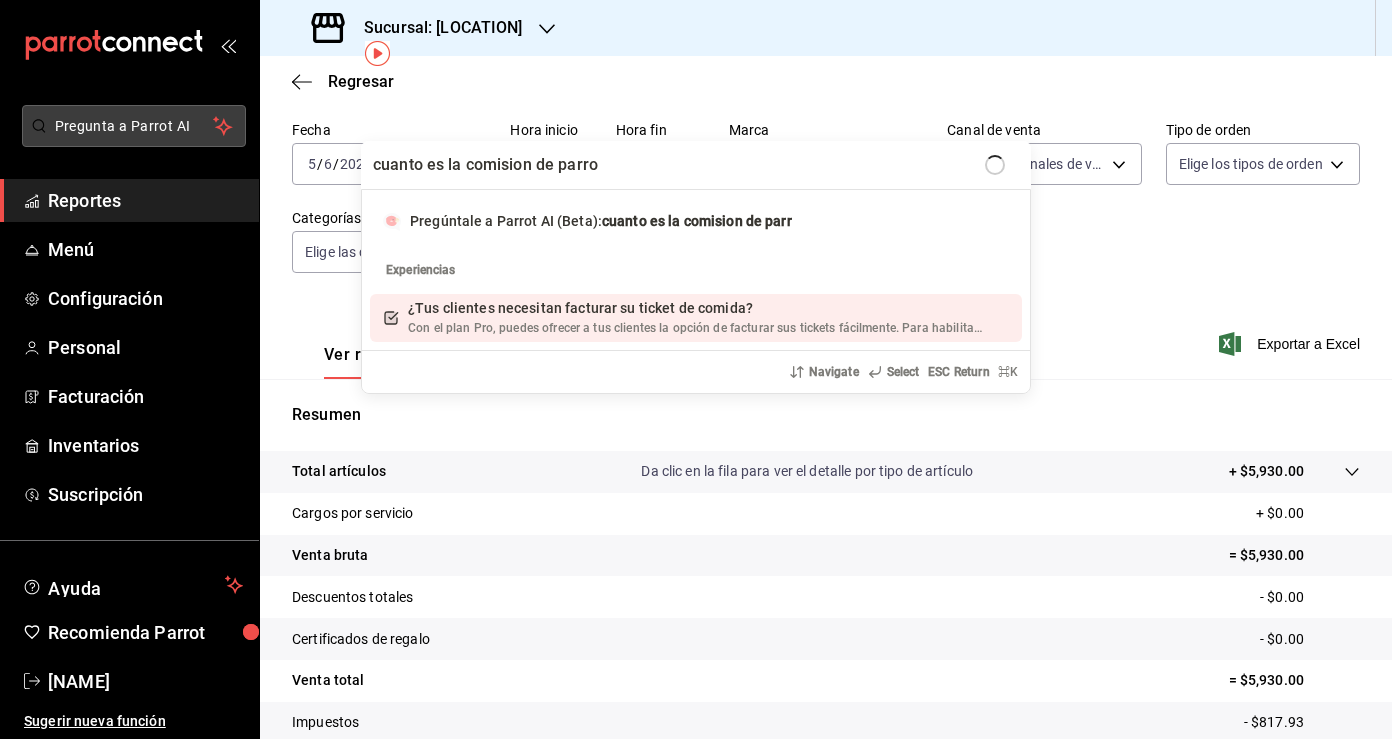 type on "cuanto es la comision de parrot" 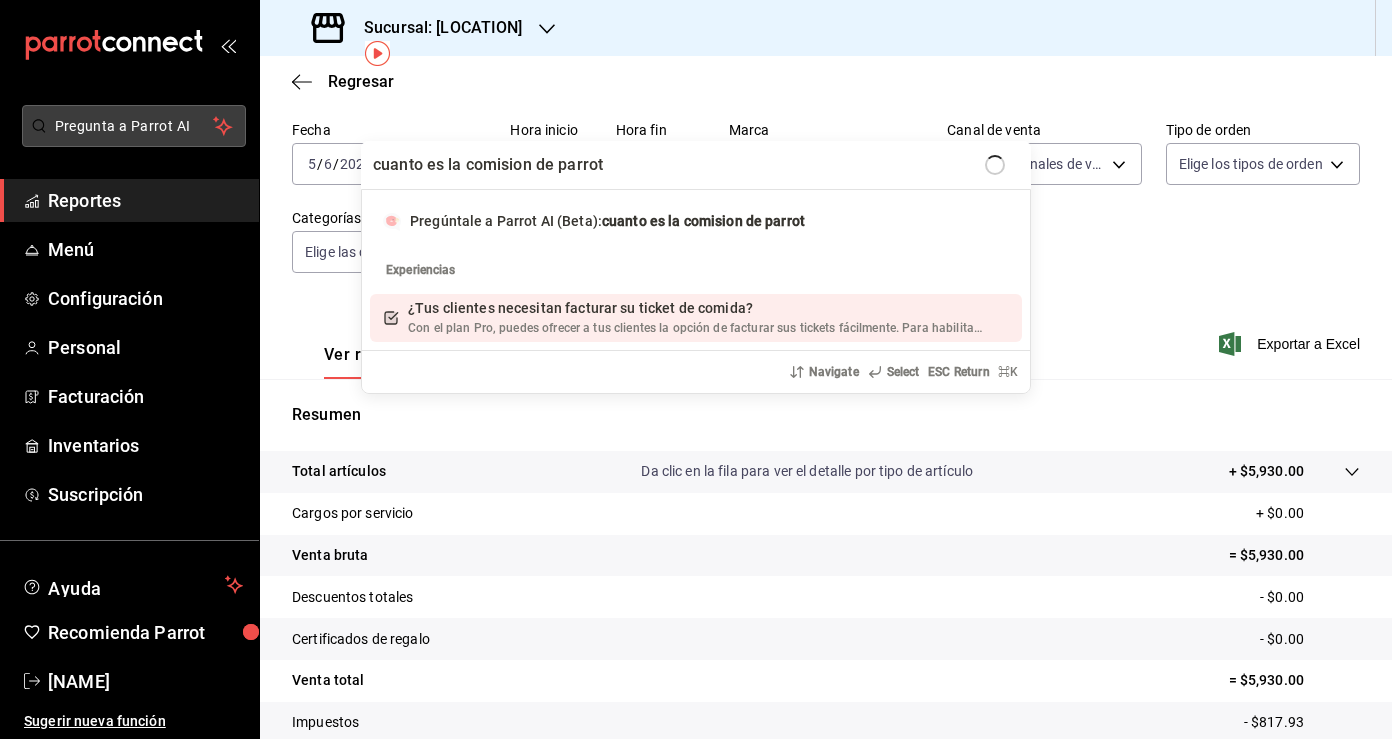 type 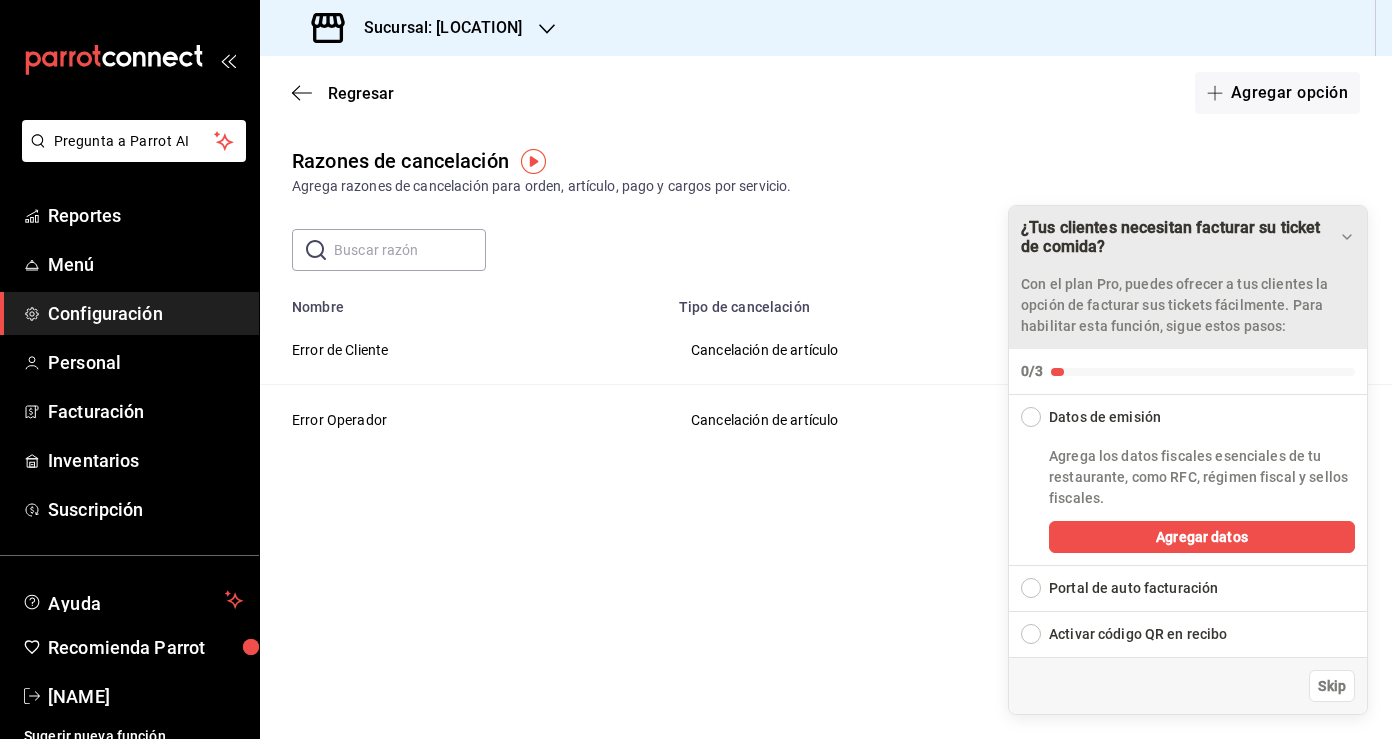 click 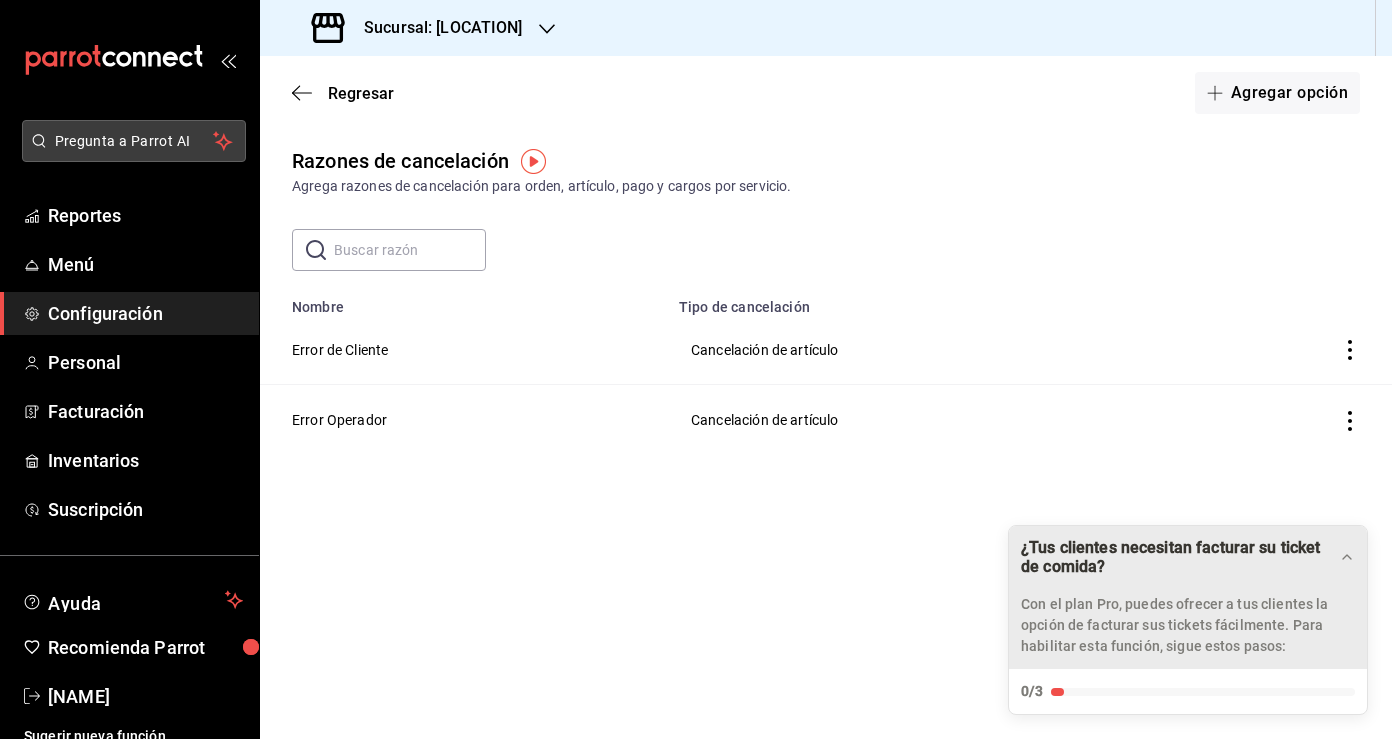 click on "Pregunta a Parrot AI" at bounding box center (134, 141) 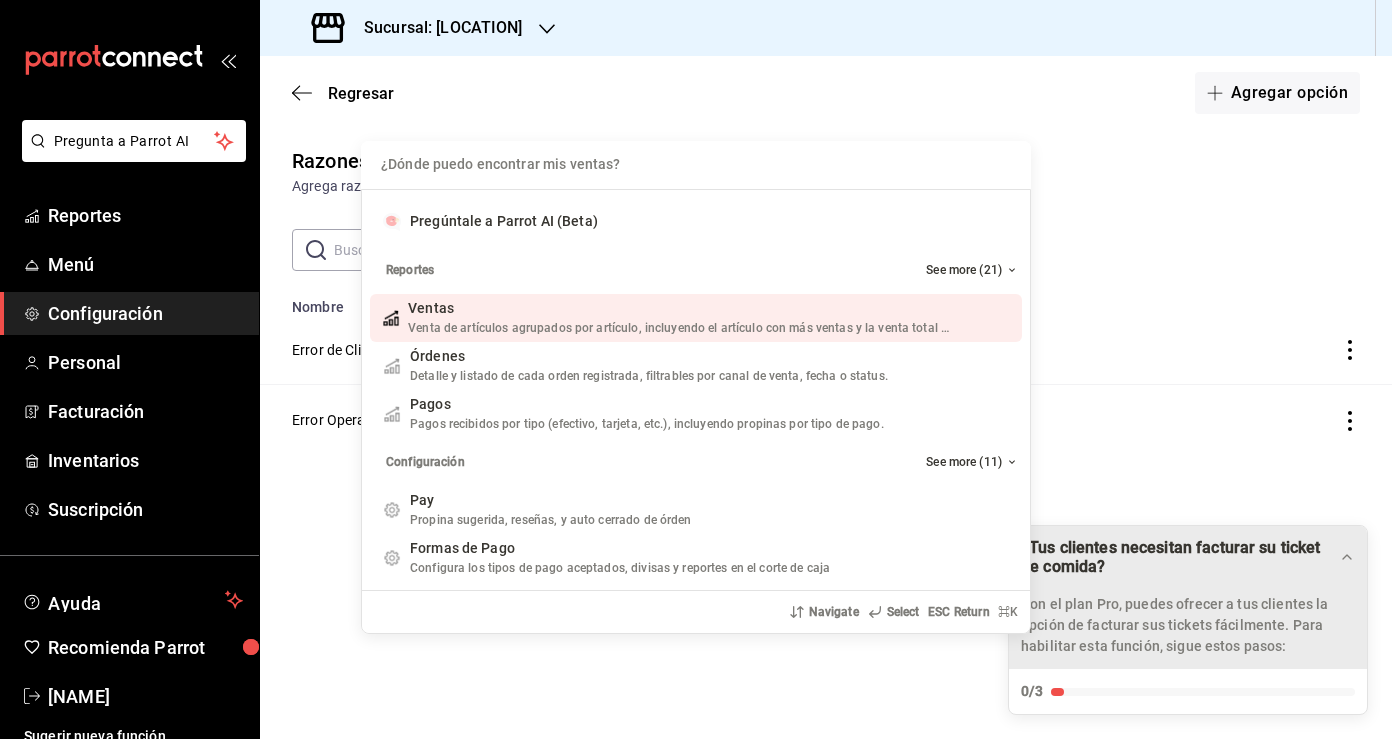 click on "[NAME]" at bounding box center [696, 369] 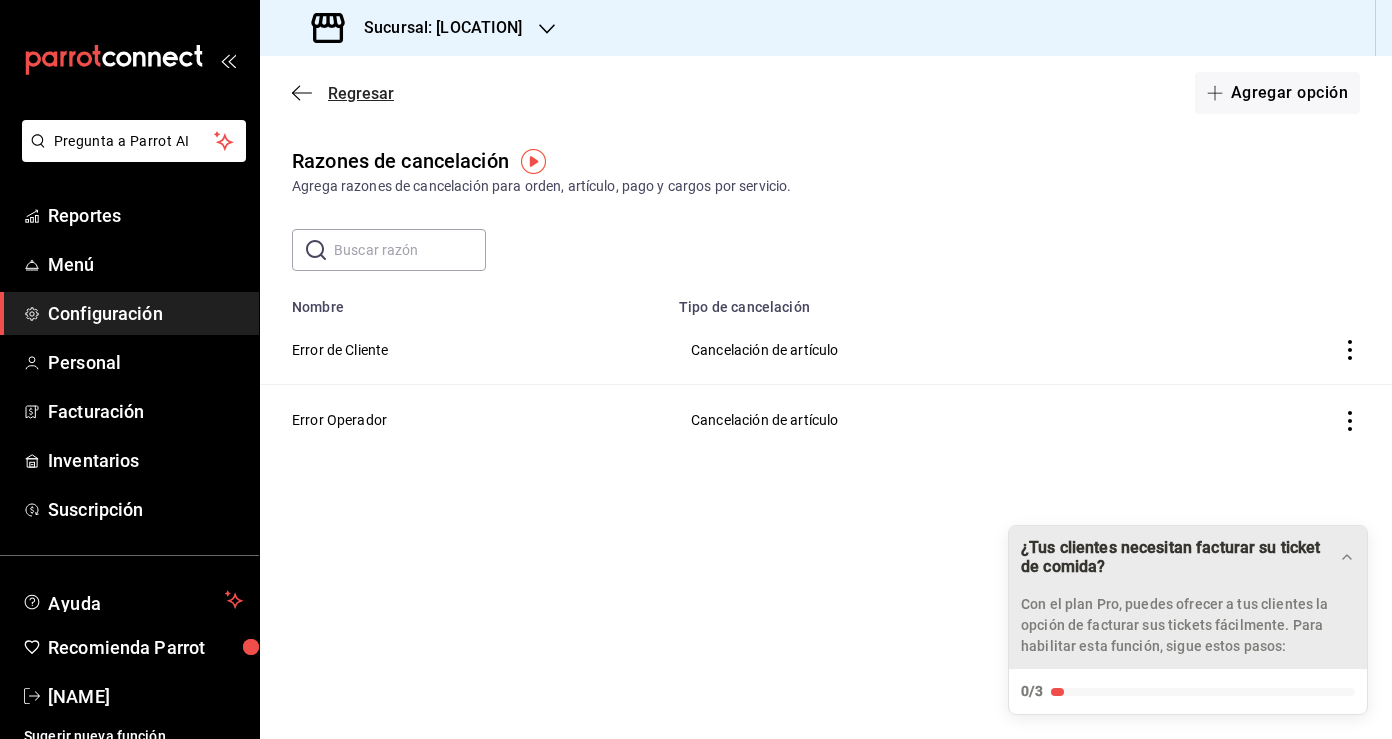click 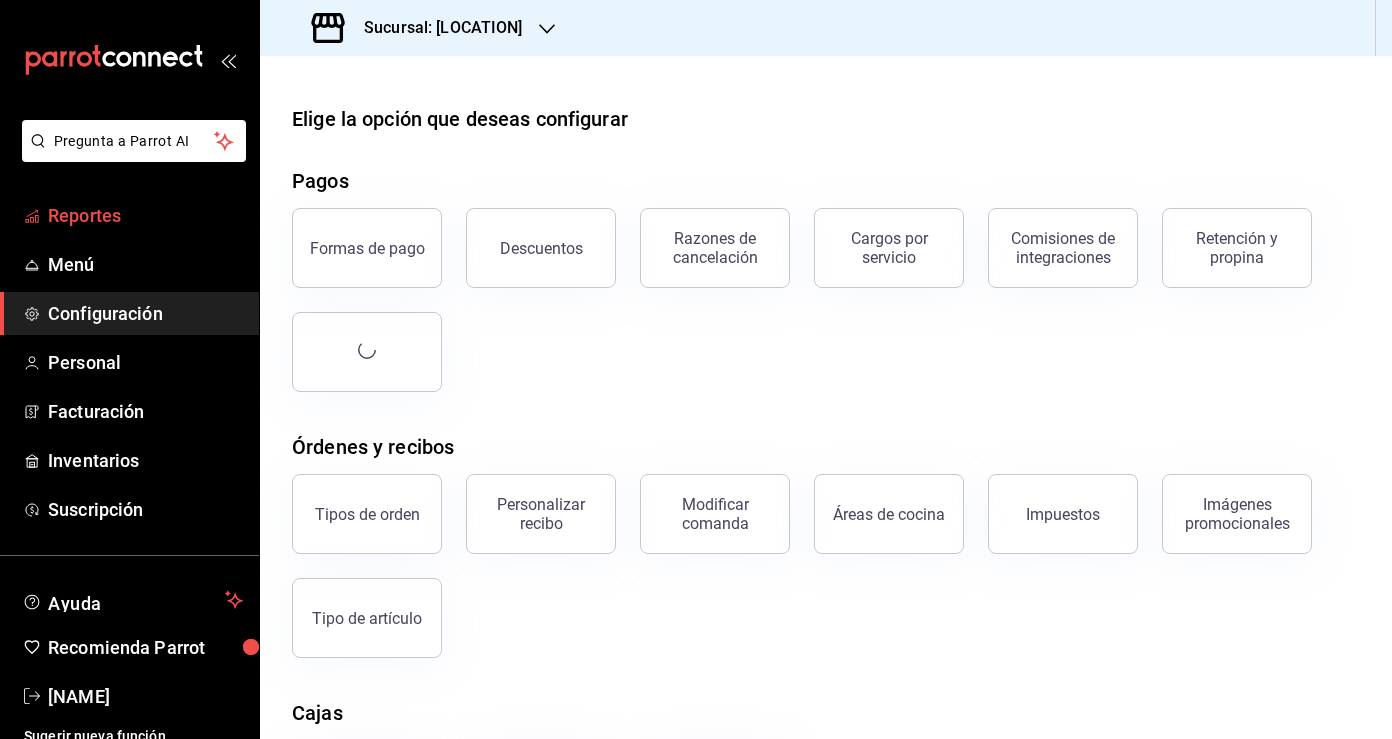 click on "Reportes" at bounding box center [145, 215] 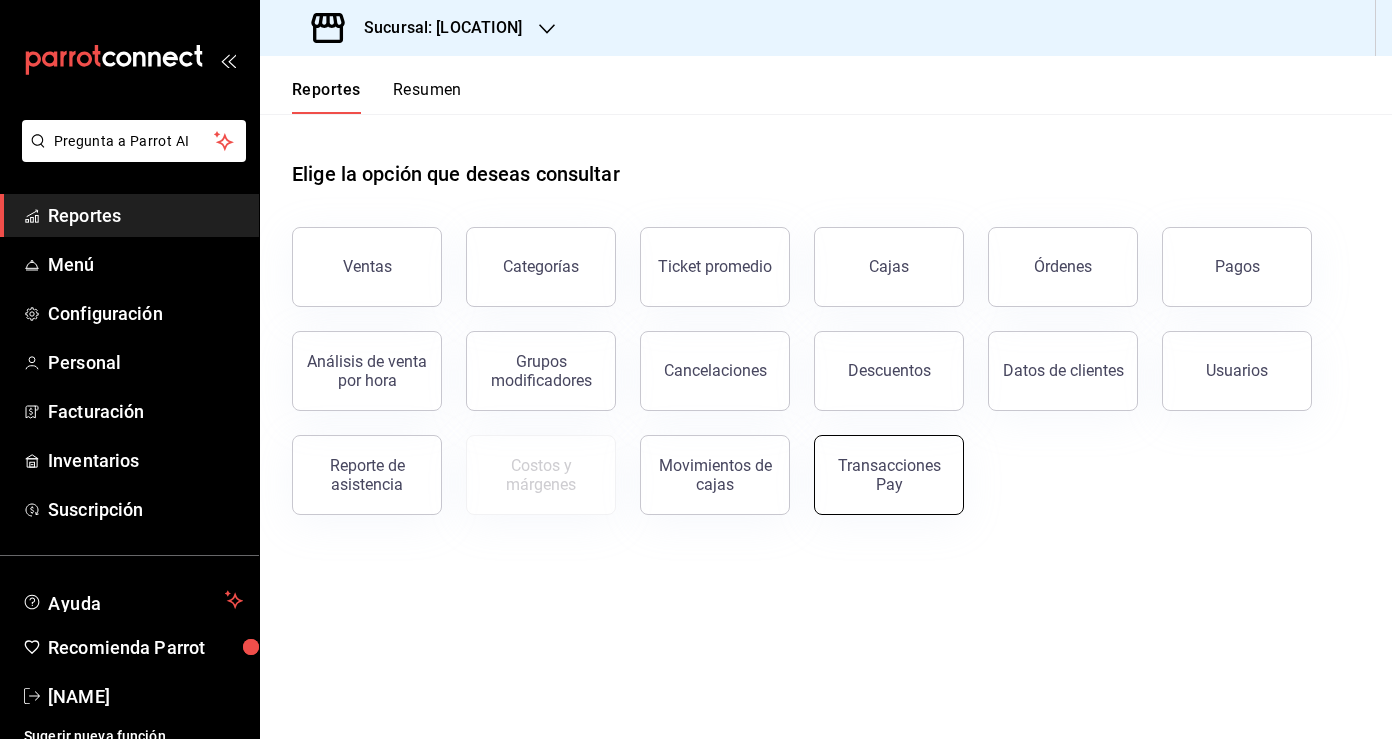 click on "Transacciones Pay" at bounding box center (889, 475) 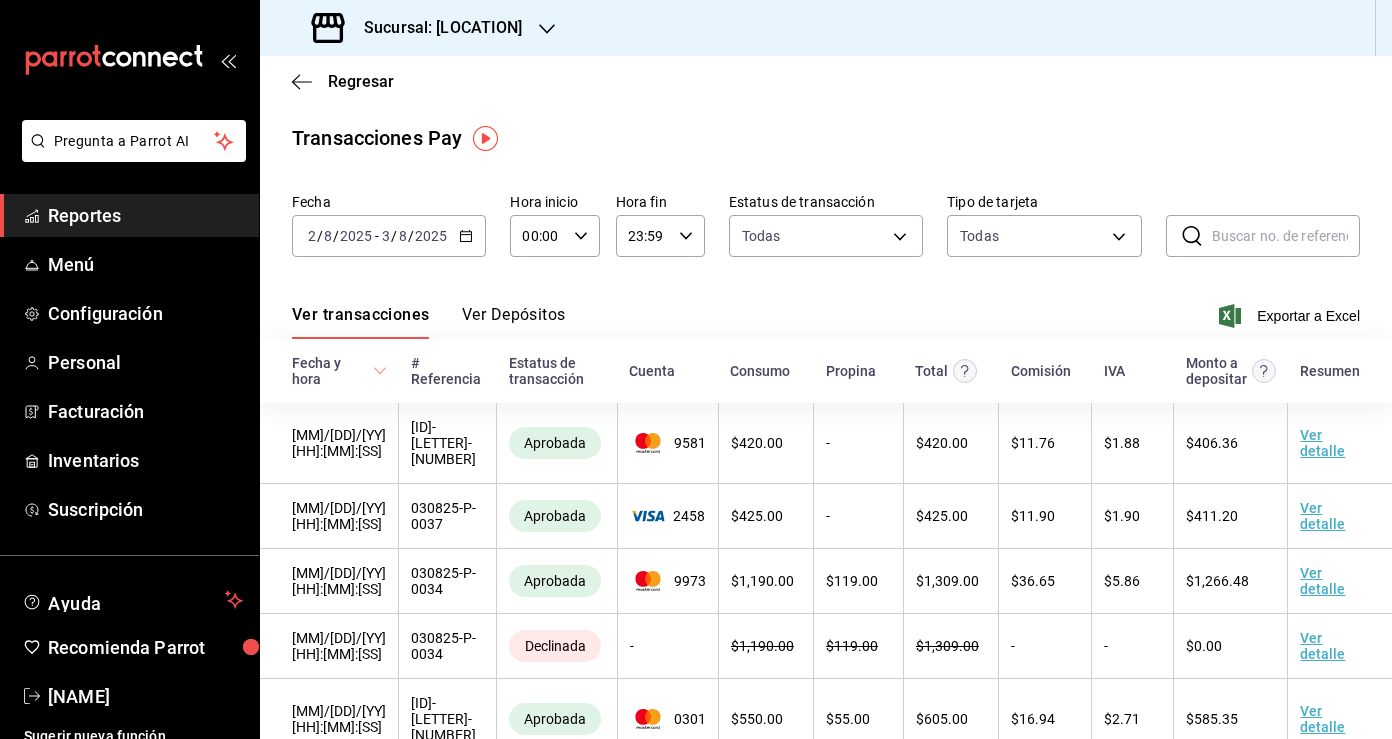 click 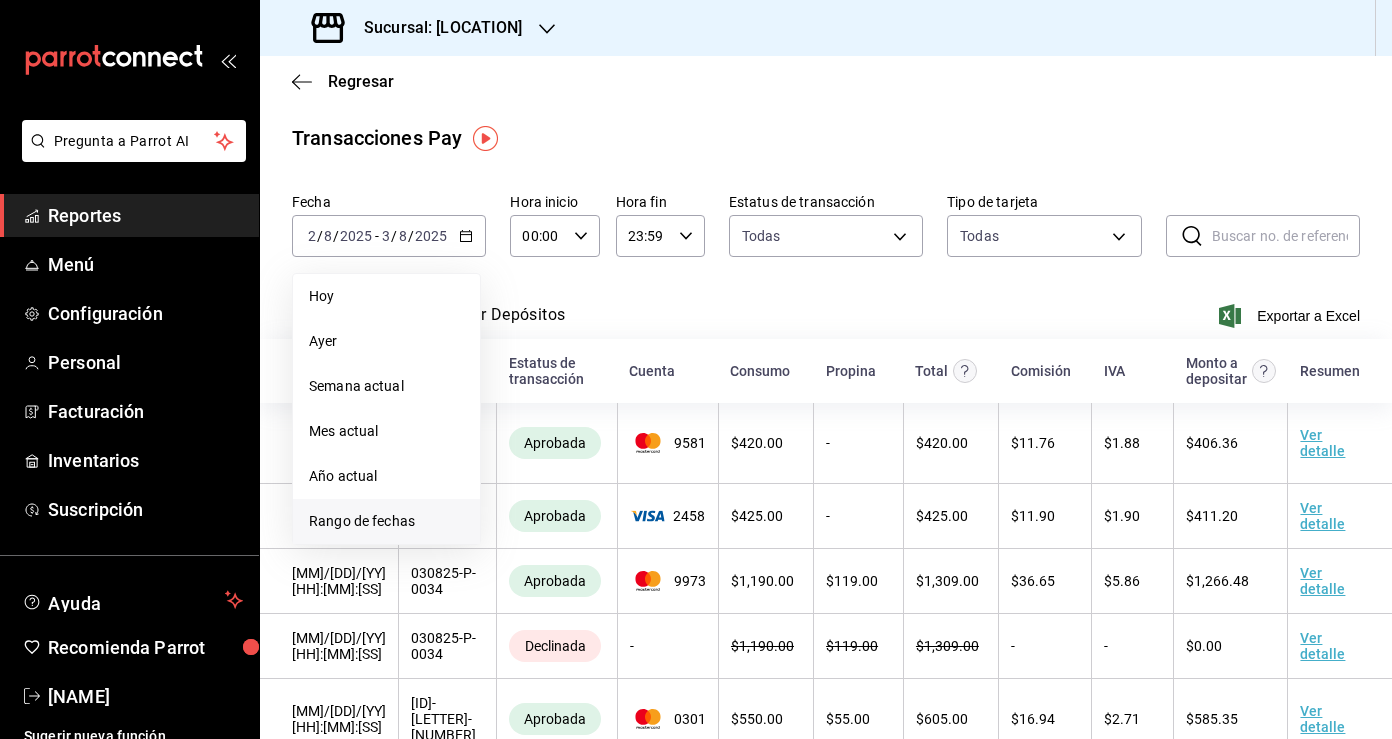 click on "Rango de fechas" at bounding box center [386, 521] 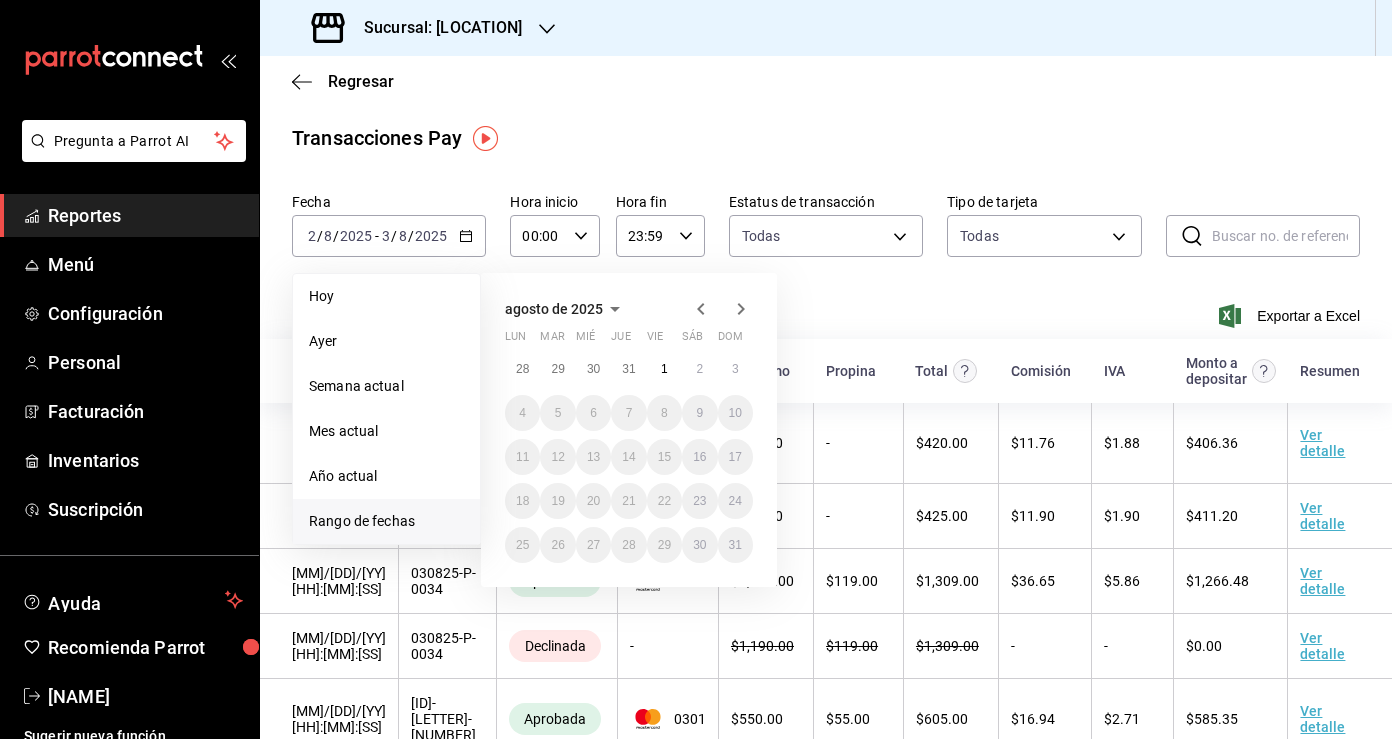 click 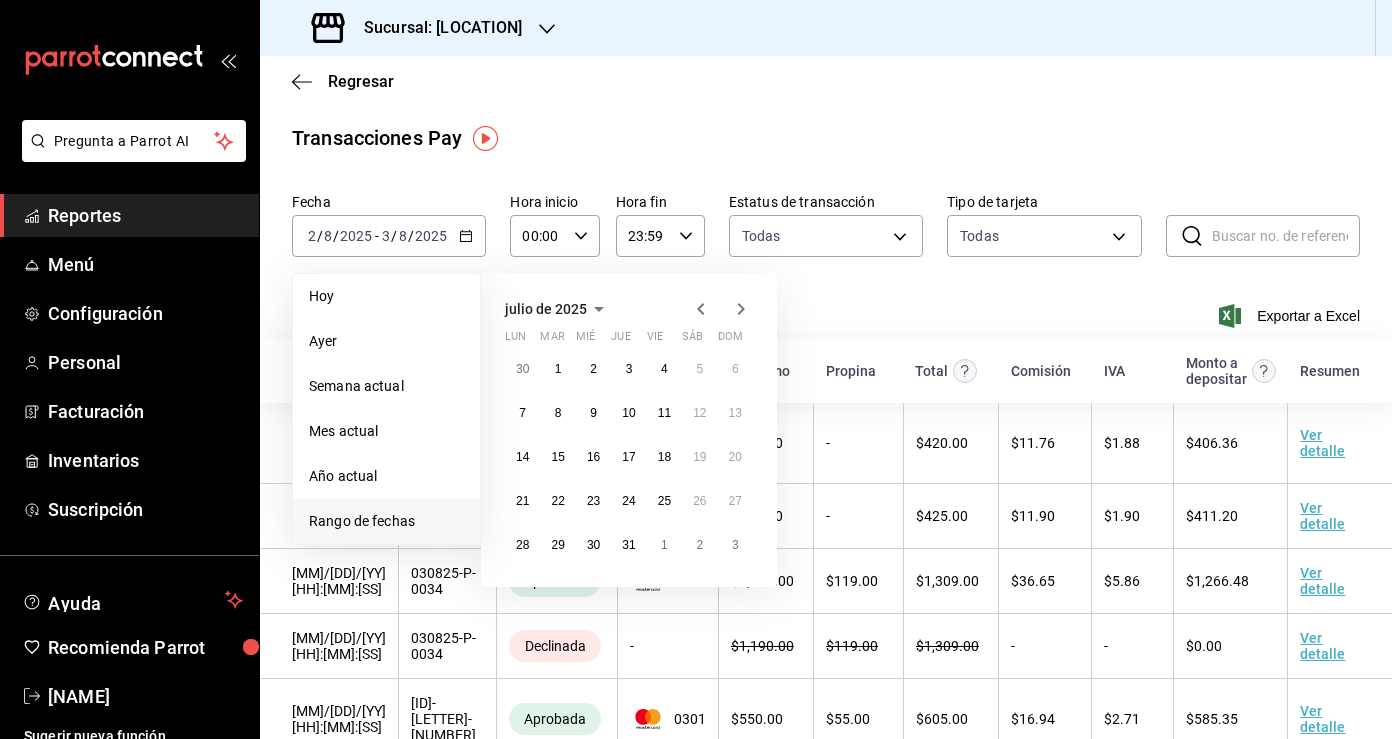 click 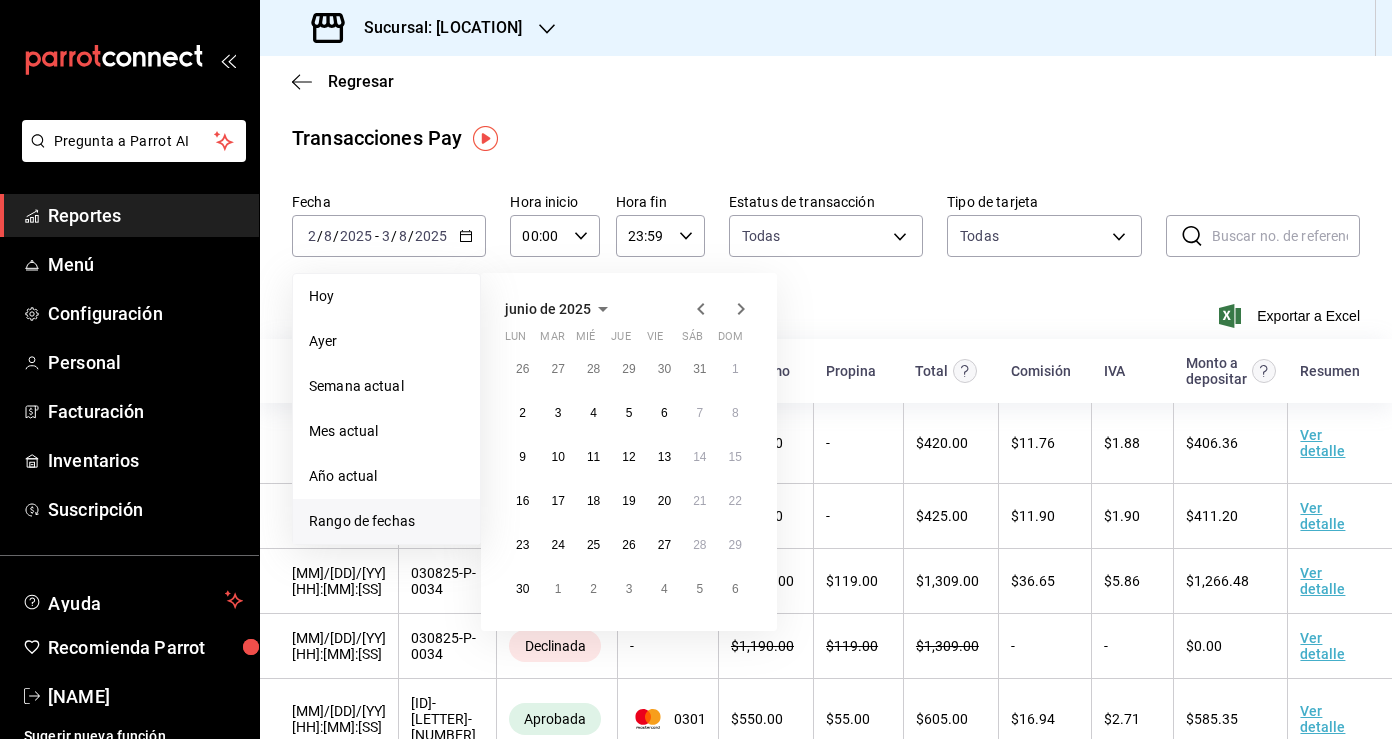 click 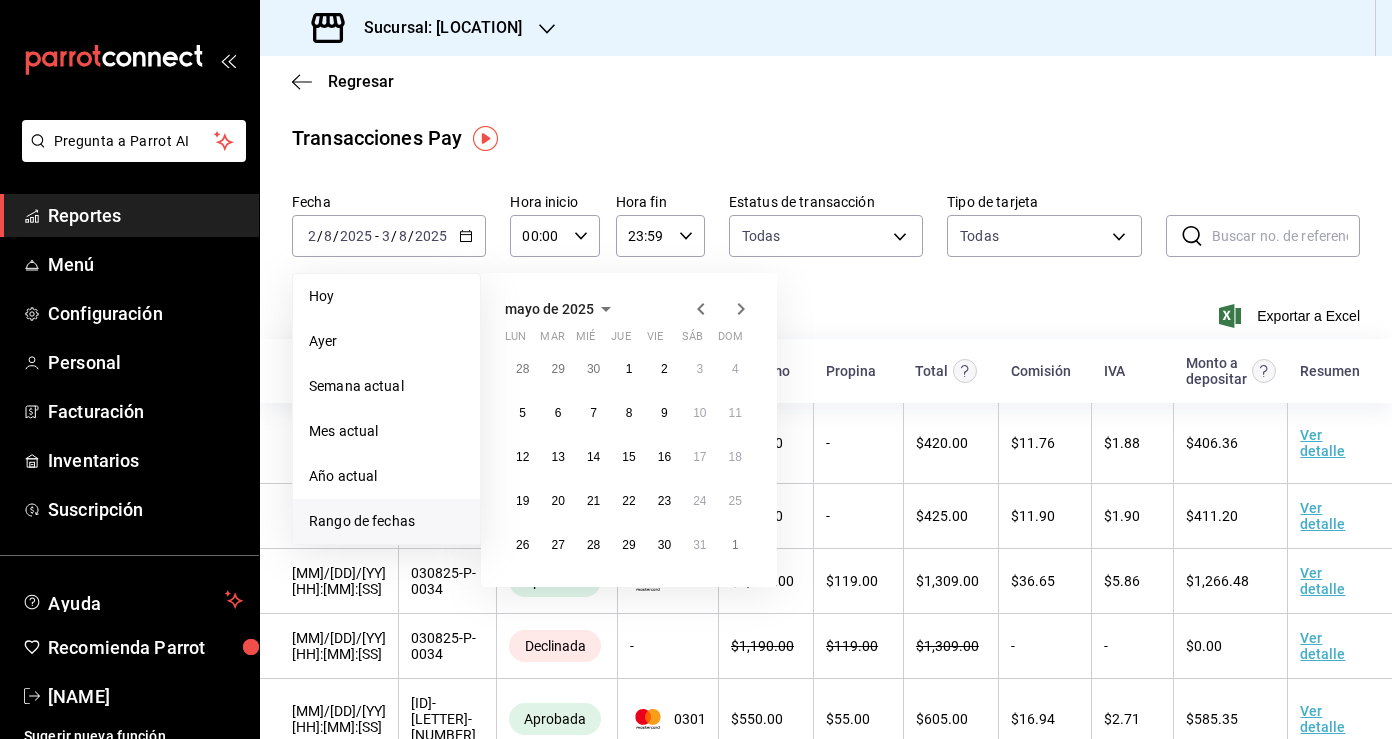 click 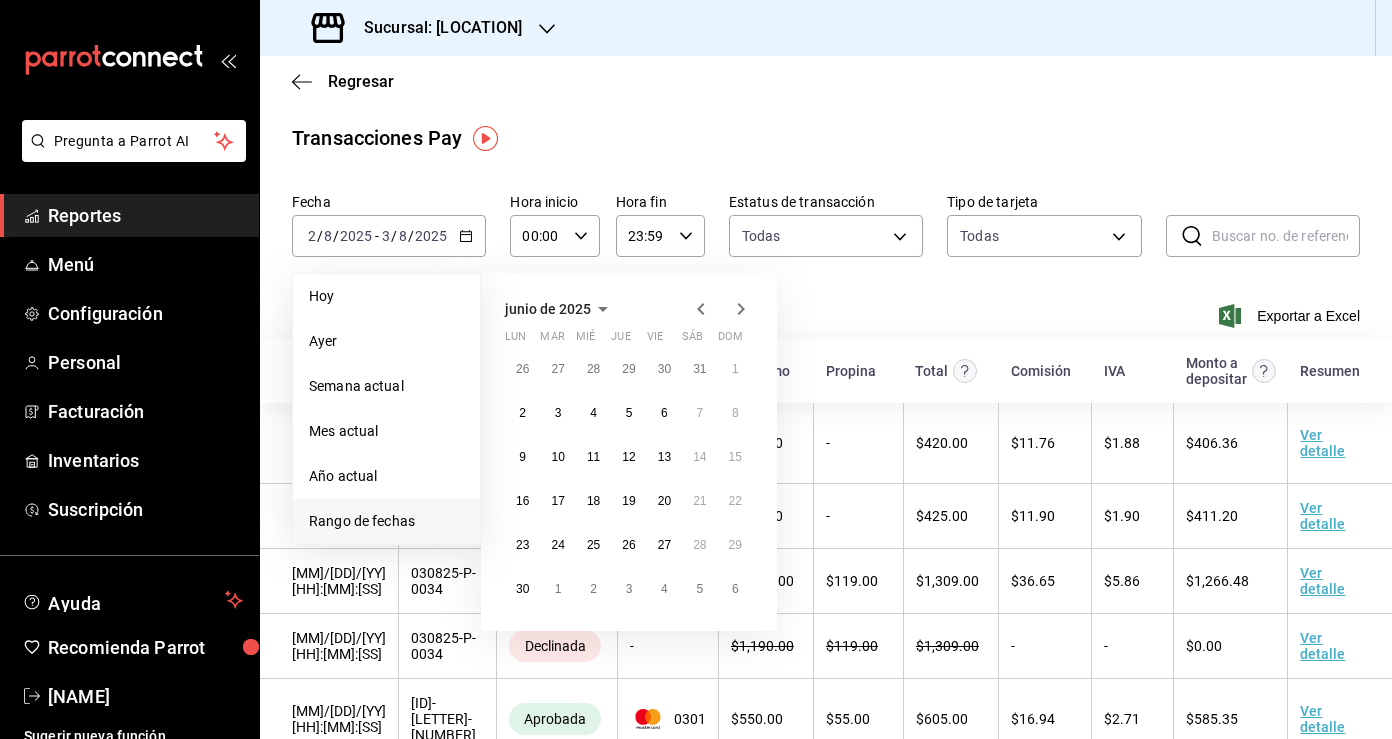 click on "Ver transacciones Ver Depósitos Exportar a Excel" at bounding box center (826, 310) 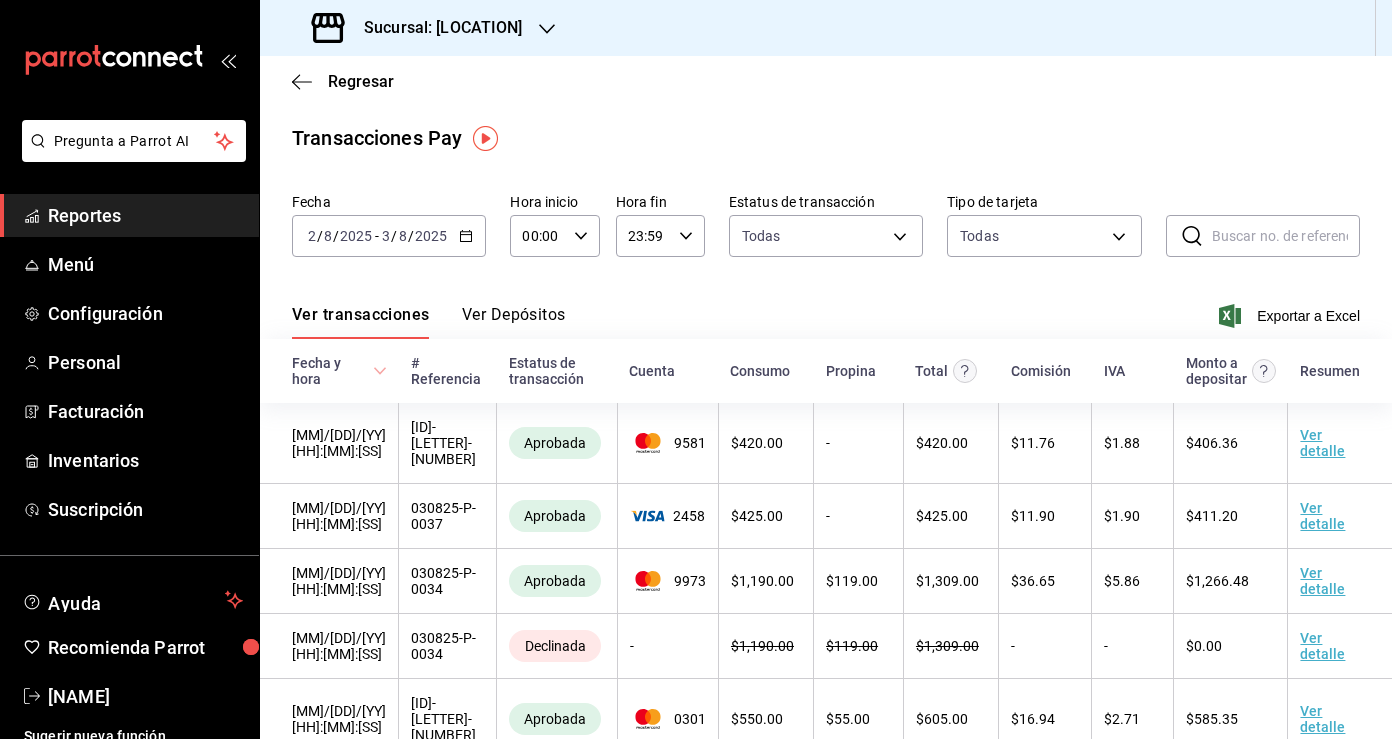 click on "Ver Depósitos" at bounding box center [514, 322] 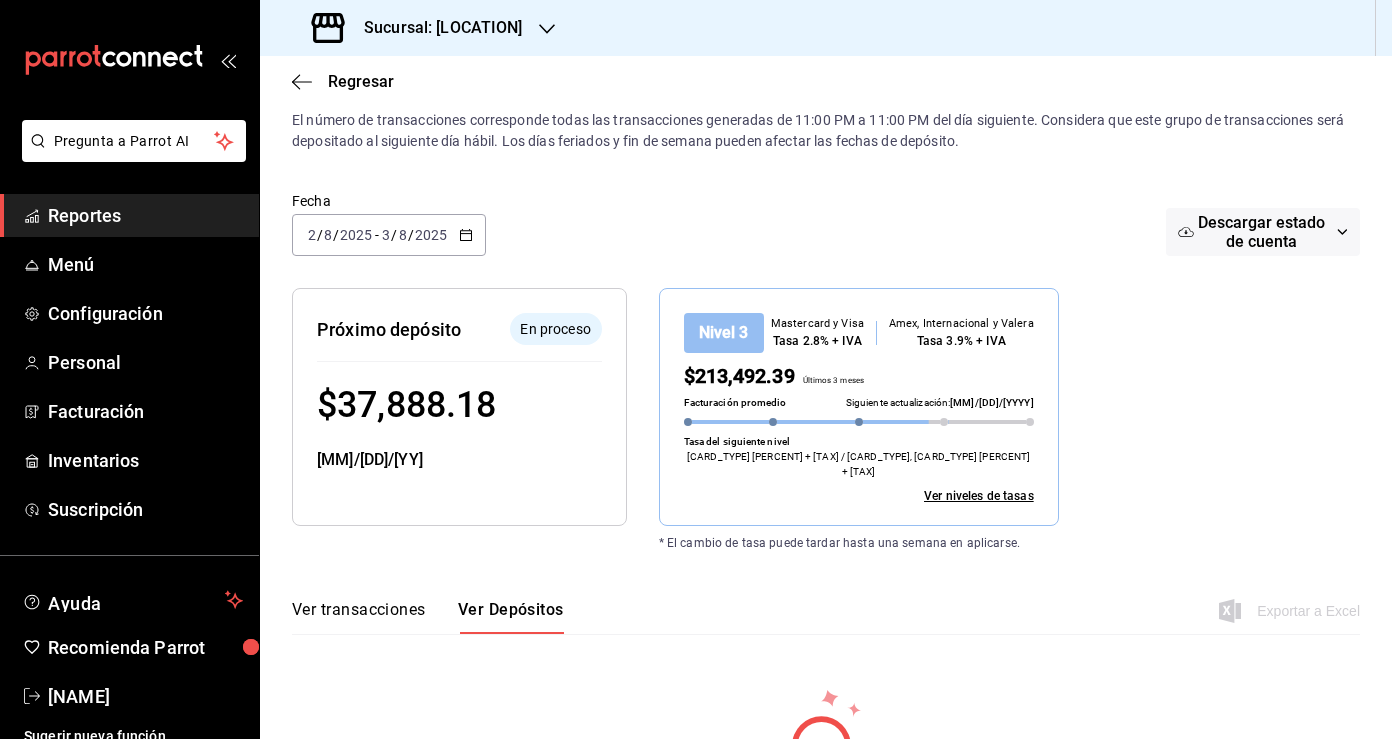 scroll, scrollTop: 45, scrollLeft: 0, axis: vertical 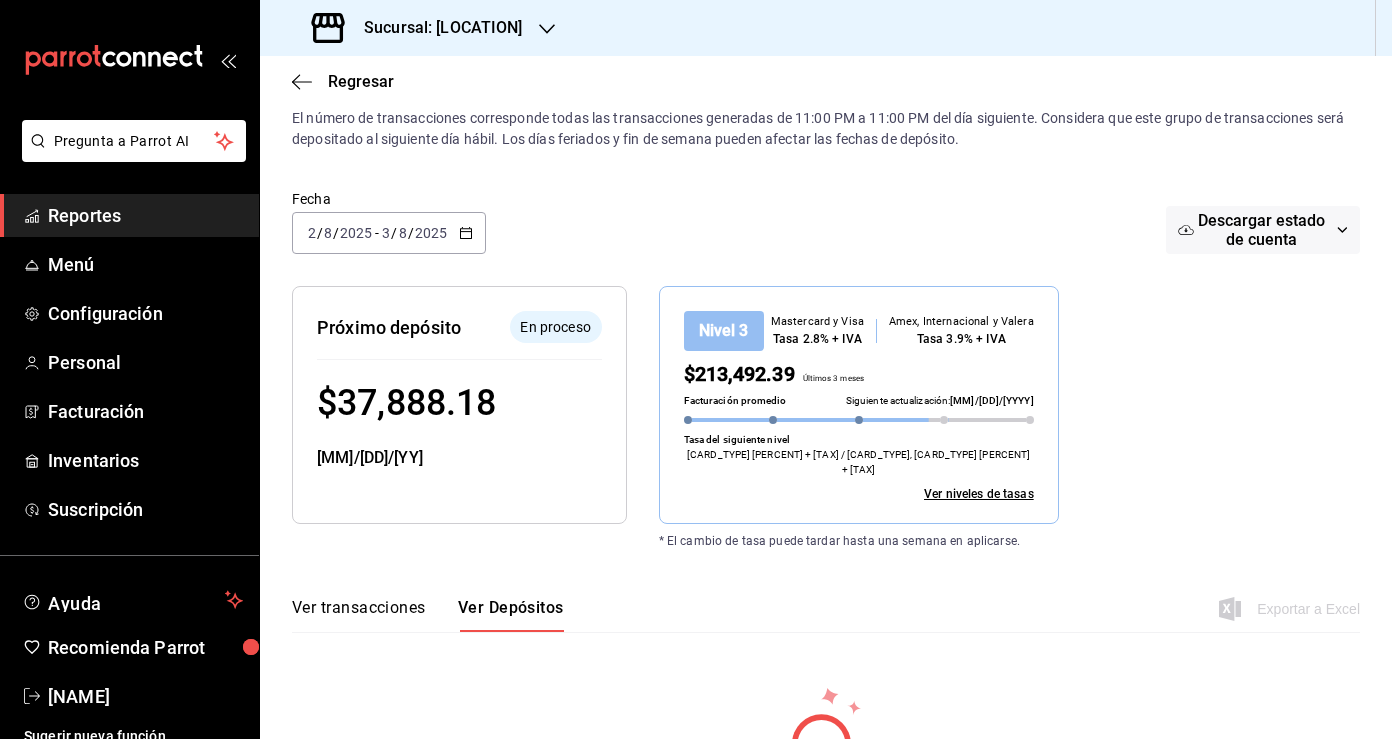 click on "[YYYY]-[MM]-[DD] [D]/[M]/[YYYY] - [YYYY]-[MM]-[DD] [D]/[M]/[YYYY]" at bounding box center [389, 233] 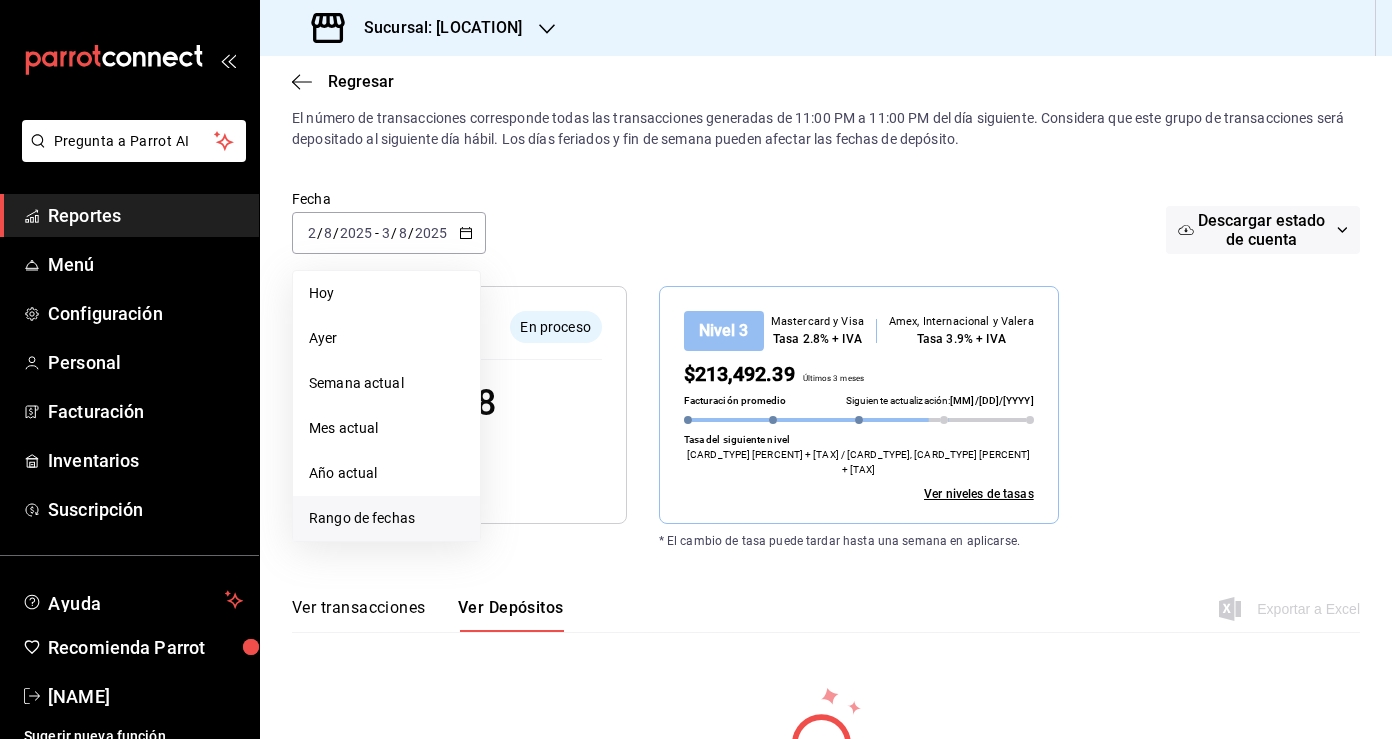 click on "Rango de fechas" at bounding box center [386, 518] 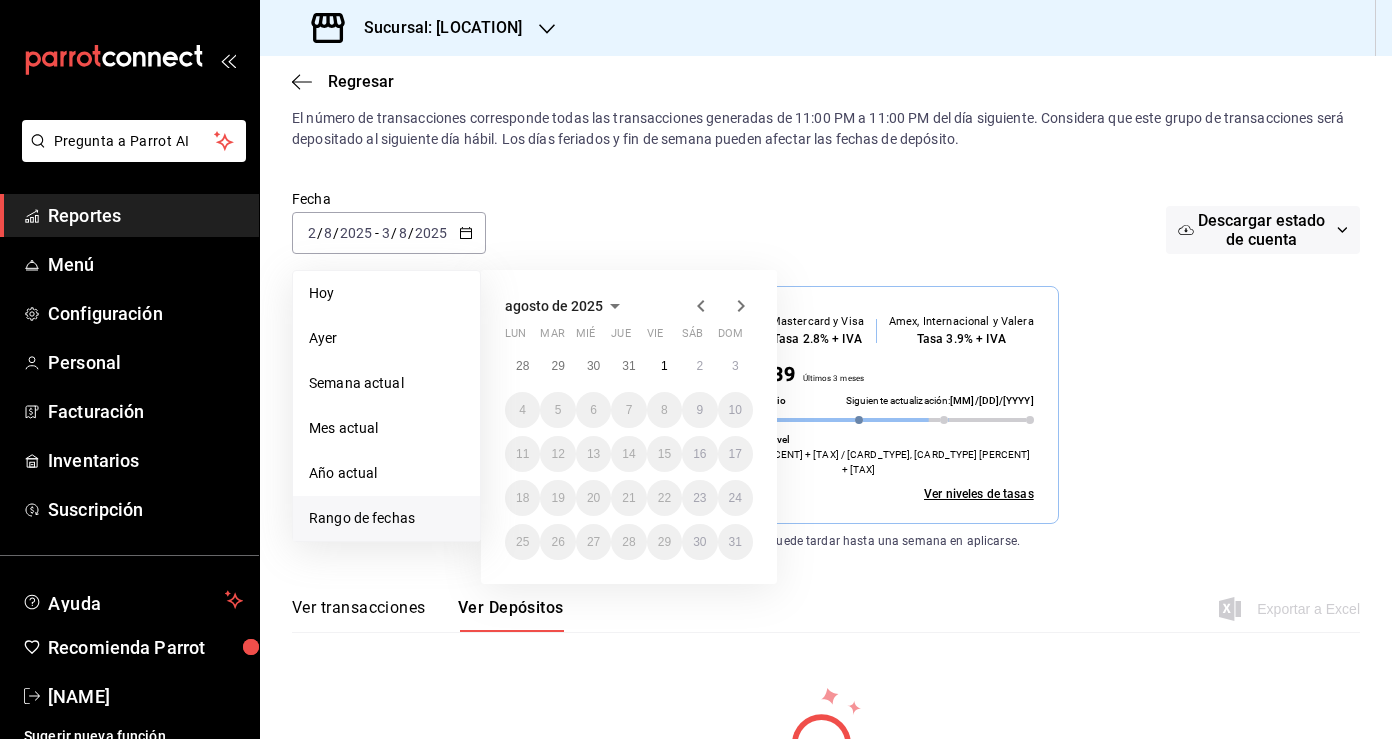 click 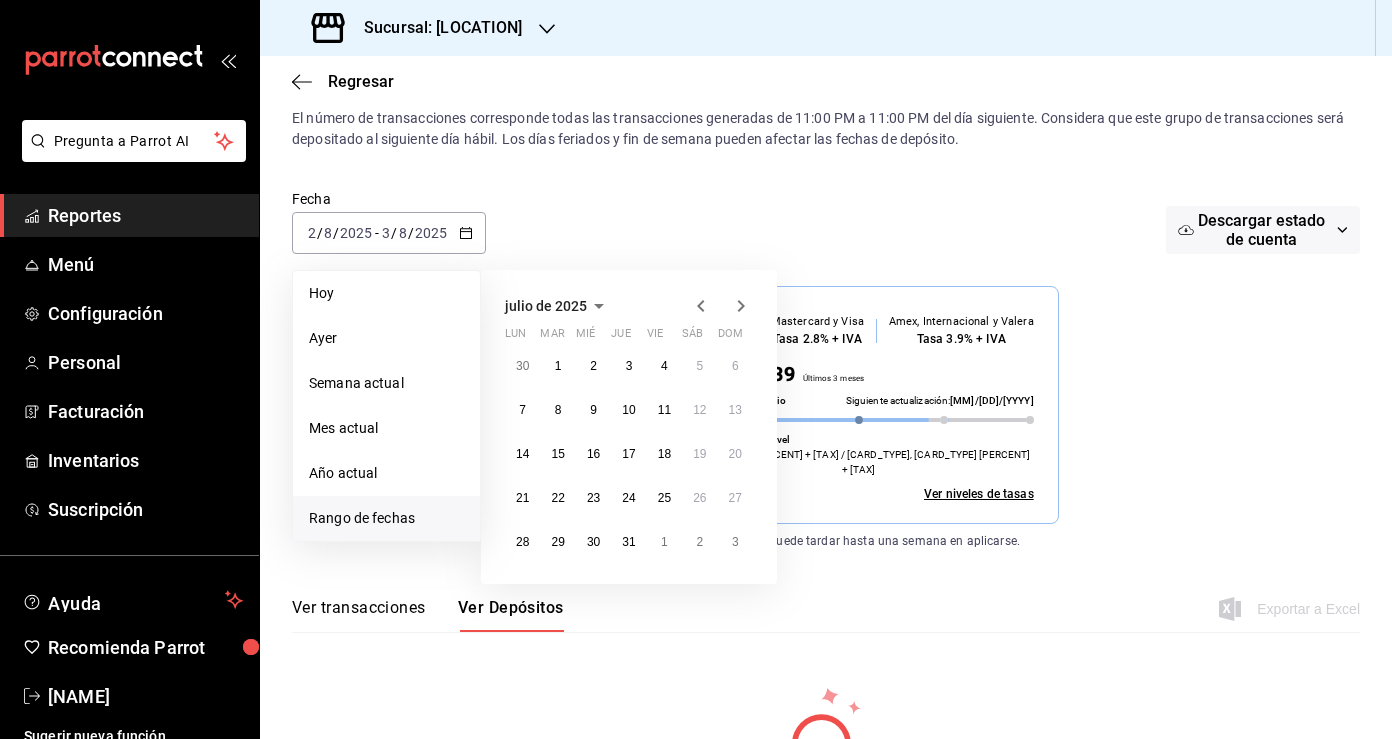 click 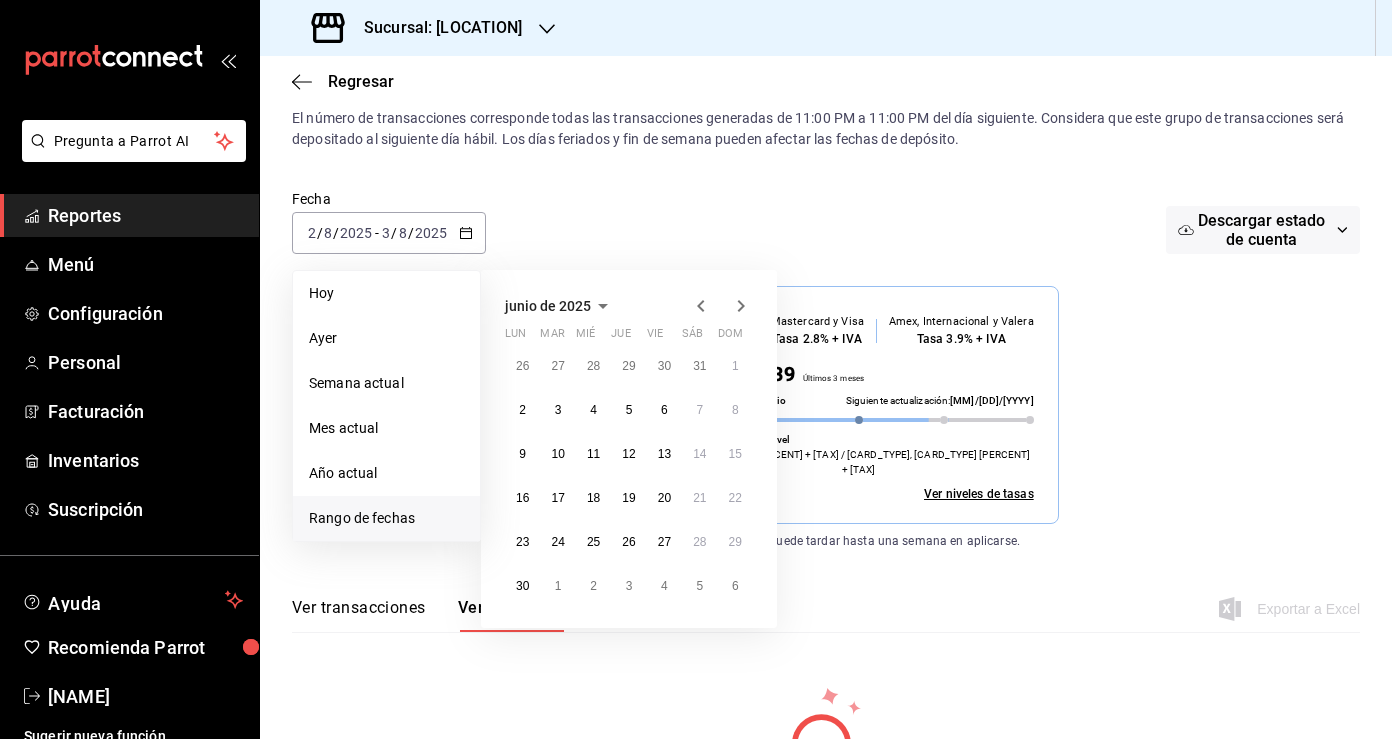 click 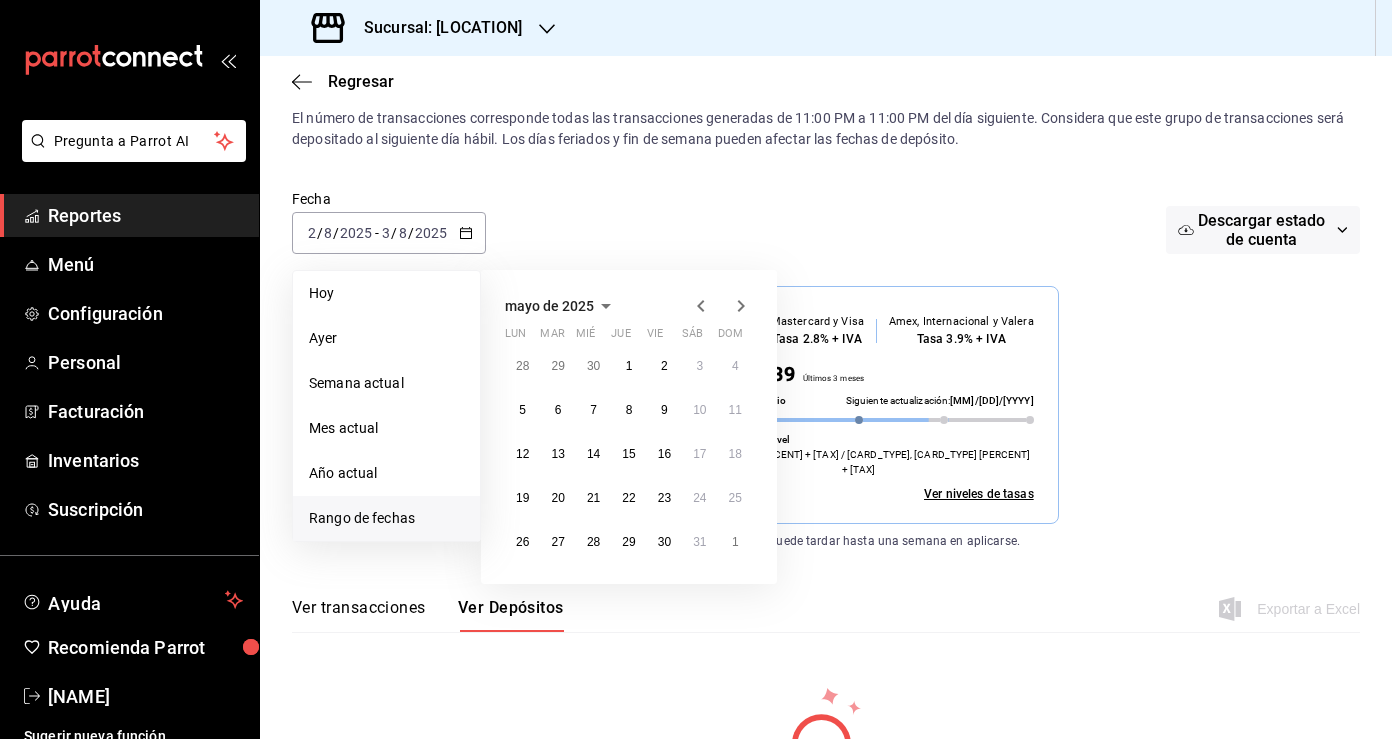 click 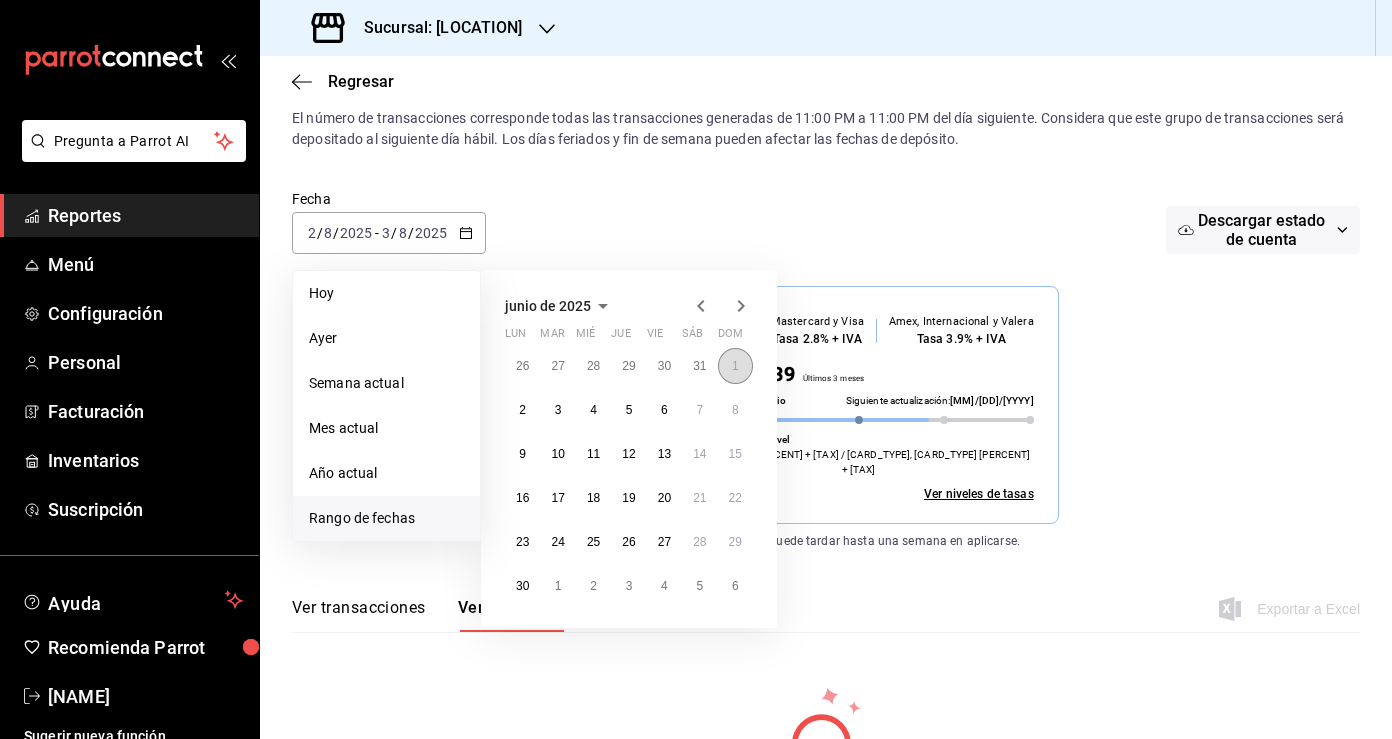 click on "1" at bounding box center (735, 366) 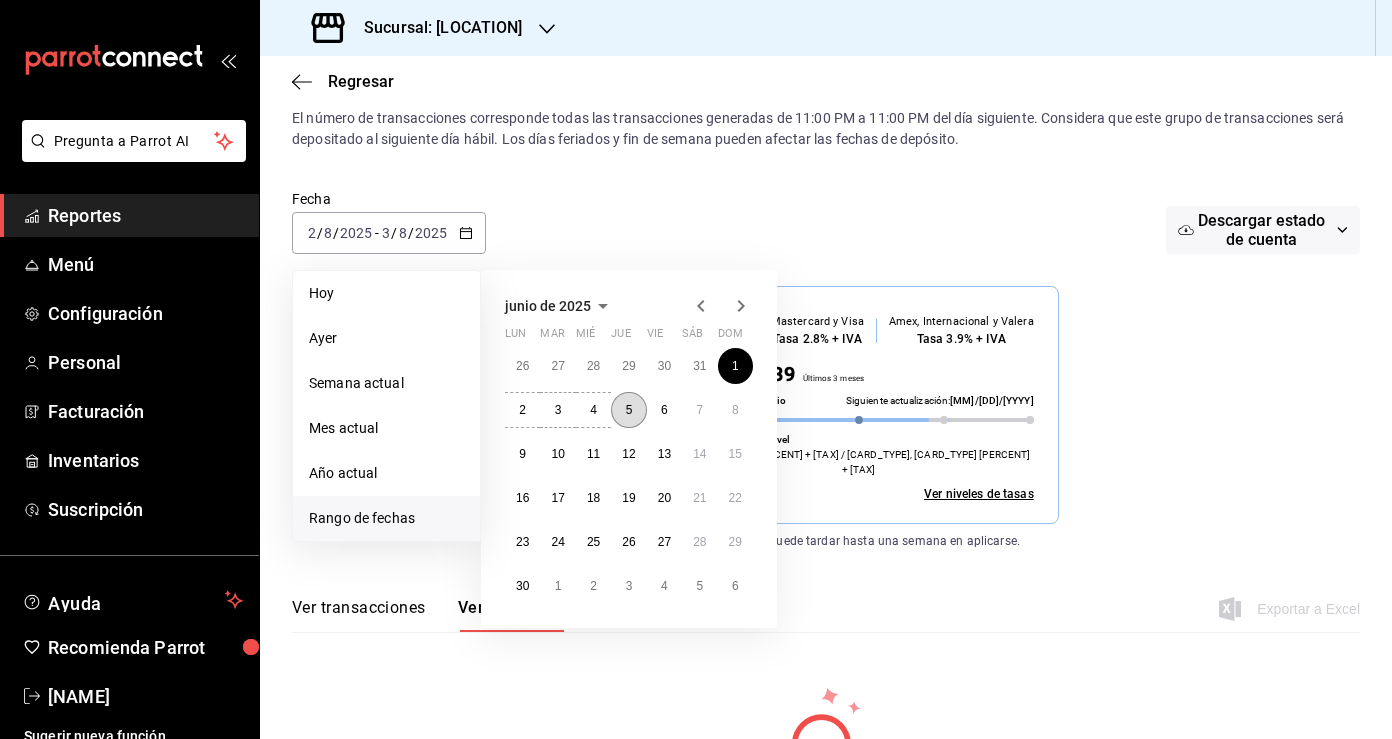 click on "5" at bounding box center [629, 410] 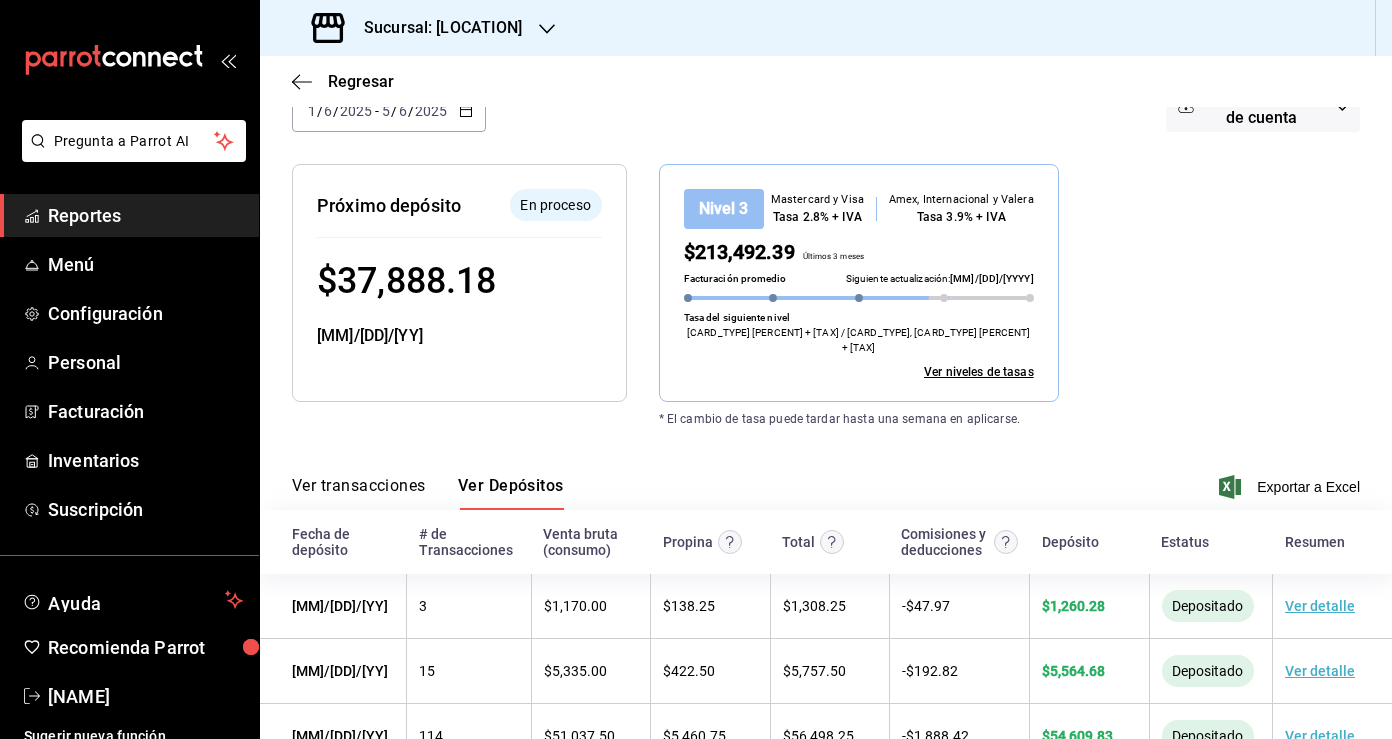 scroll, scrollTop: 215, scrollLeft: 0, axis: vertical 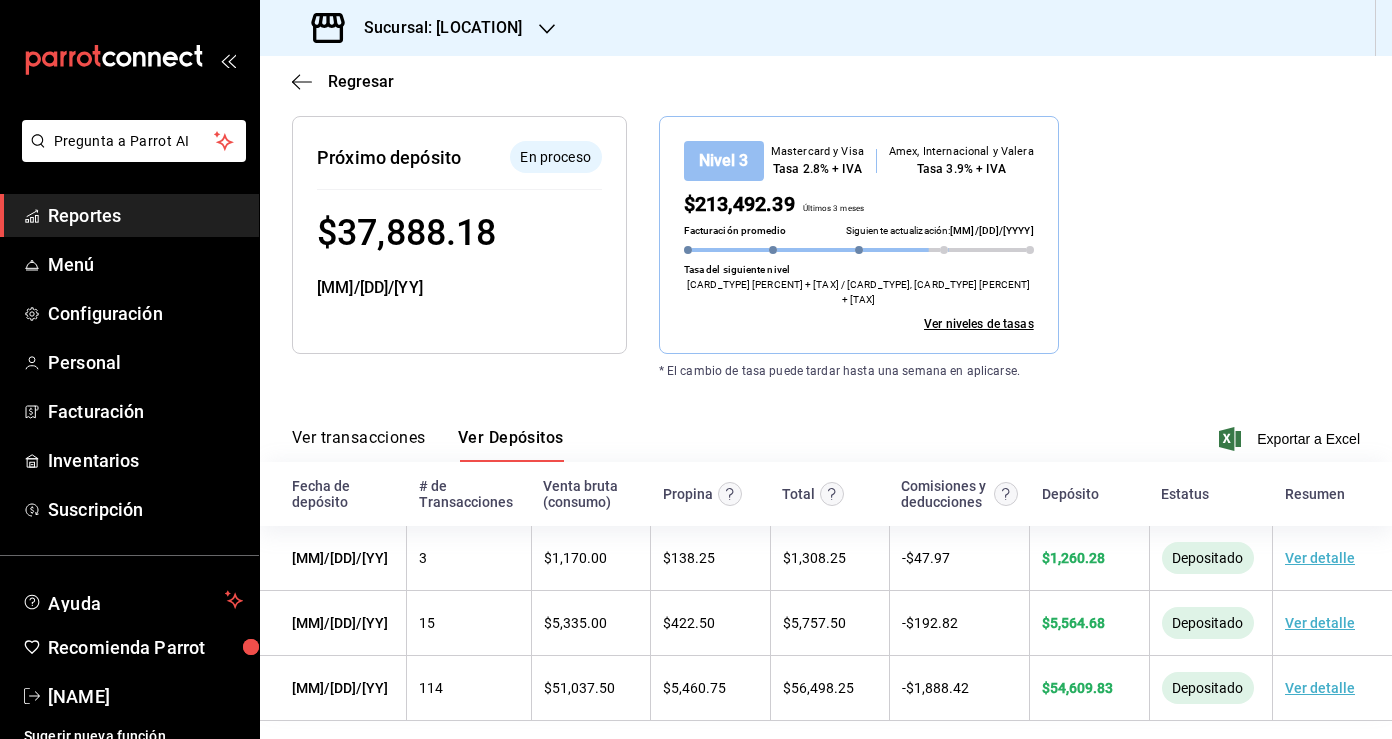 click on "Reportes" at bounding box center (145, 215) 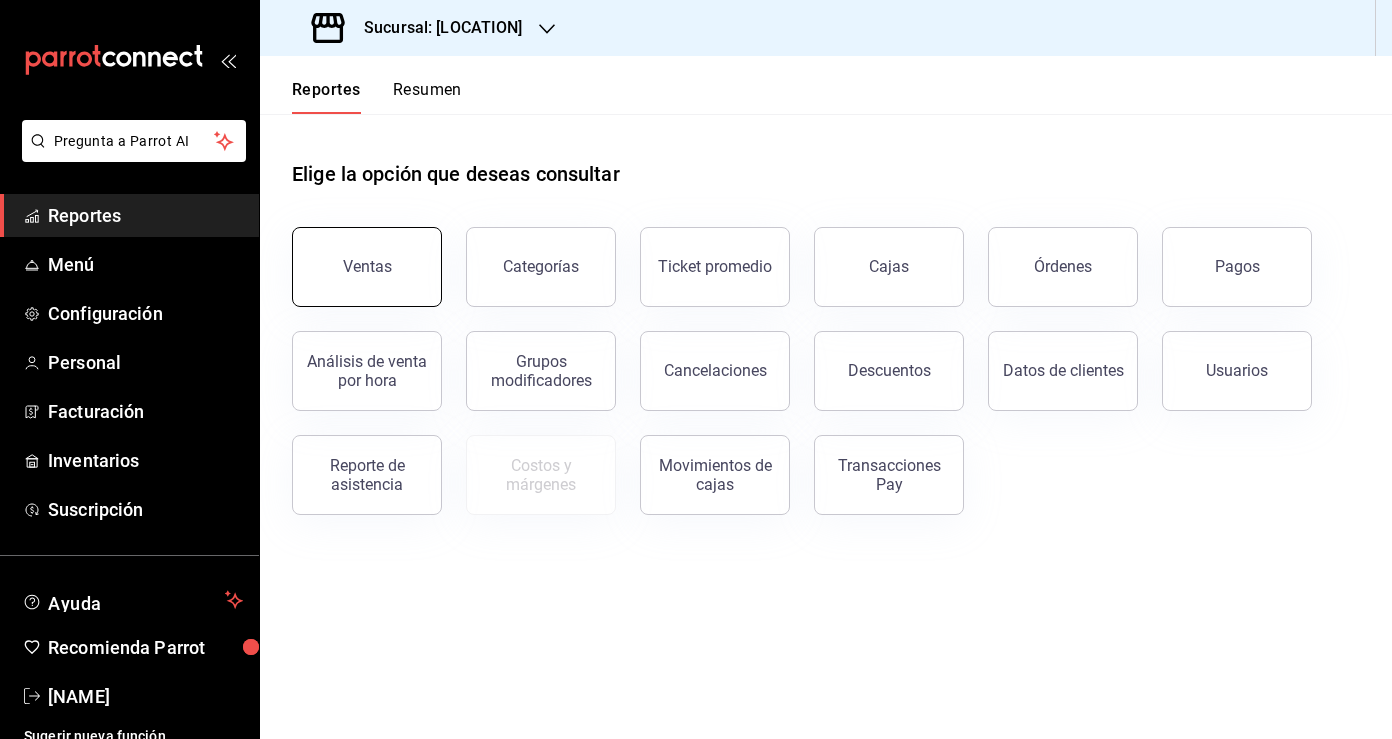 click on "Ventas" at bounding box center (367, 266) 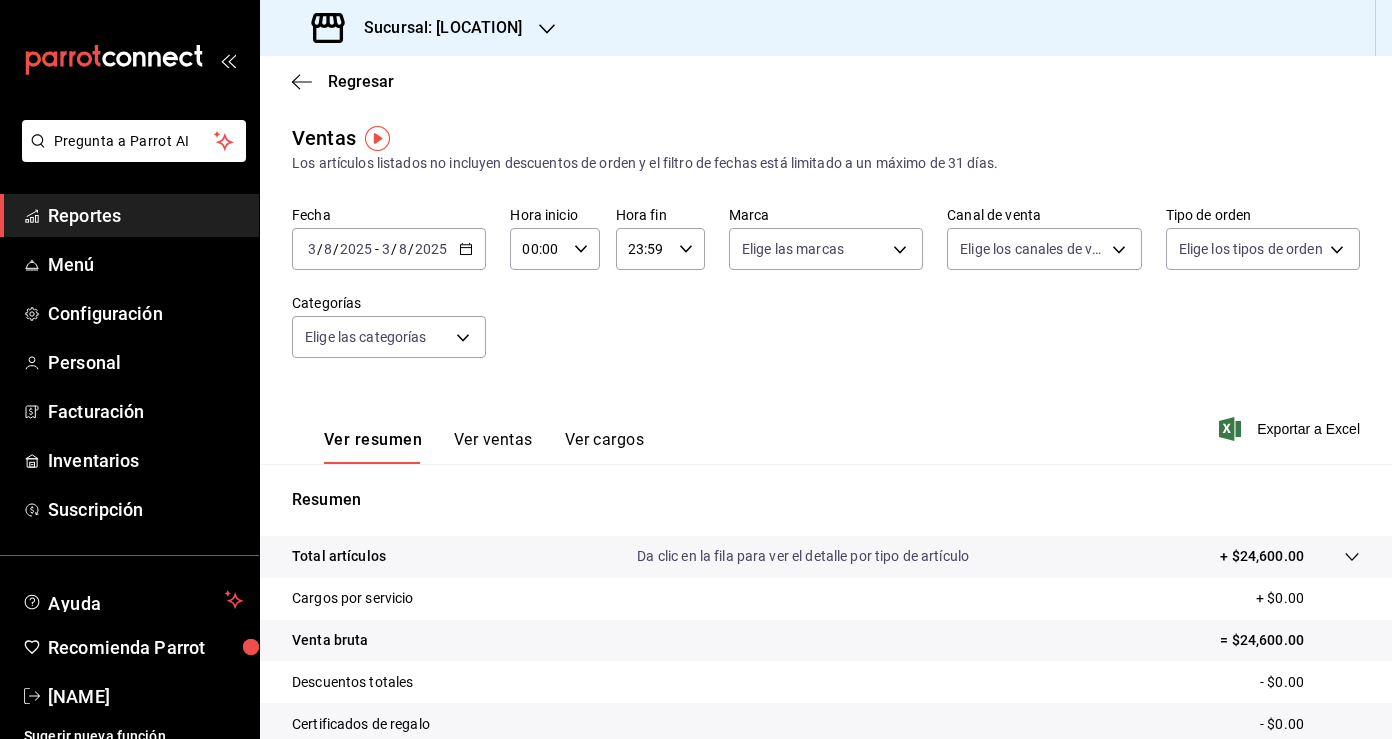click 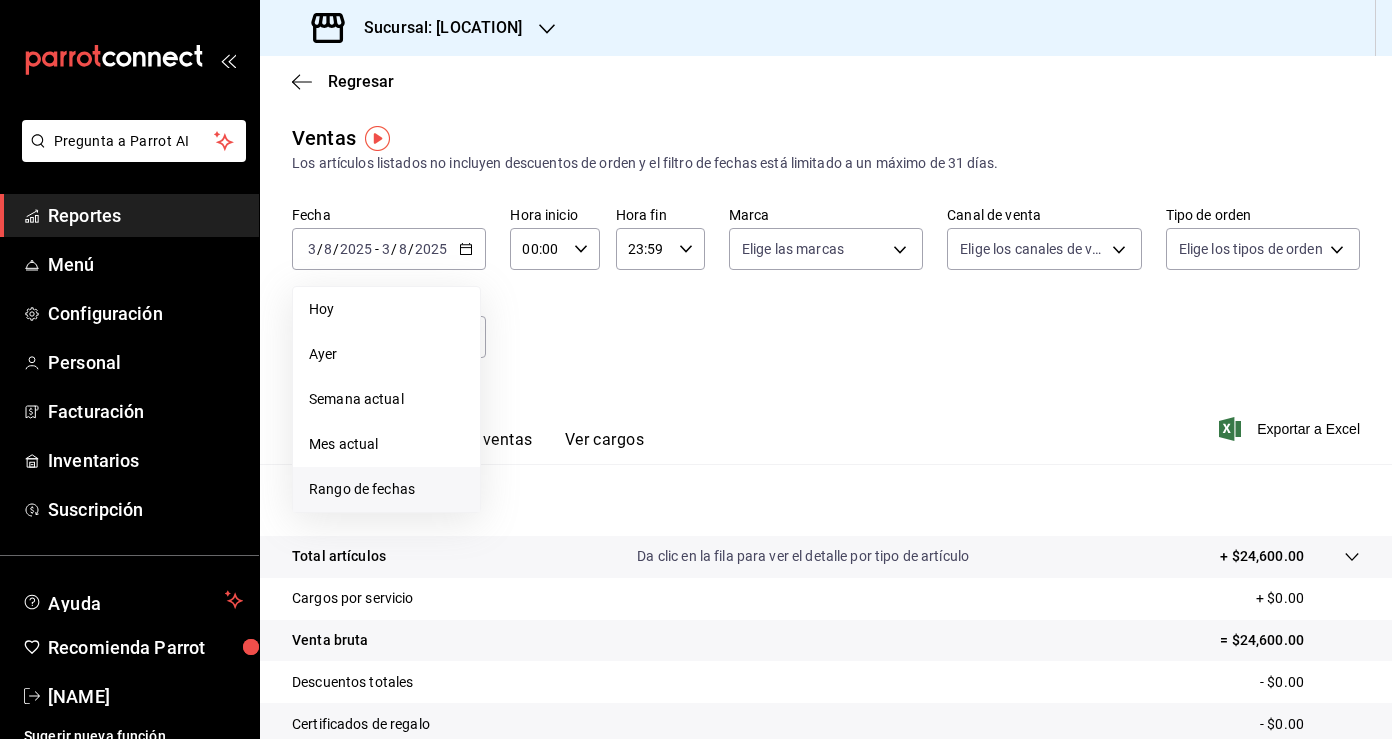 click on "Rango de fechas" at bounding box center (386, 489) 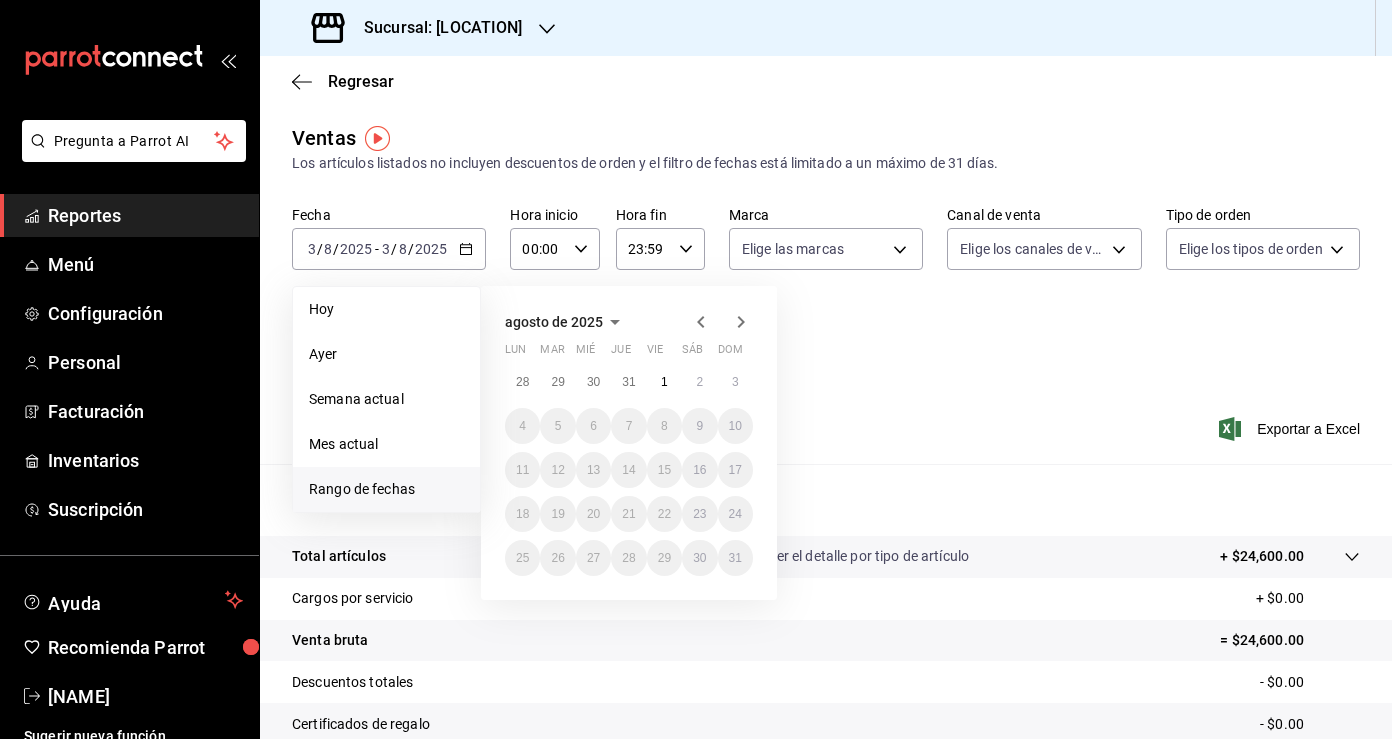 click on "[MONTH] [YYYY] [DAY] [DD] [DD] [DD] [DD] [DD] [DD] [DD] [DD] [DD] [DD] [DD] [DD] [DD] [DD] [DD] [DD] [DD] [DD] [DD] [DD] [DD] [DD] [DD] [DD] [DD] [DD] [DD] [DD] [DD]" at bounding box center (629, 443) 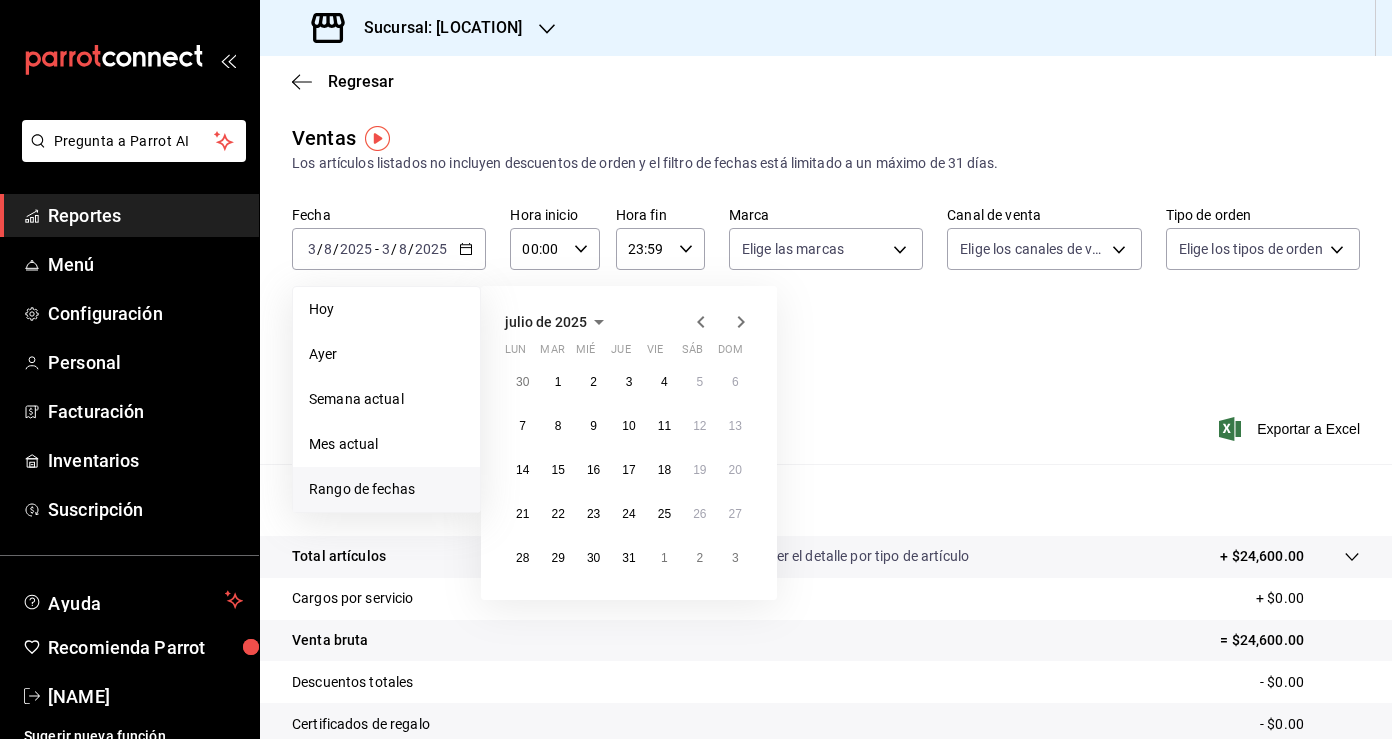 click 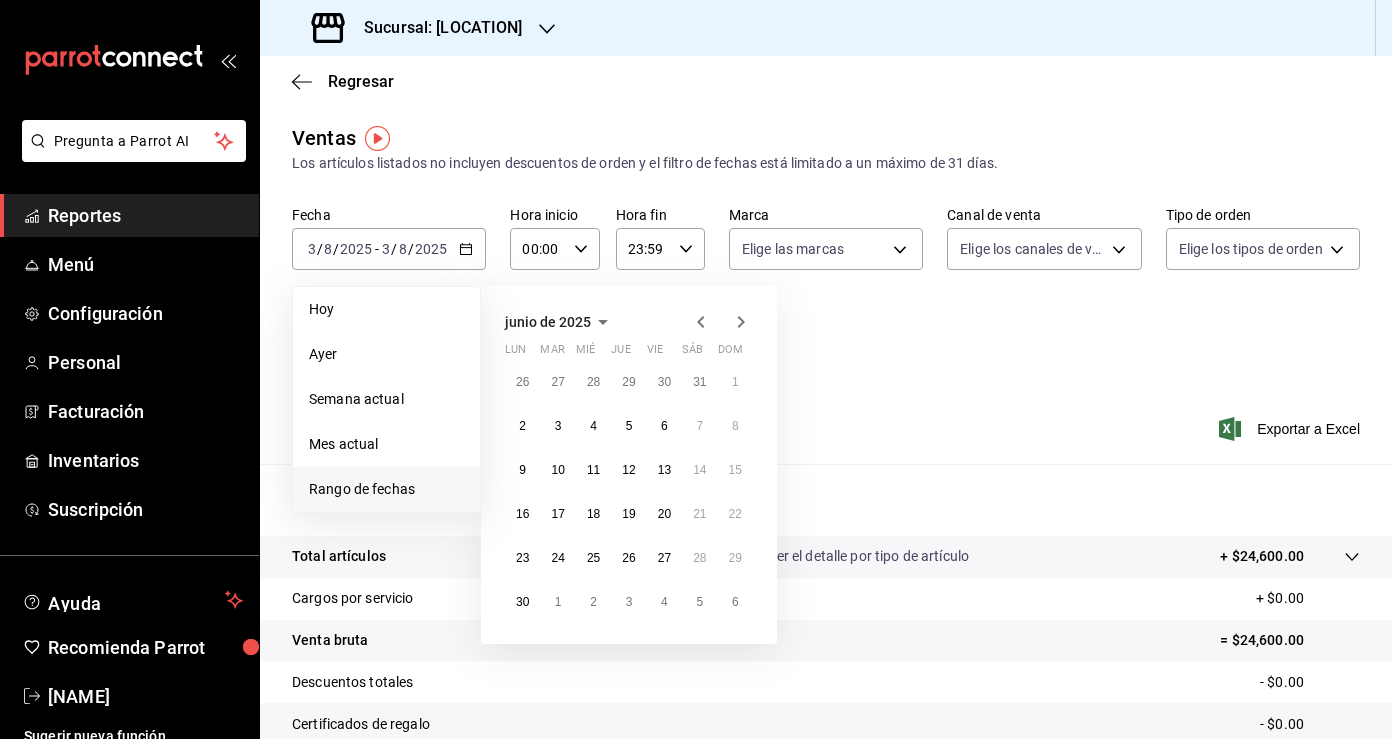 click 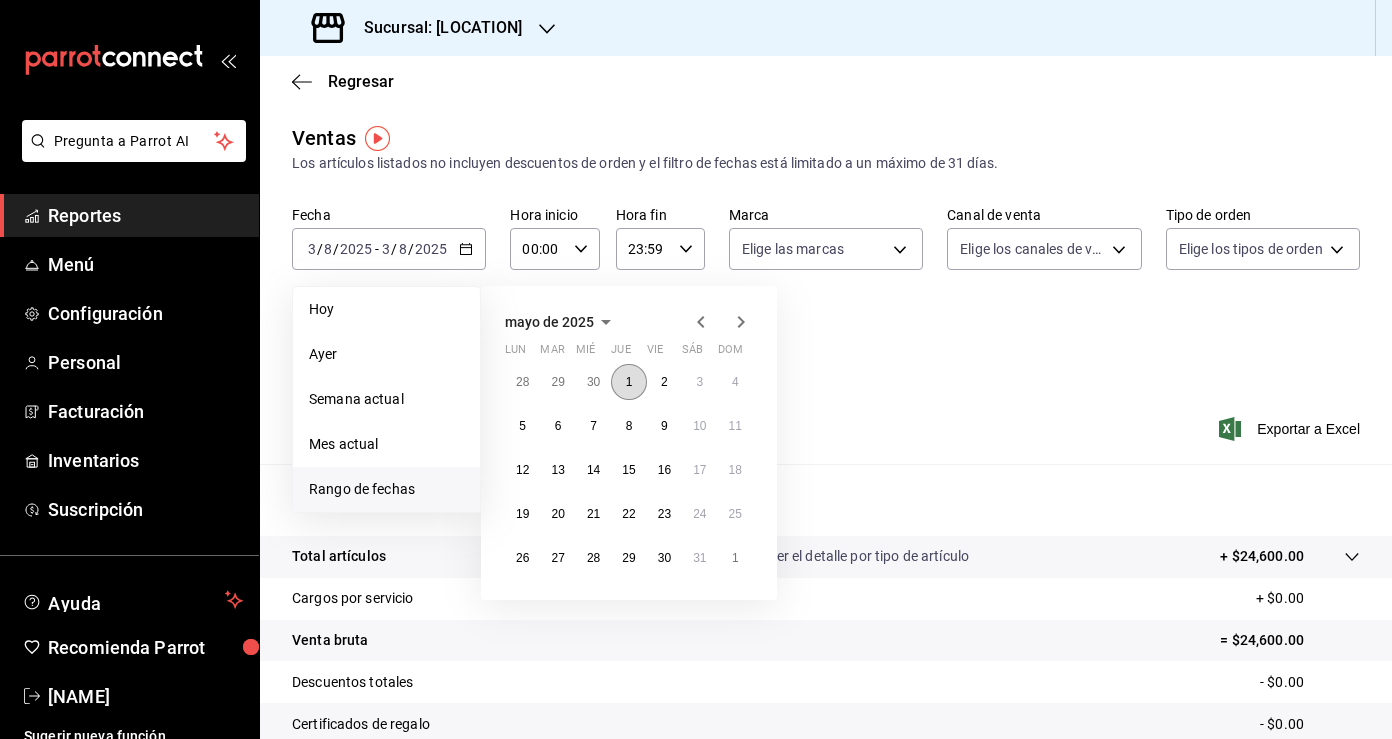 click on "1" at bounding box center (628, 382) 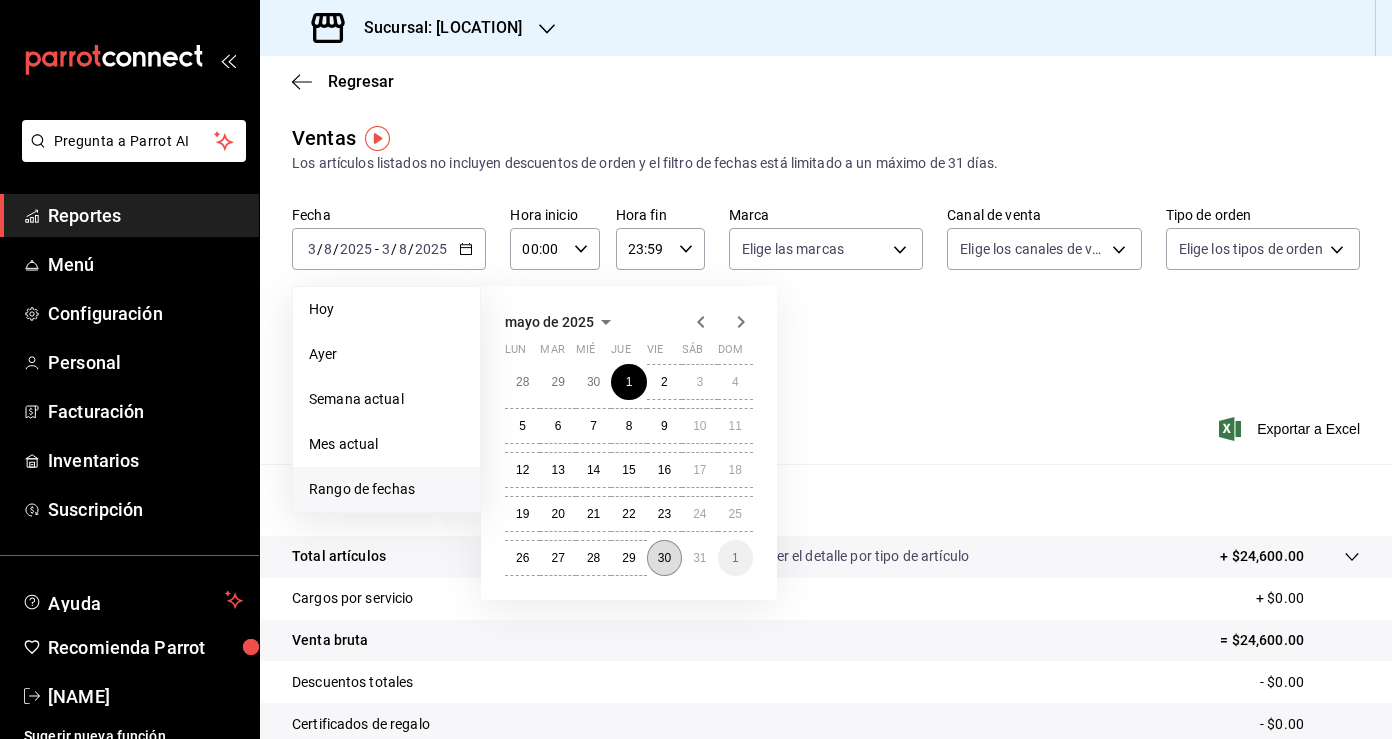 click on "30" at bounding box center (664, 558) 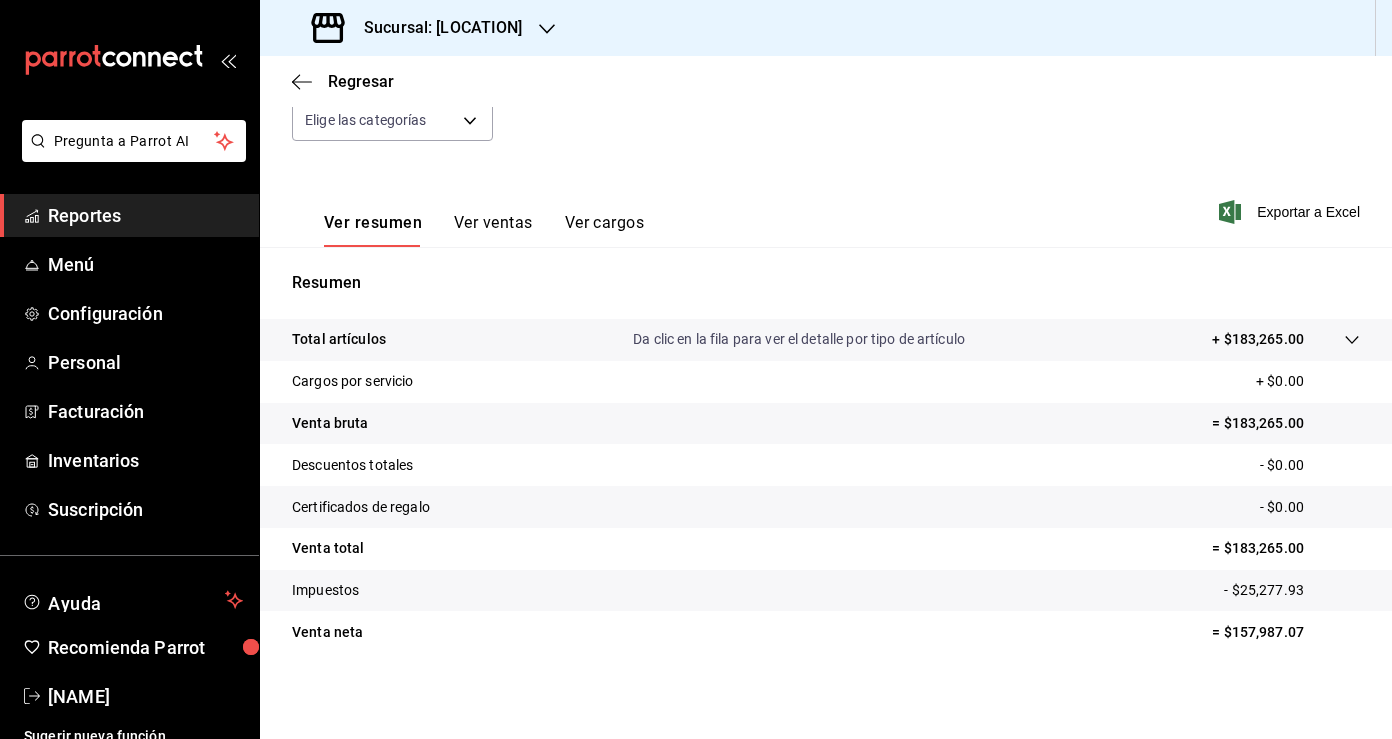scroll, scrollTop: 219, scrollLeft: 0, axis: vertical 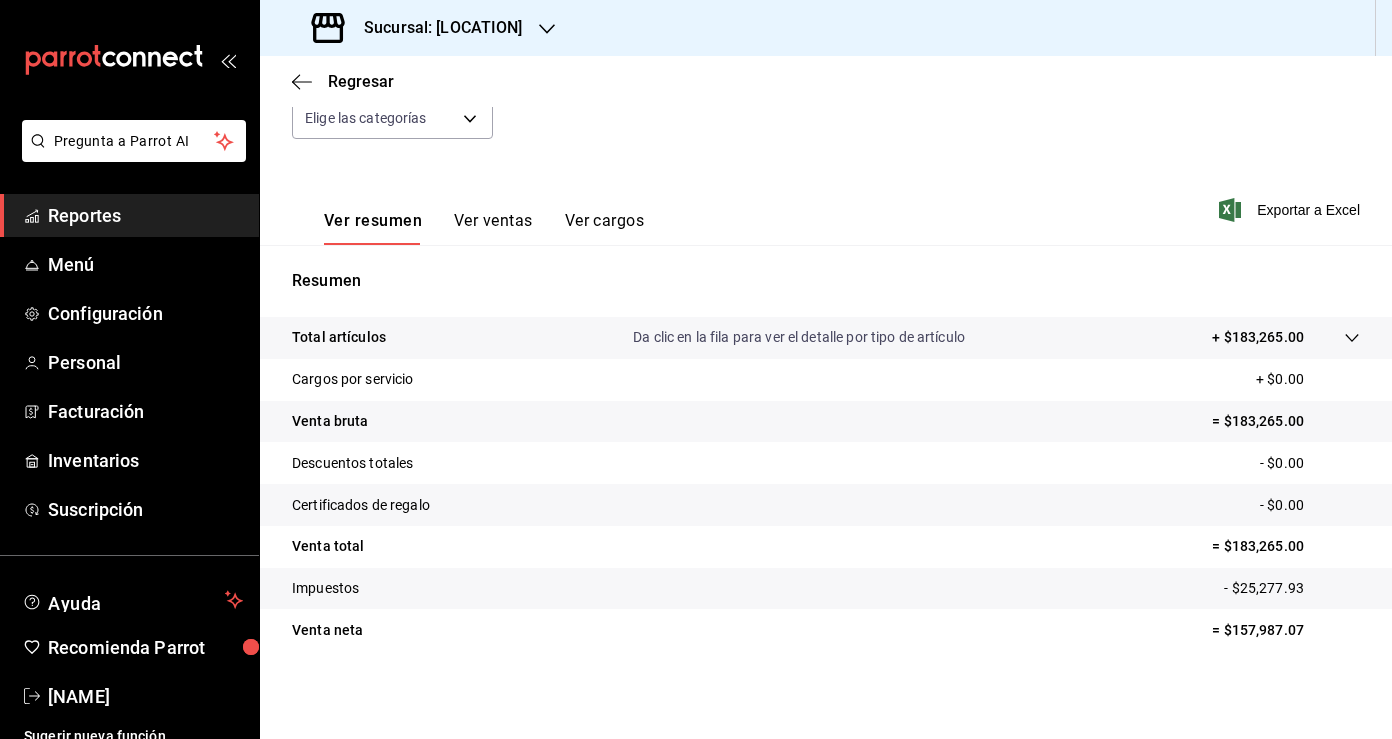 click on "= $183,265.00" at bounding box center (1286, 546) 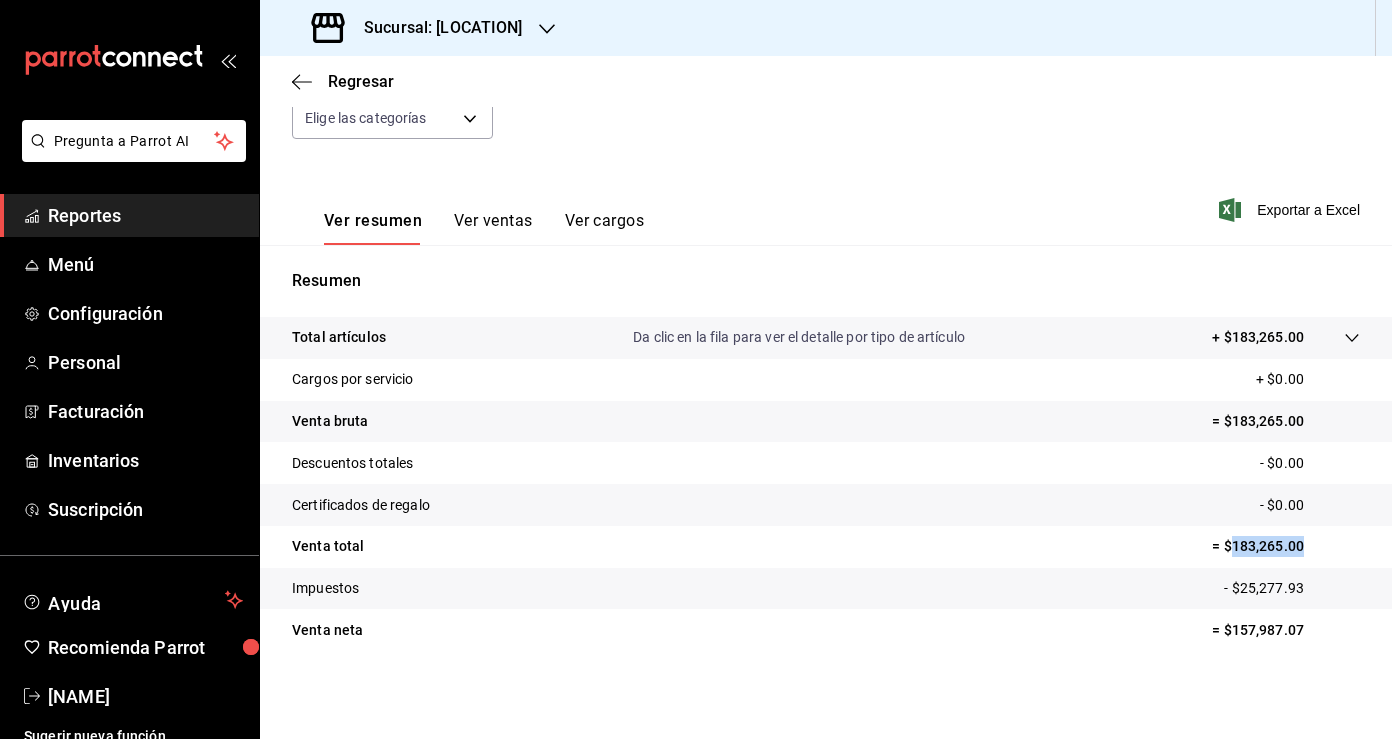 click on "= $183,265.00" at bounding box center (1286, 546) 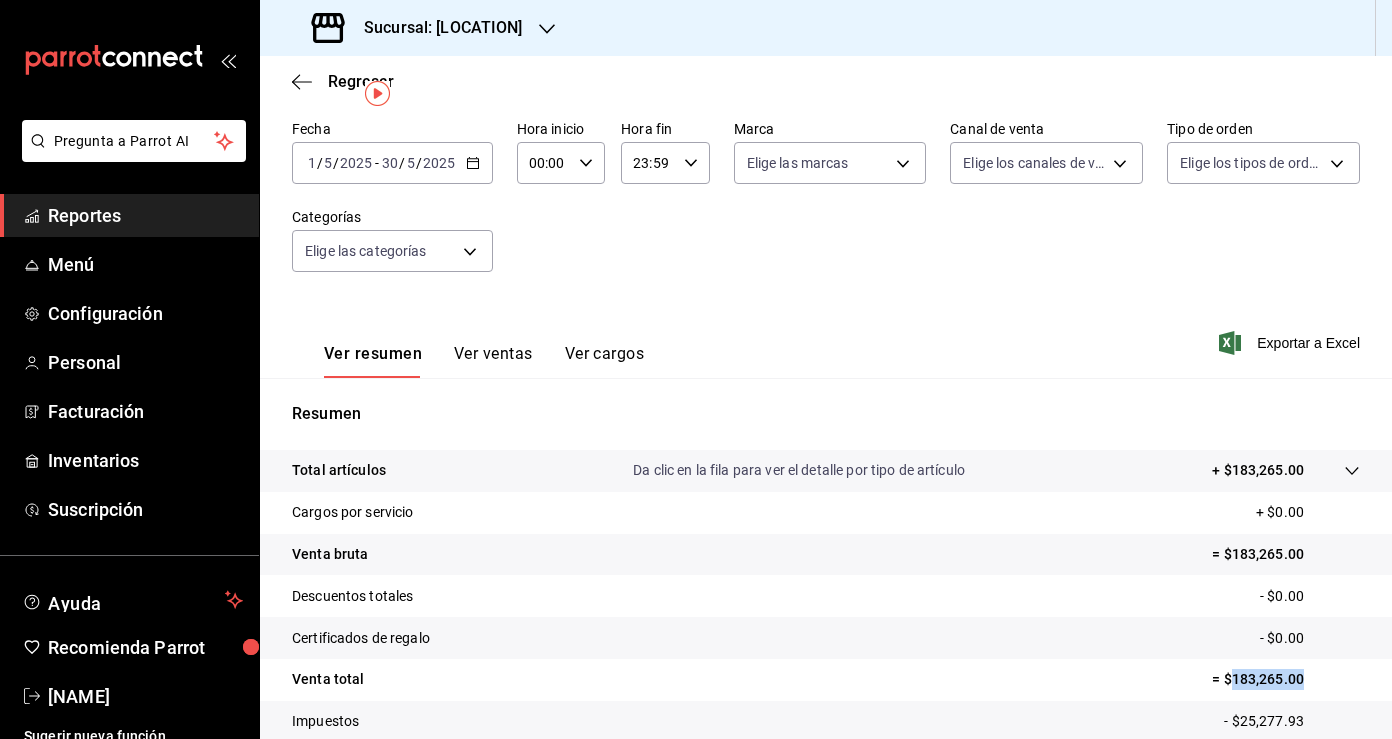 scroll, scrollTop: 0, scrollLeft: 0, axis: both 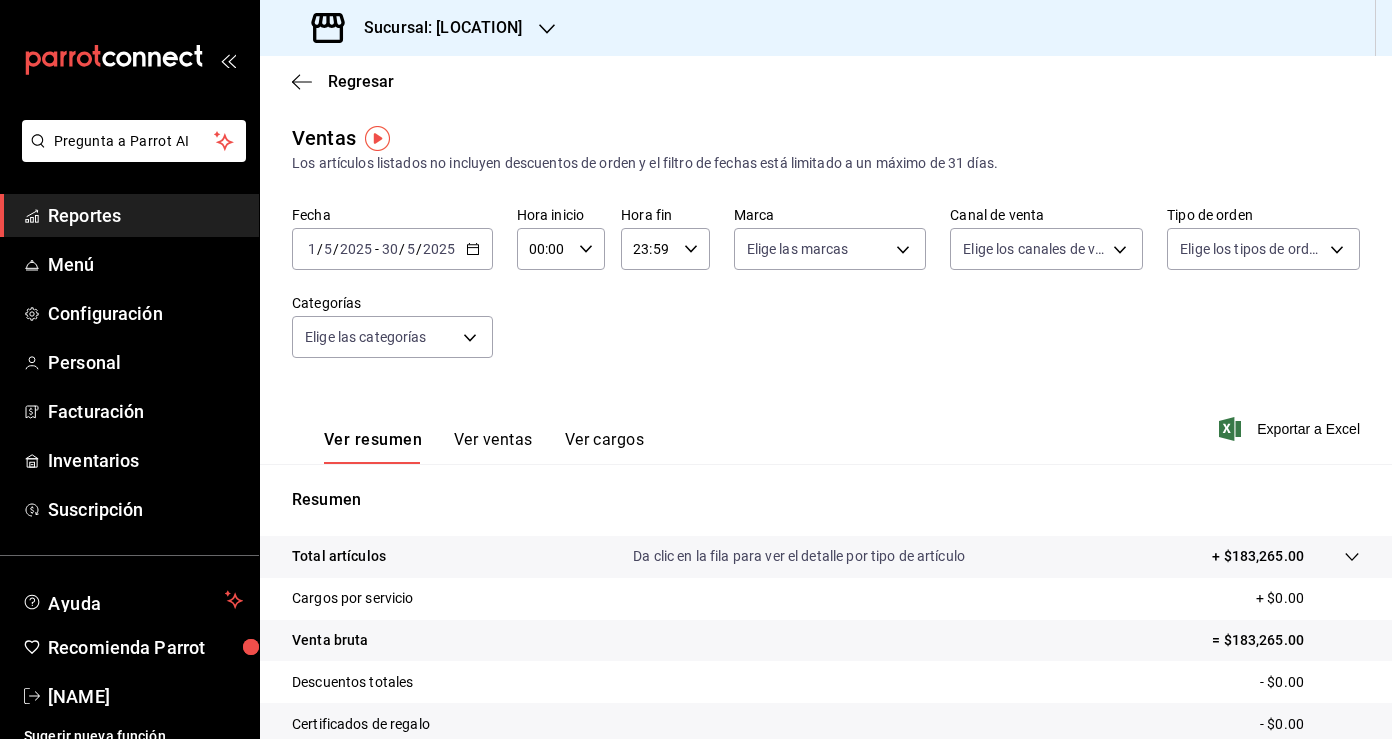 click on "Reportes" at bounding box center (145, 215) 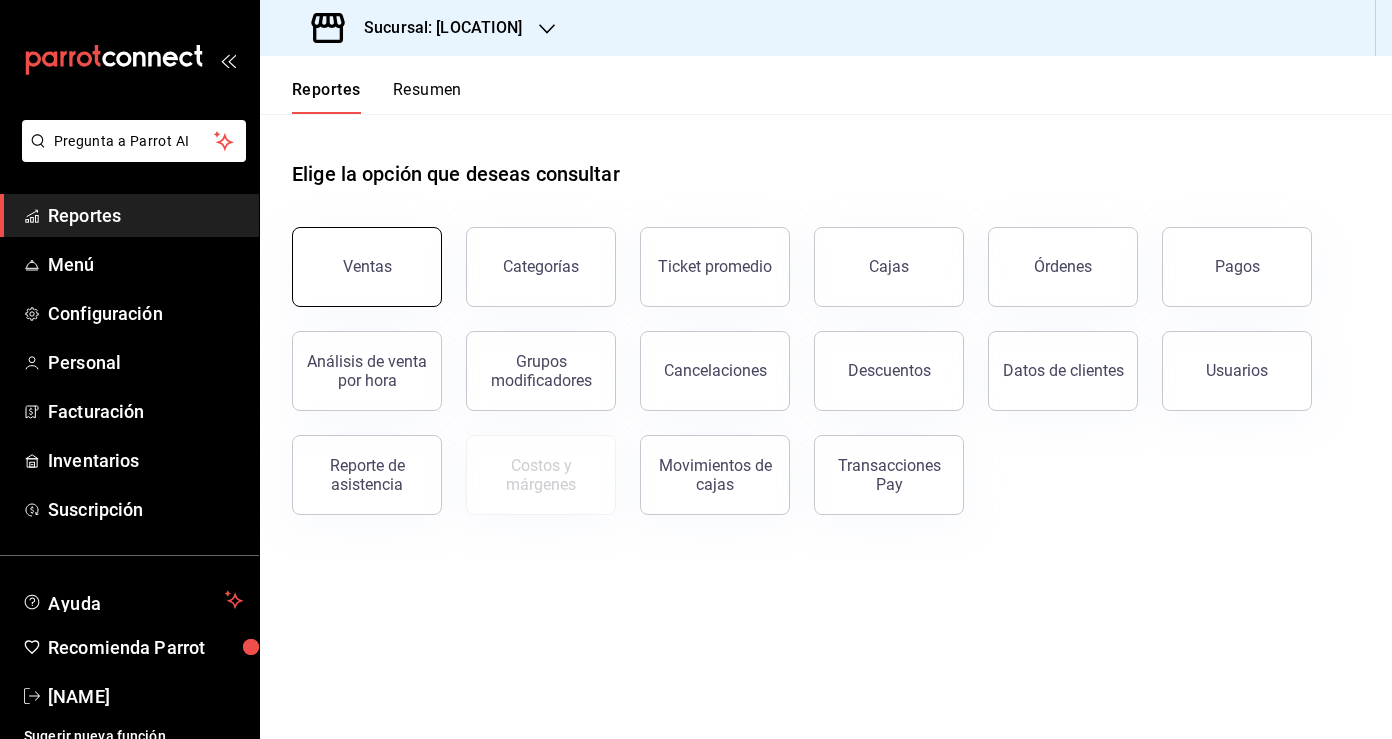 click on "Ventas" at bounding box center [367, 267] 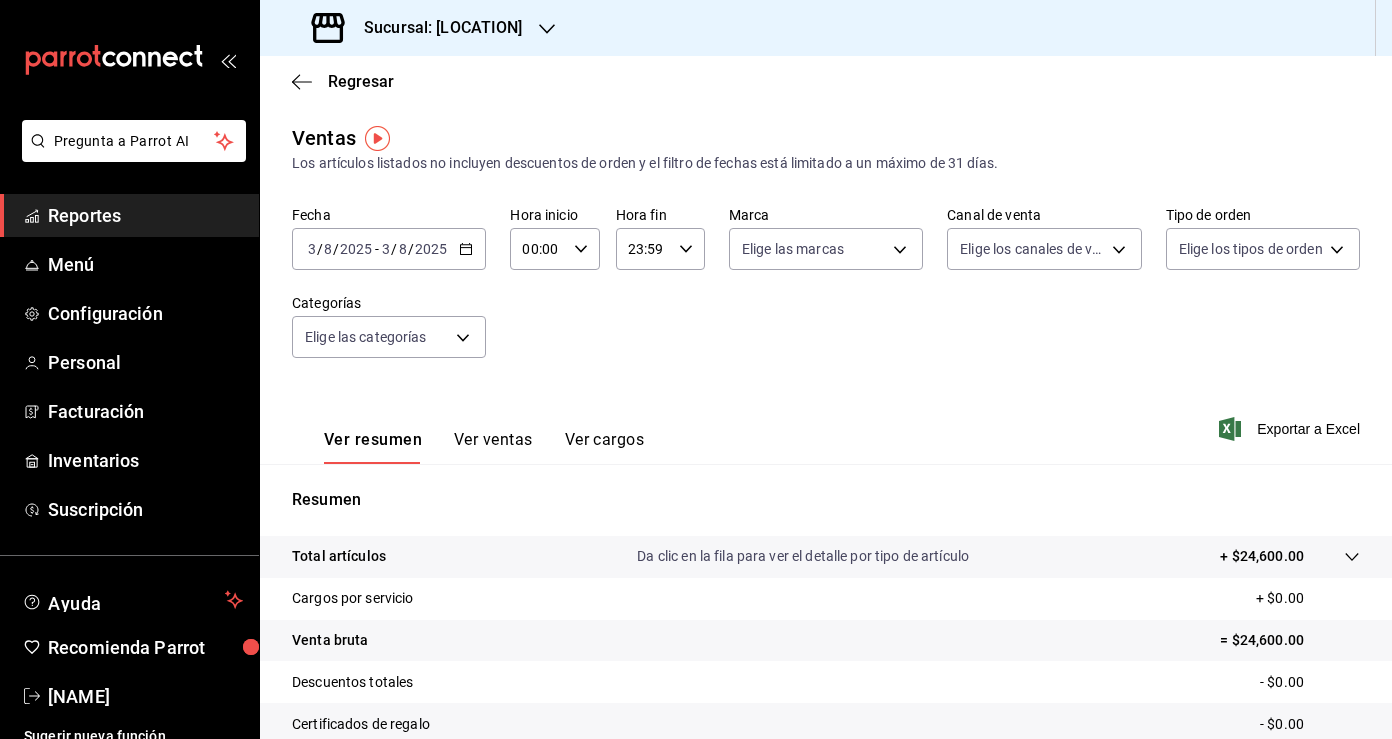 click 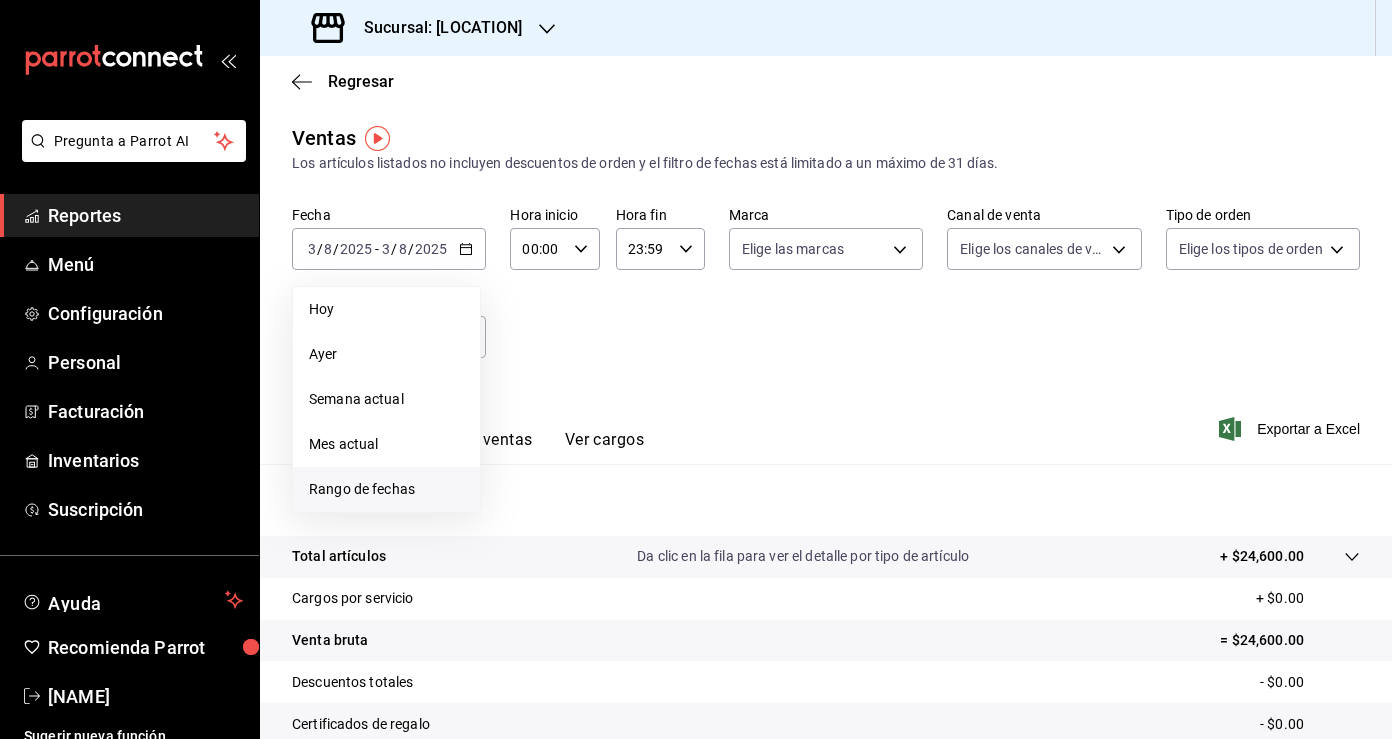 click on "Rango de fechas" at bounding box center (386, 489) 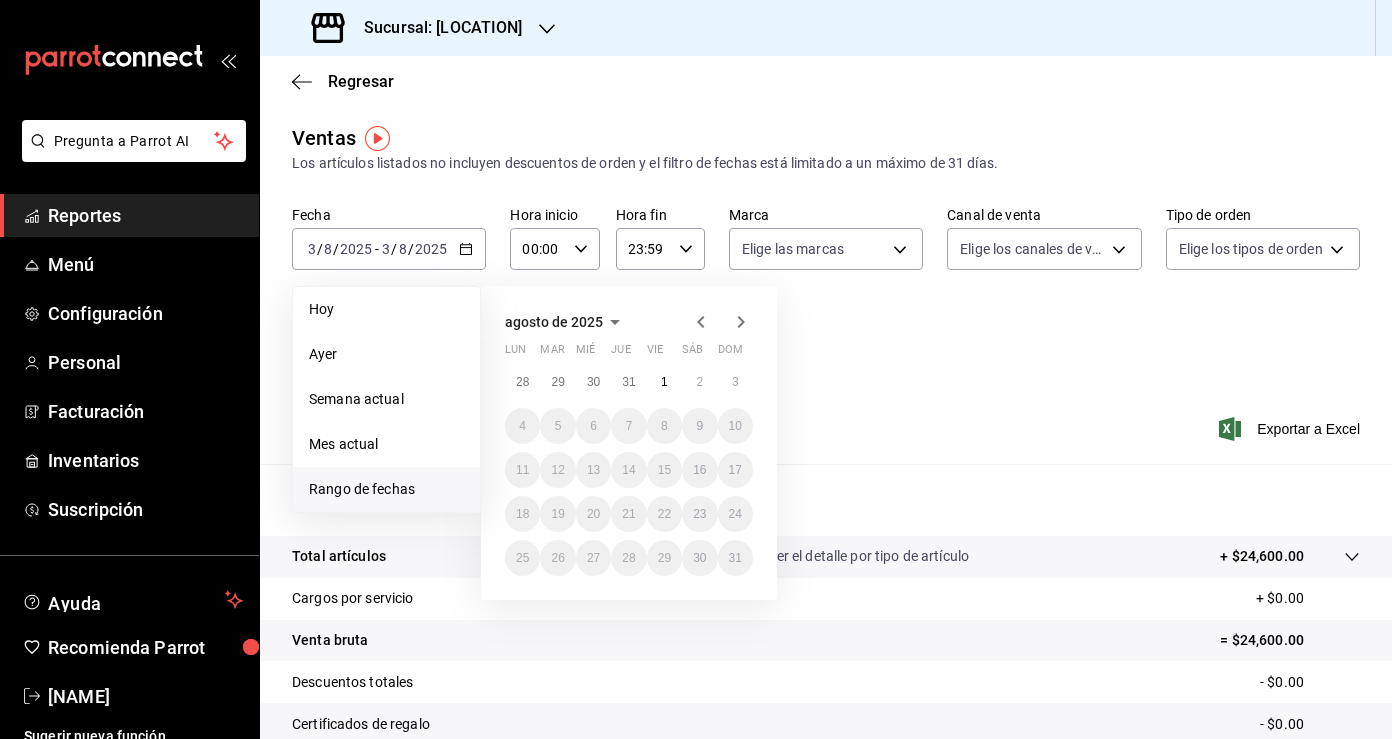 click 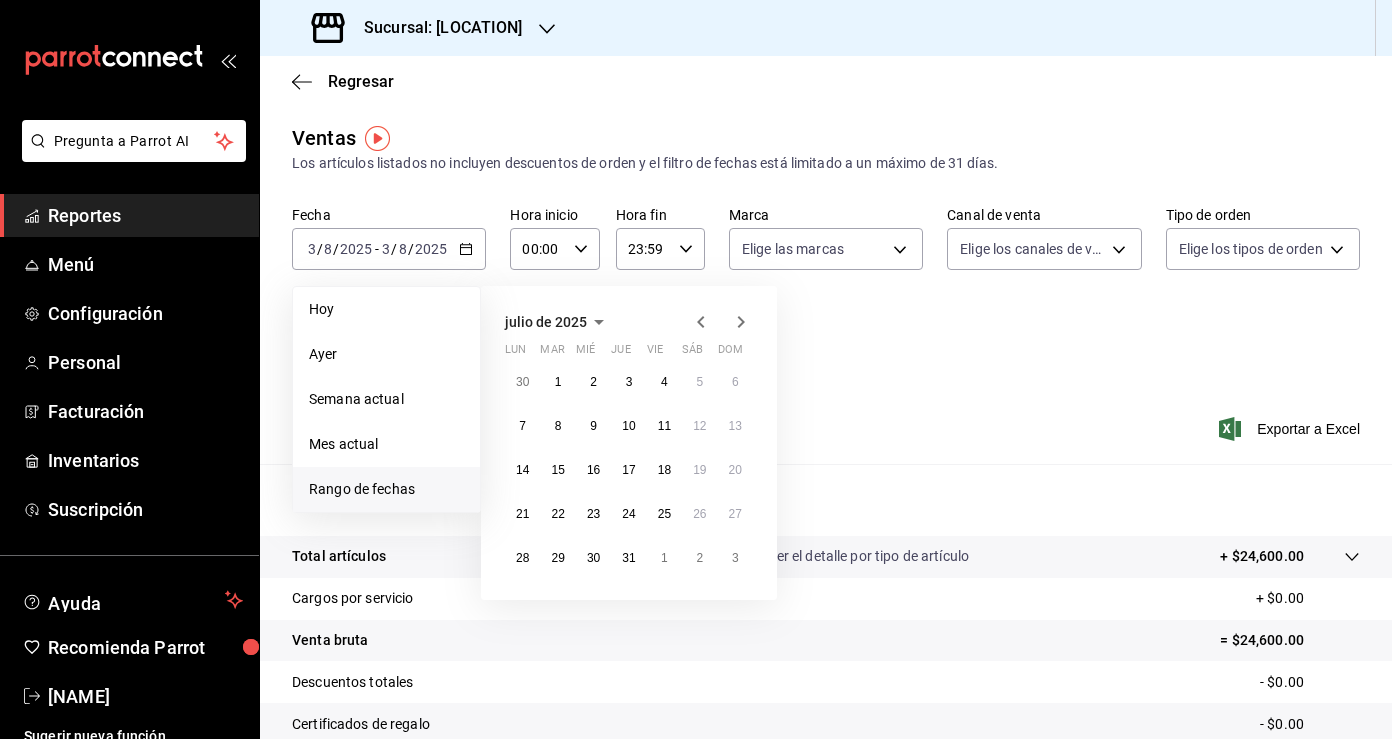 click 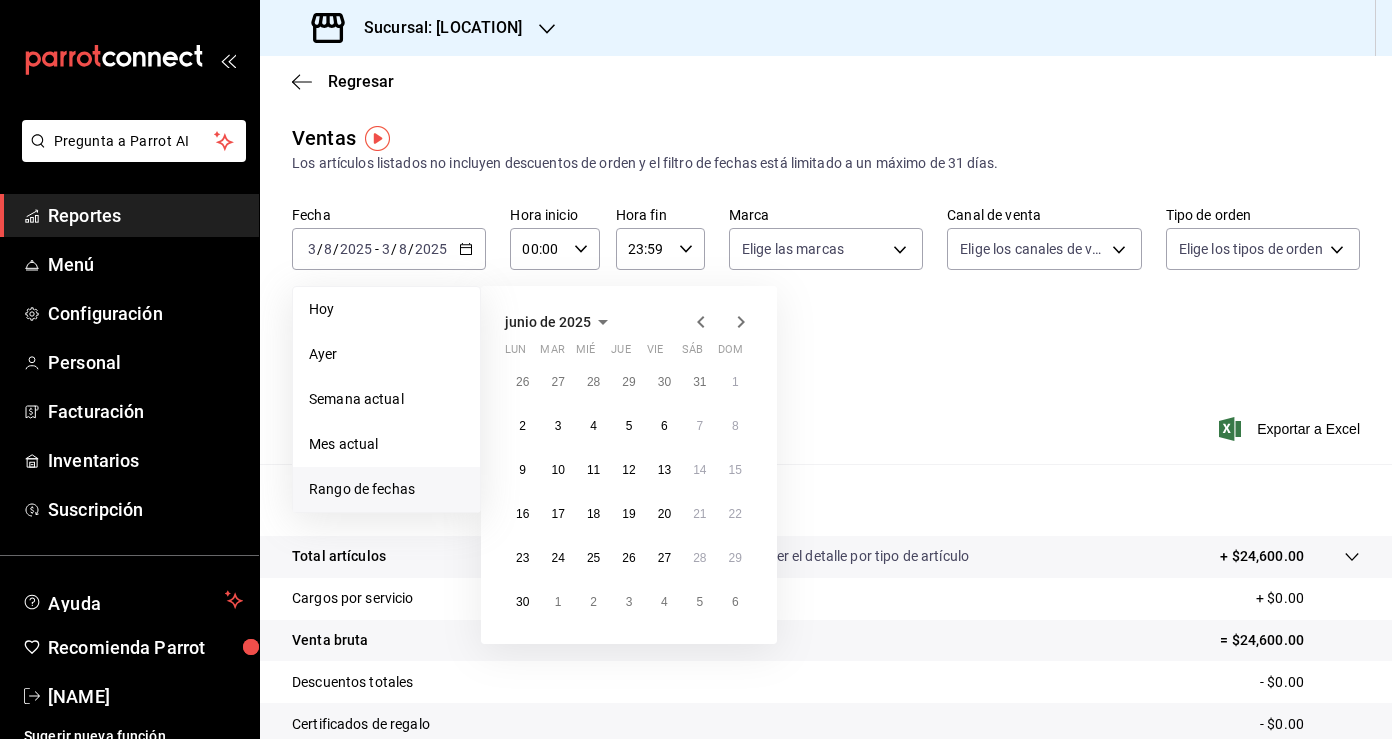 click 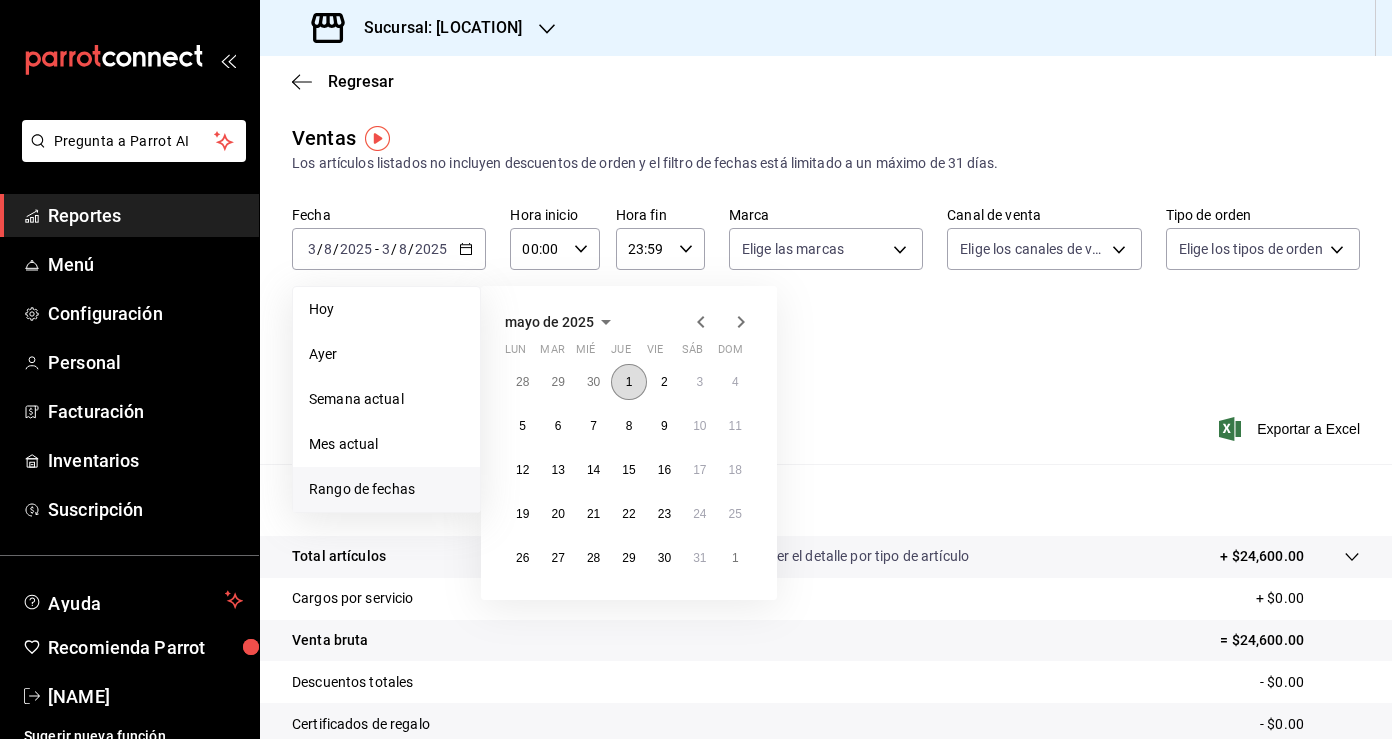 click on "1" at bounding box center (629, 382) 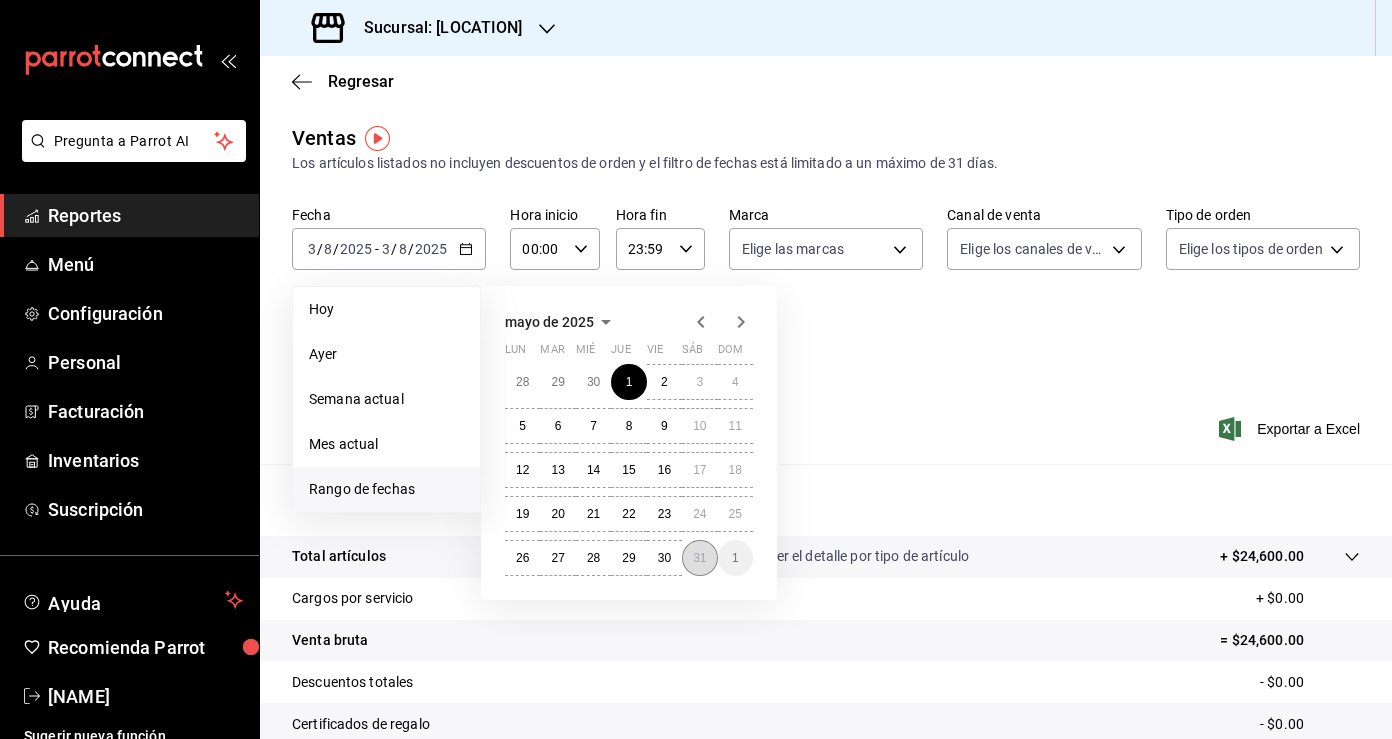 click on "31" at bounding box center (699, 558) 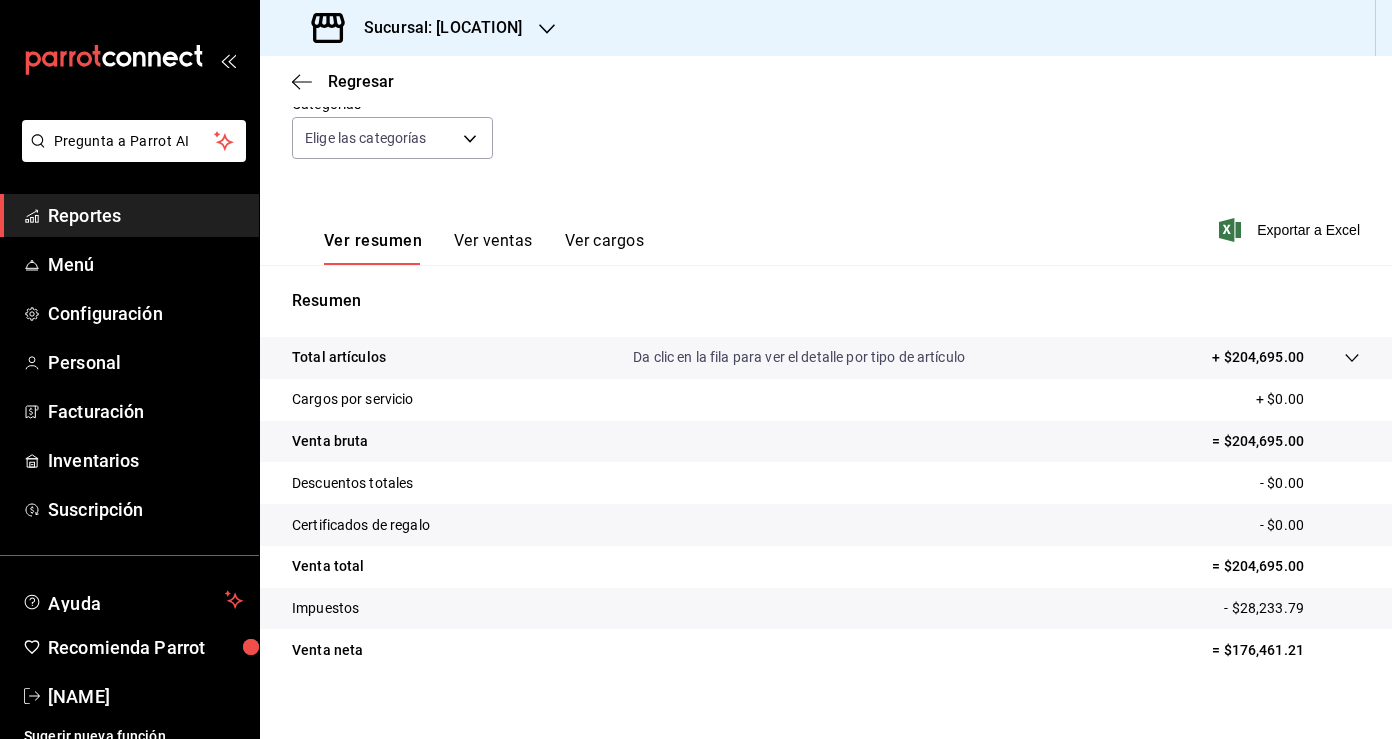 scroll, scrollTop: 197, scrollLeft: 0, axis: vertical 